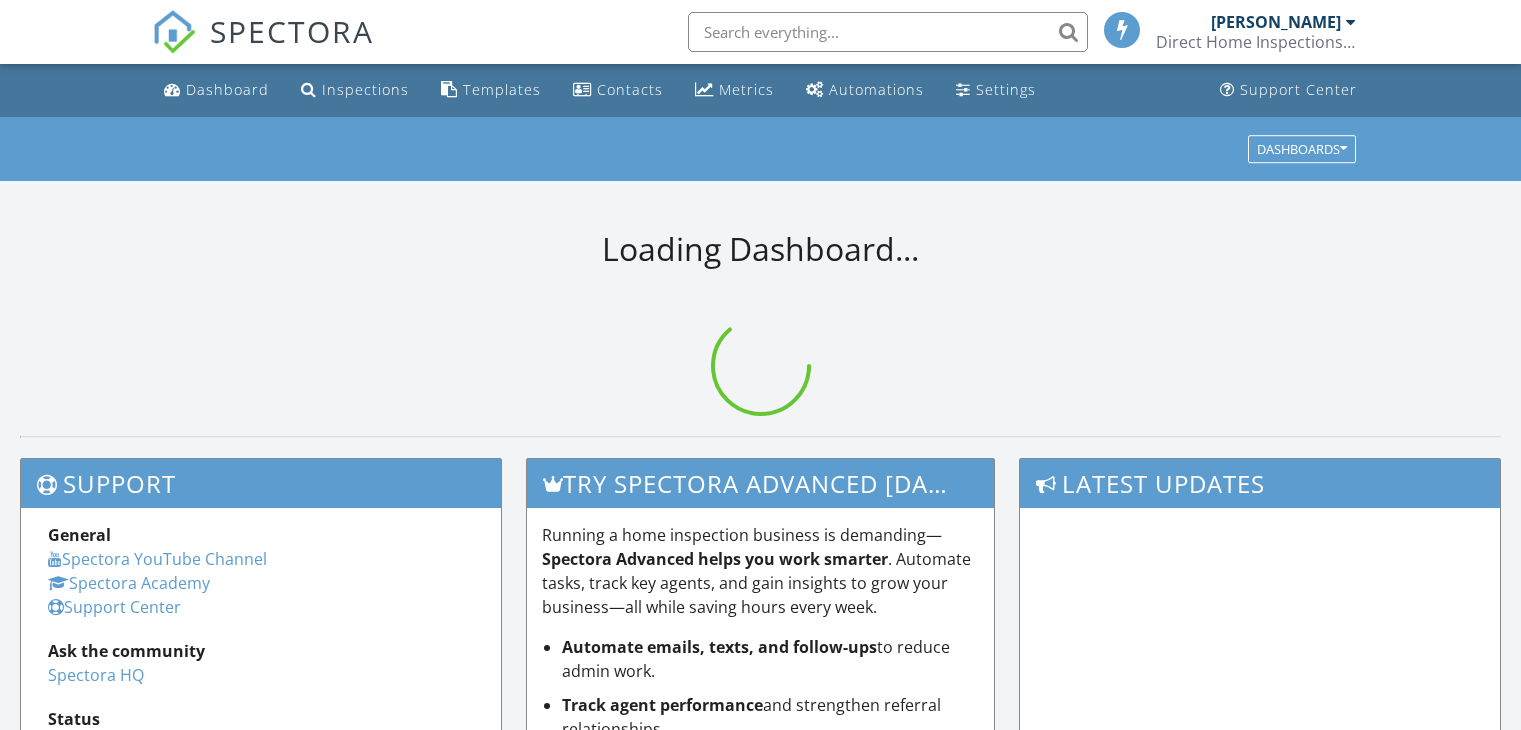 scroll, scrollTop: 0, scrollLeft: 0, axis: both 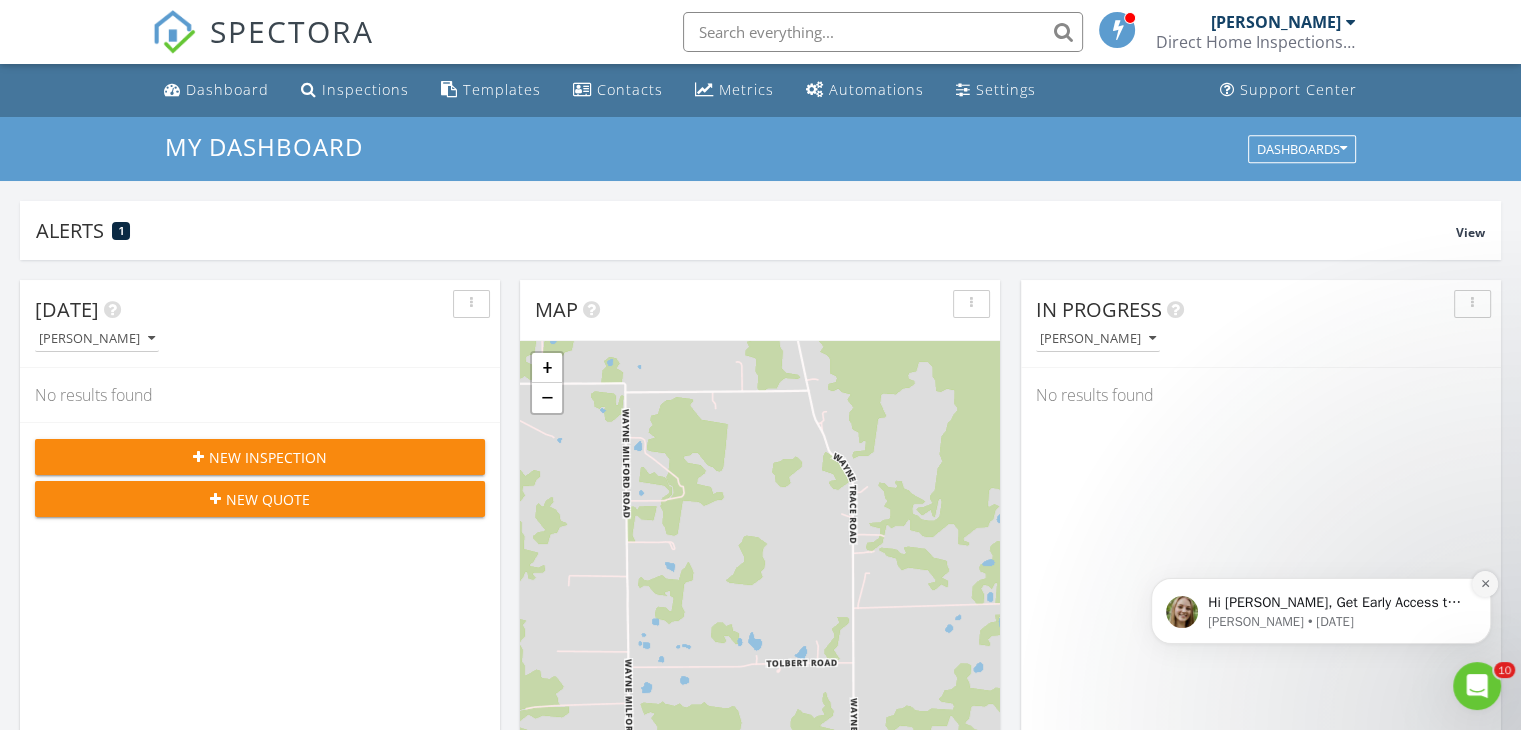 click at bounding box center (1485, 584) 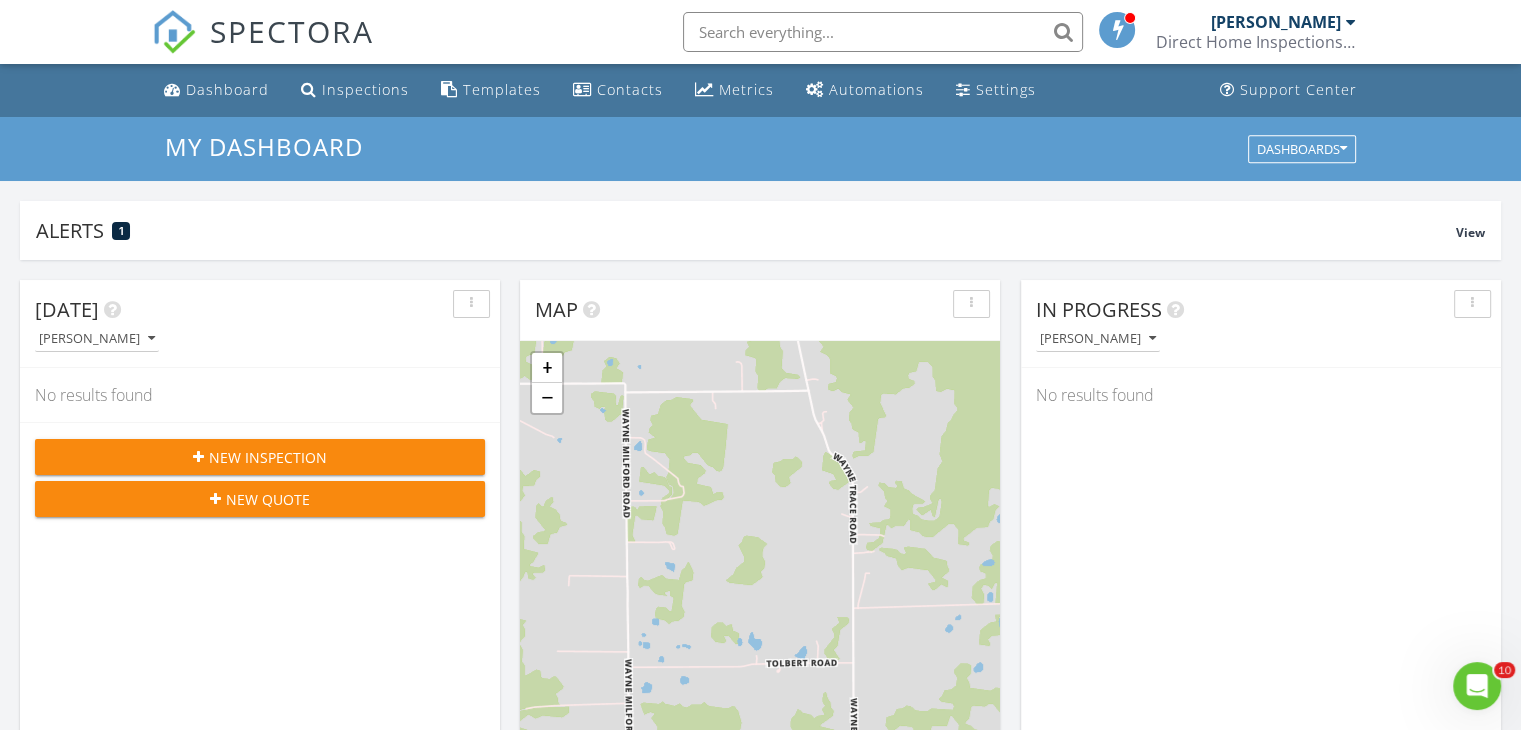 click on "New Inspection" at bounding box center [260, 457] 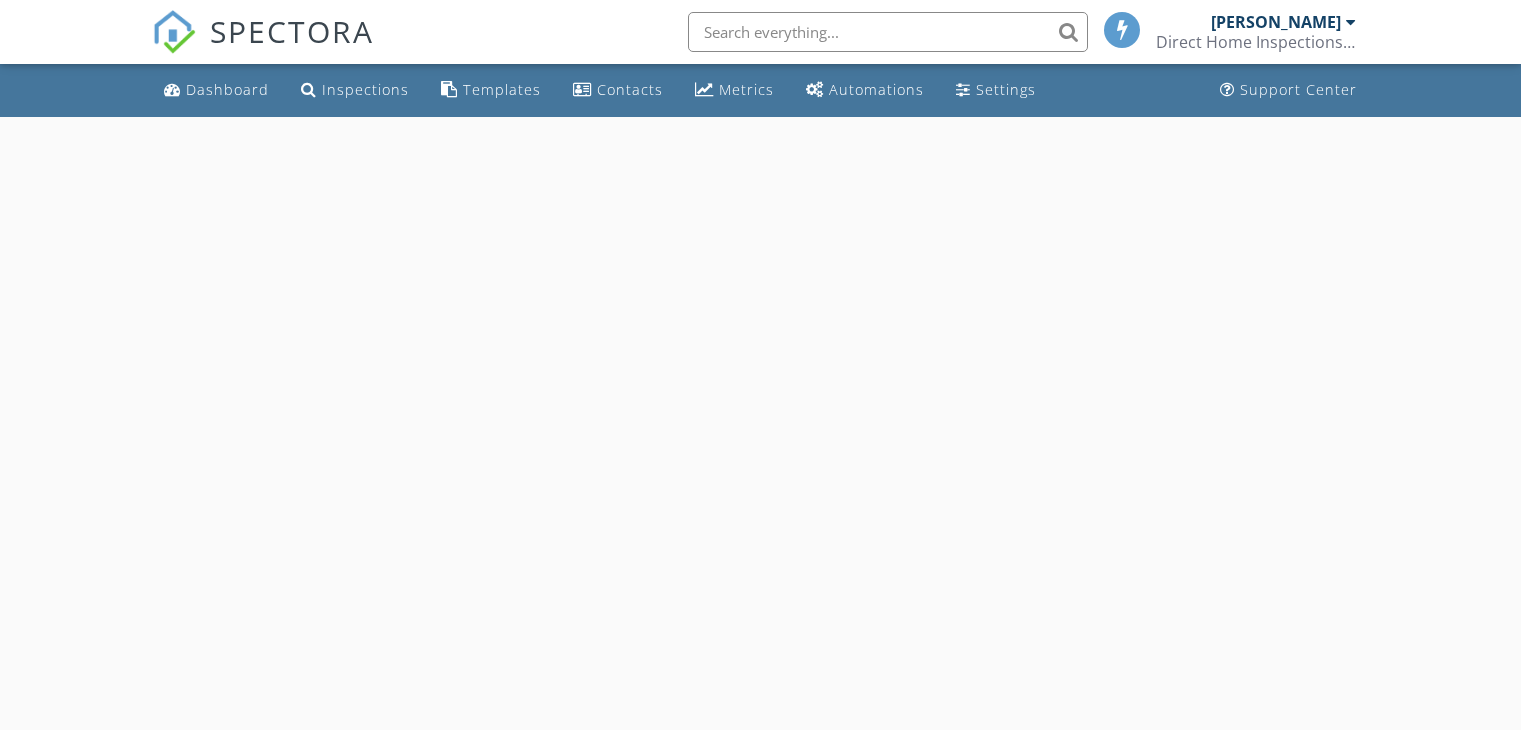 scroll, scrollTop: 0, scrollLeft: 0, axis: both 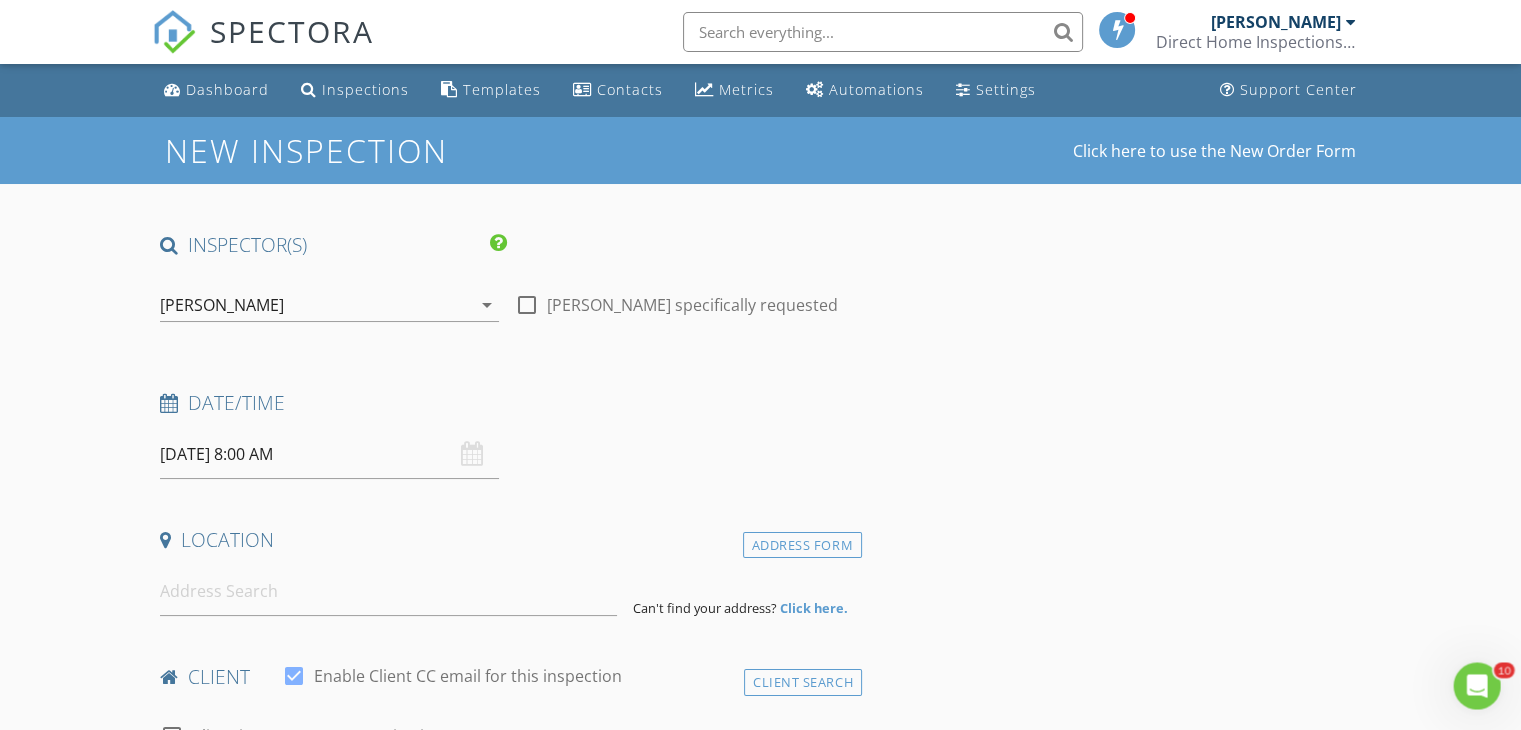 click on "[PERSON_NAME]" at bounding box center (315, 305) 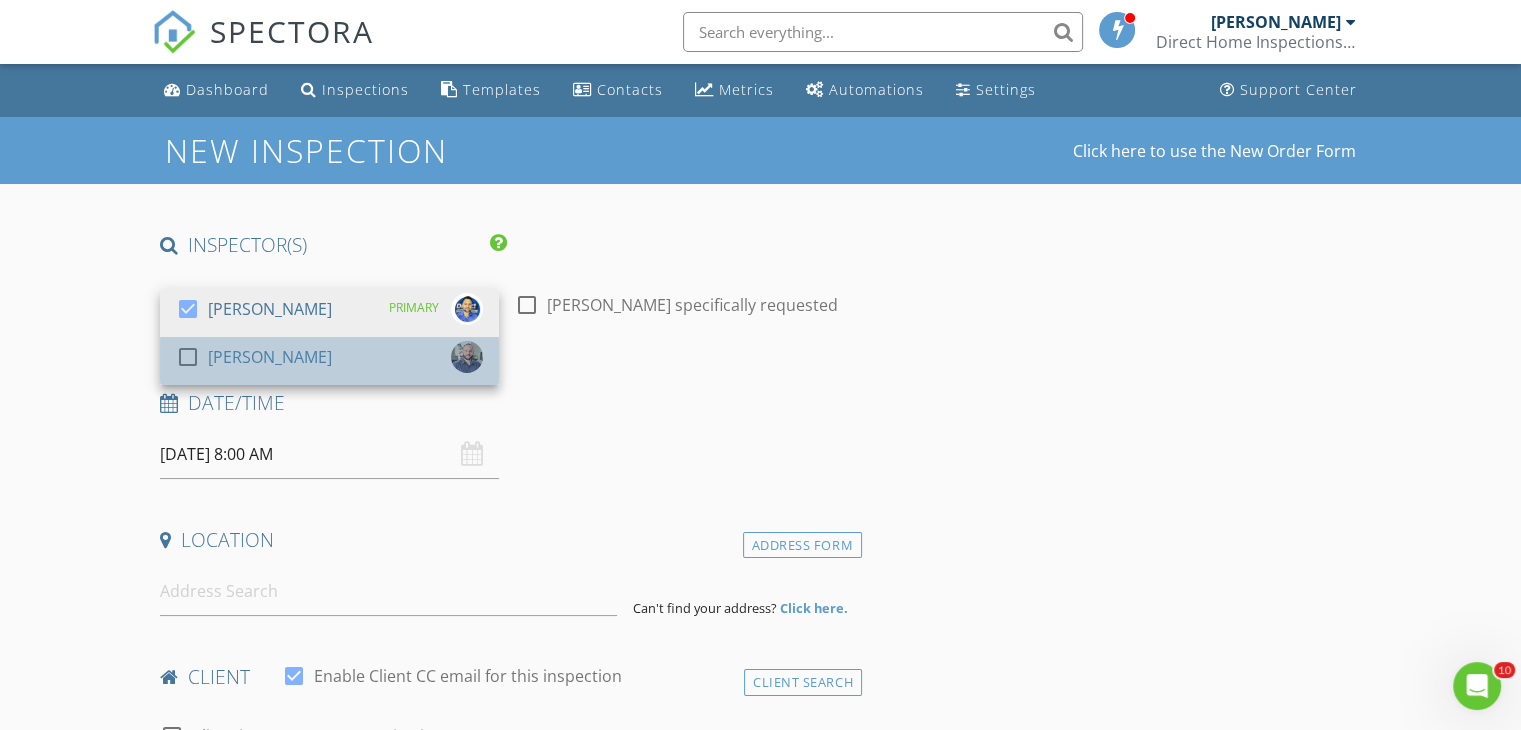 click on "check_box_outline_blank   Wayne Balash" at bounding box center [329, 361] 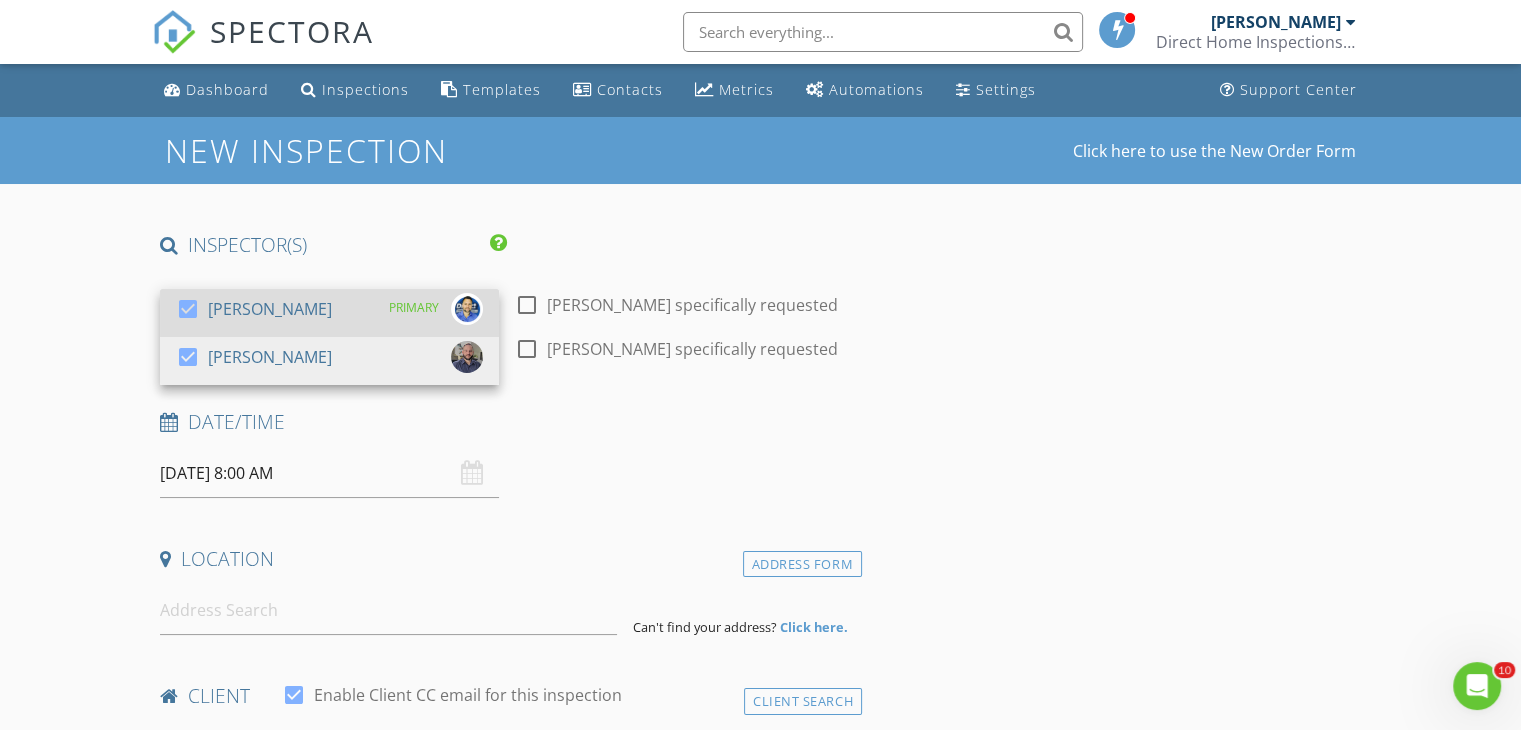 click on "check_box   Mitchell Caskey   PRIMARY" at bounding box center [329, 313] 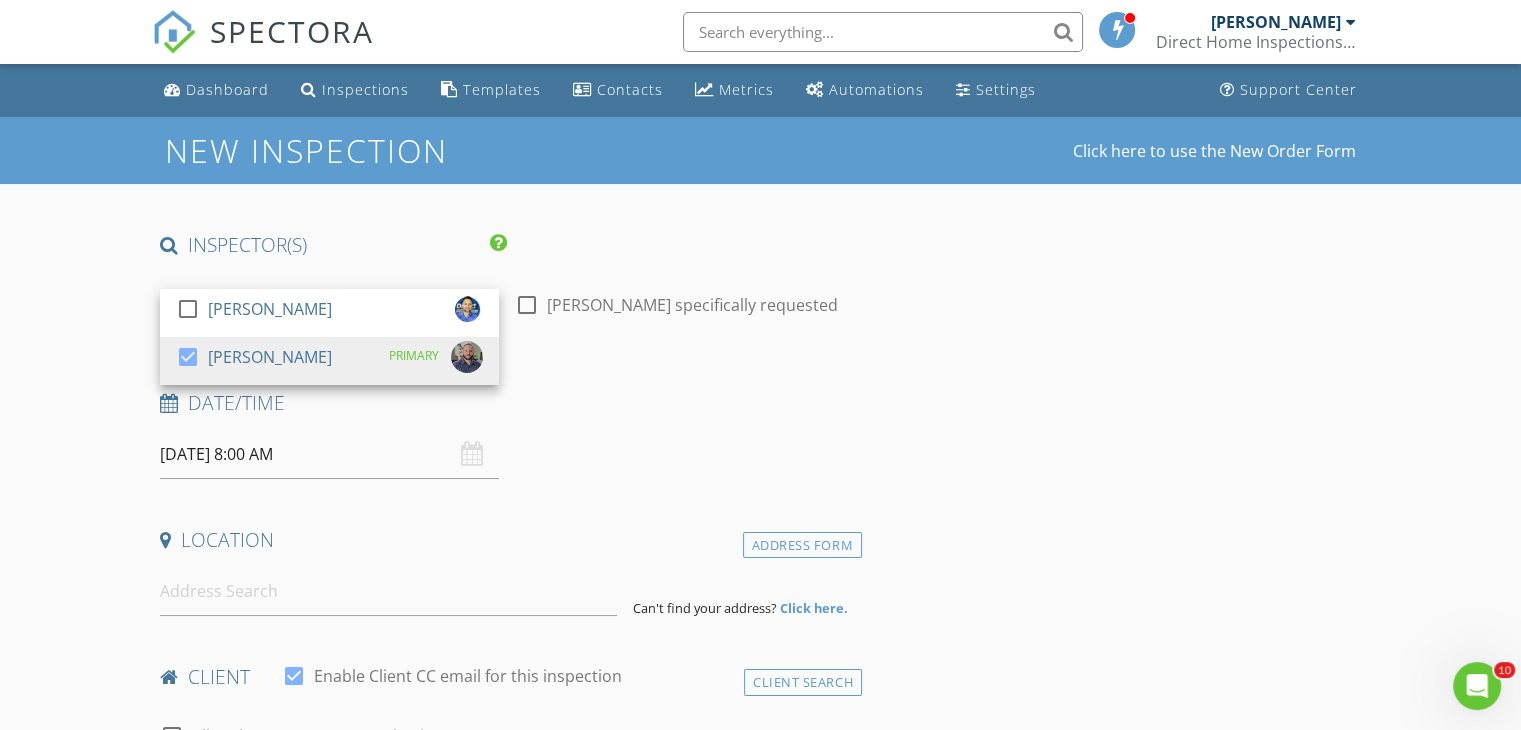 click on "Date/Time" at bounding box center (507, 410) 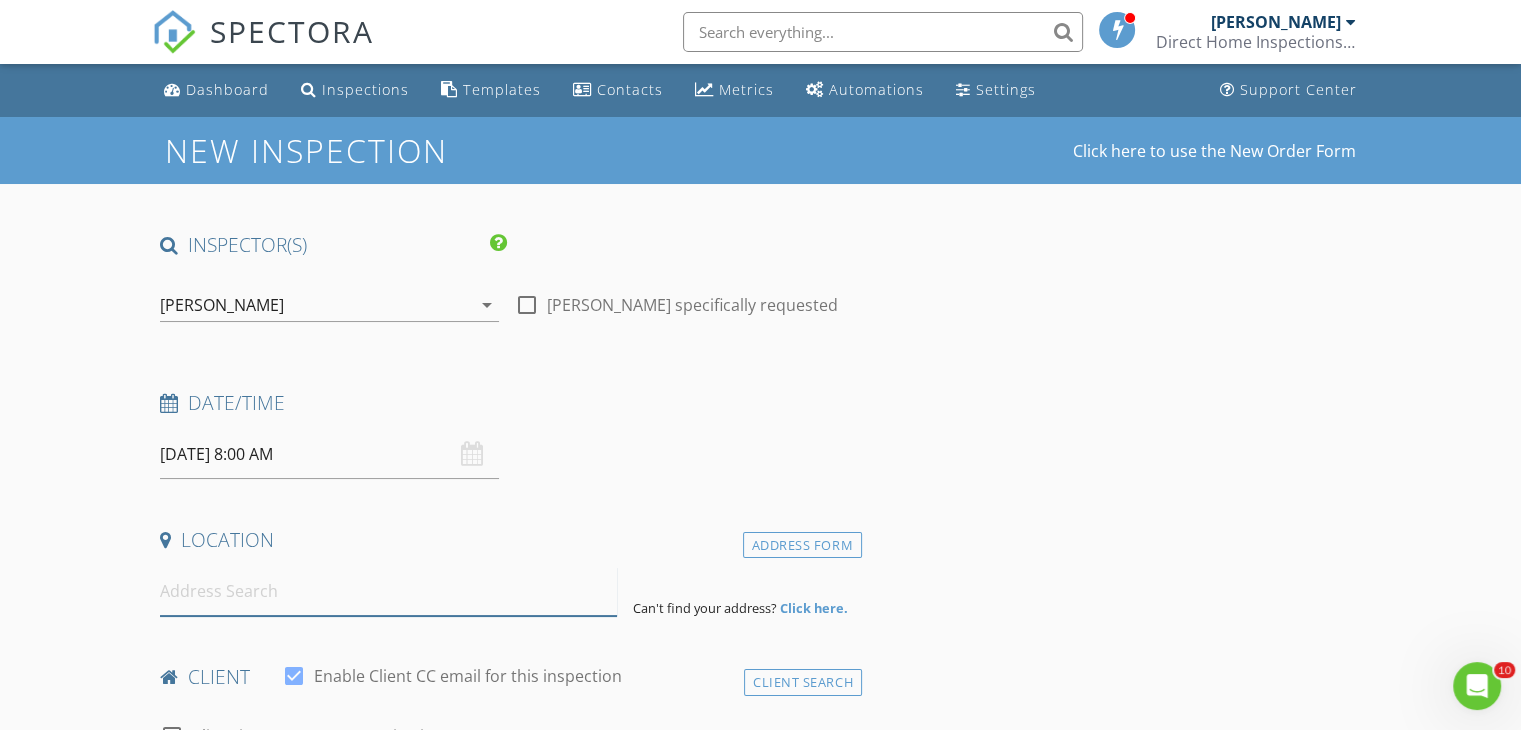 click at bounding box center [388, 591] 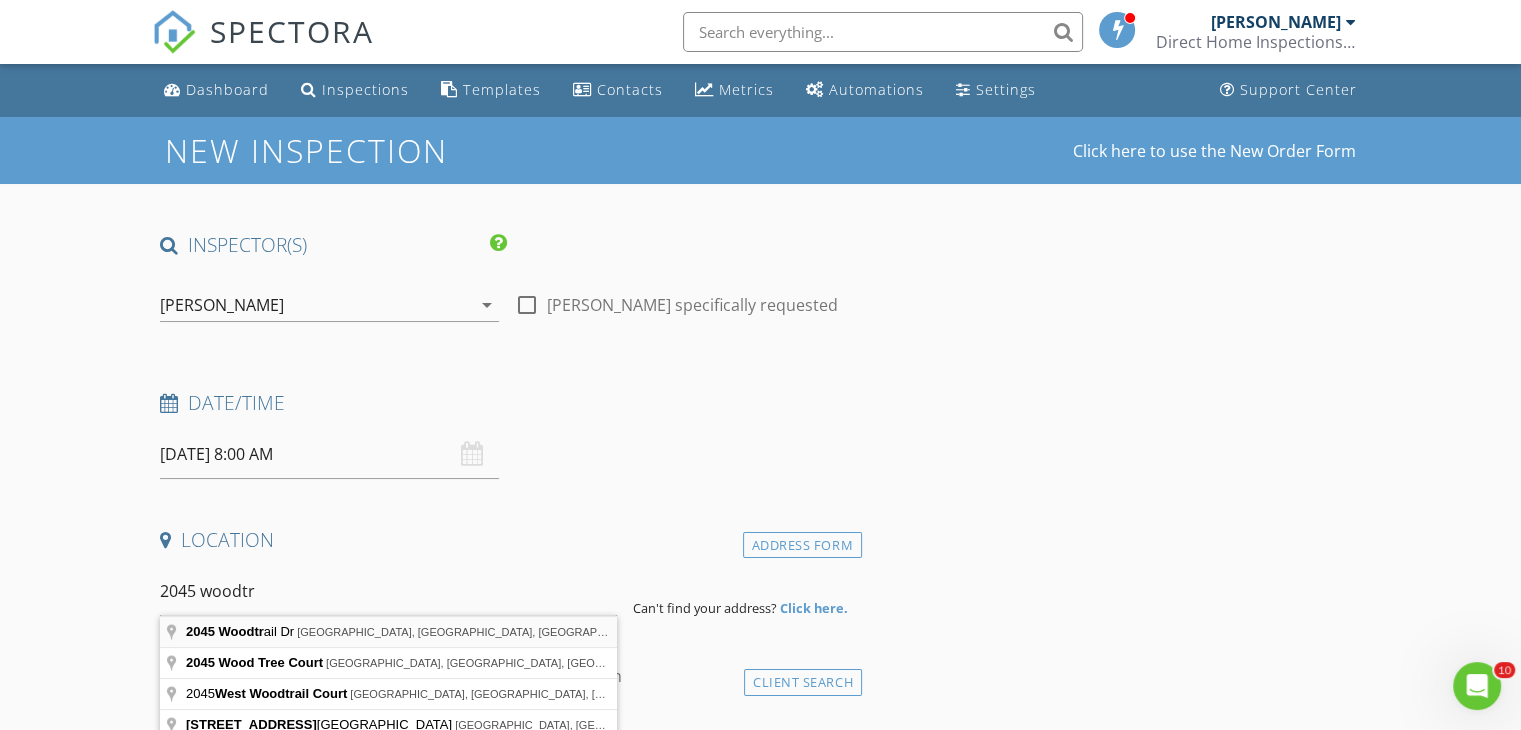 type on "2045 Woodtrail Dr, Fairfield, OH, USA" 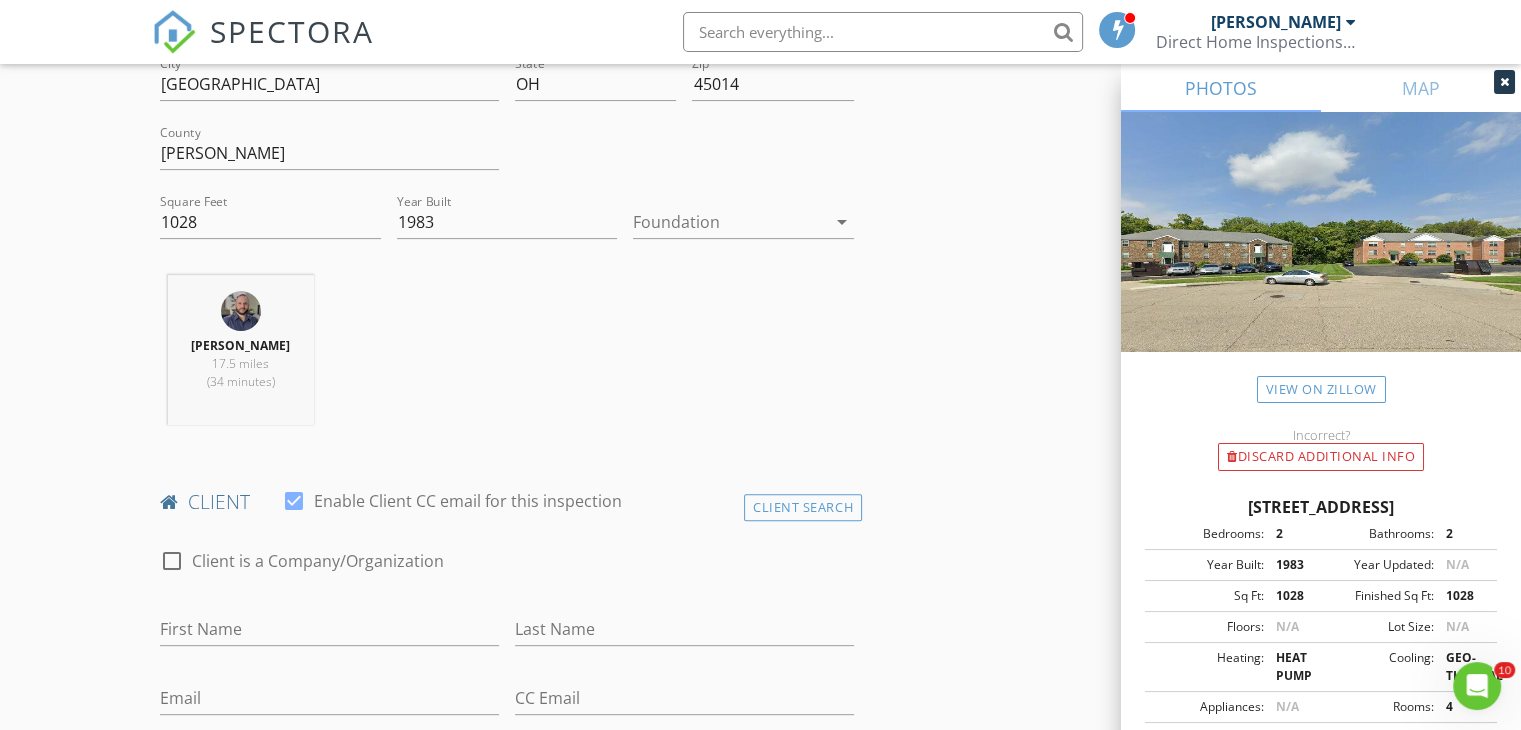 scroll, scrollTop: 600, scrollLeft: 0, axis: vertical 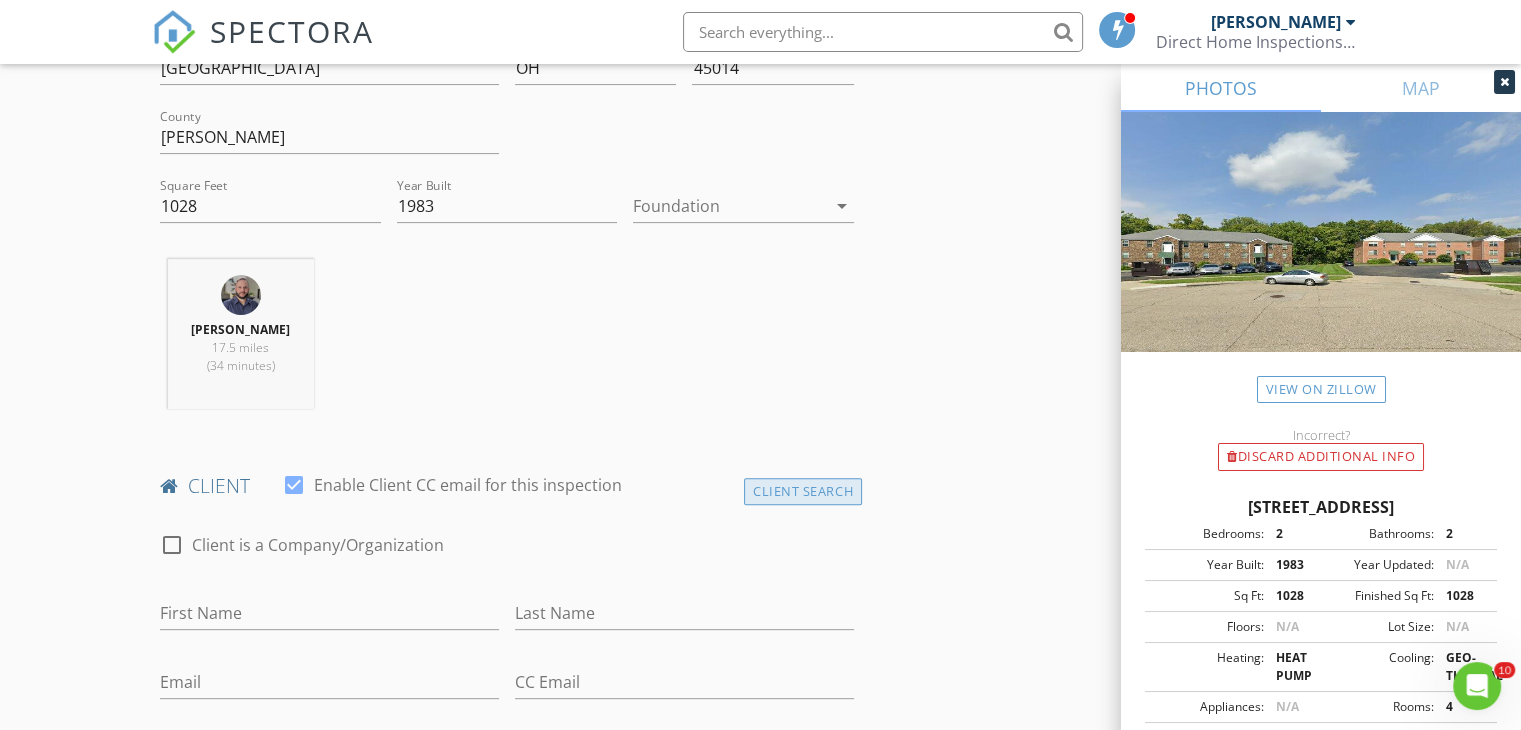click on "Client Search" at bounding box center (803, 491) 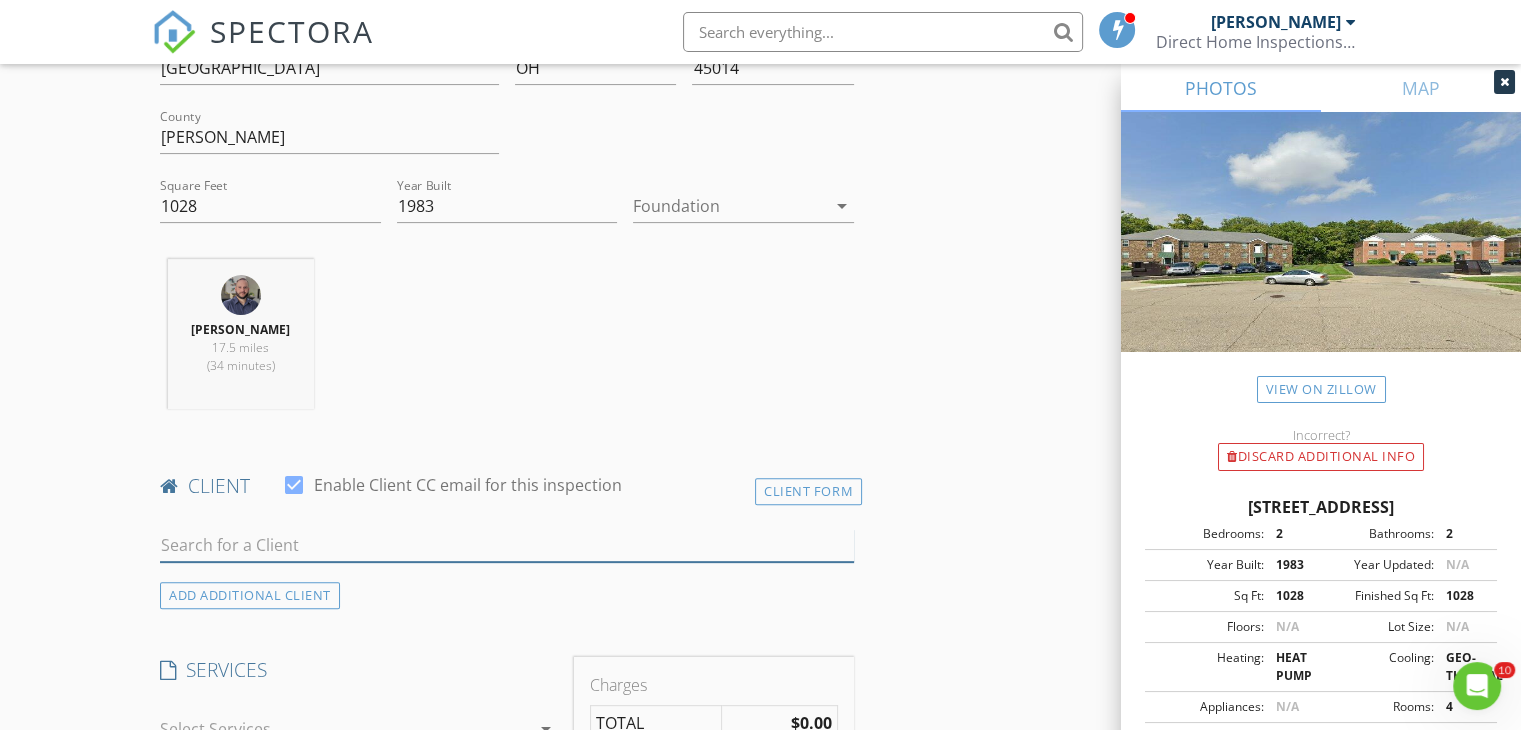 click at bounding box center [507, 545] 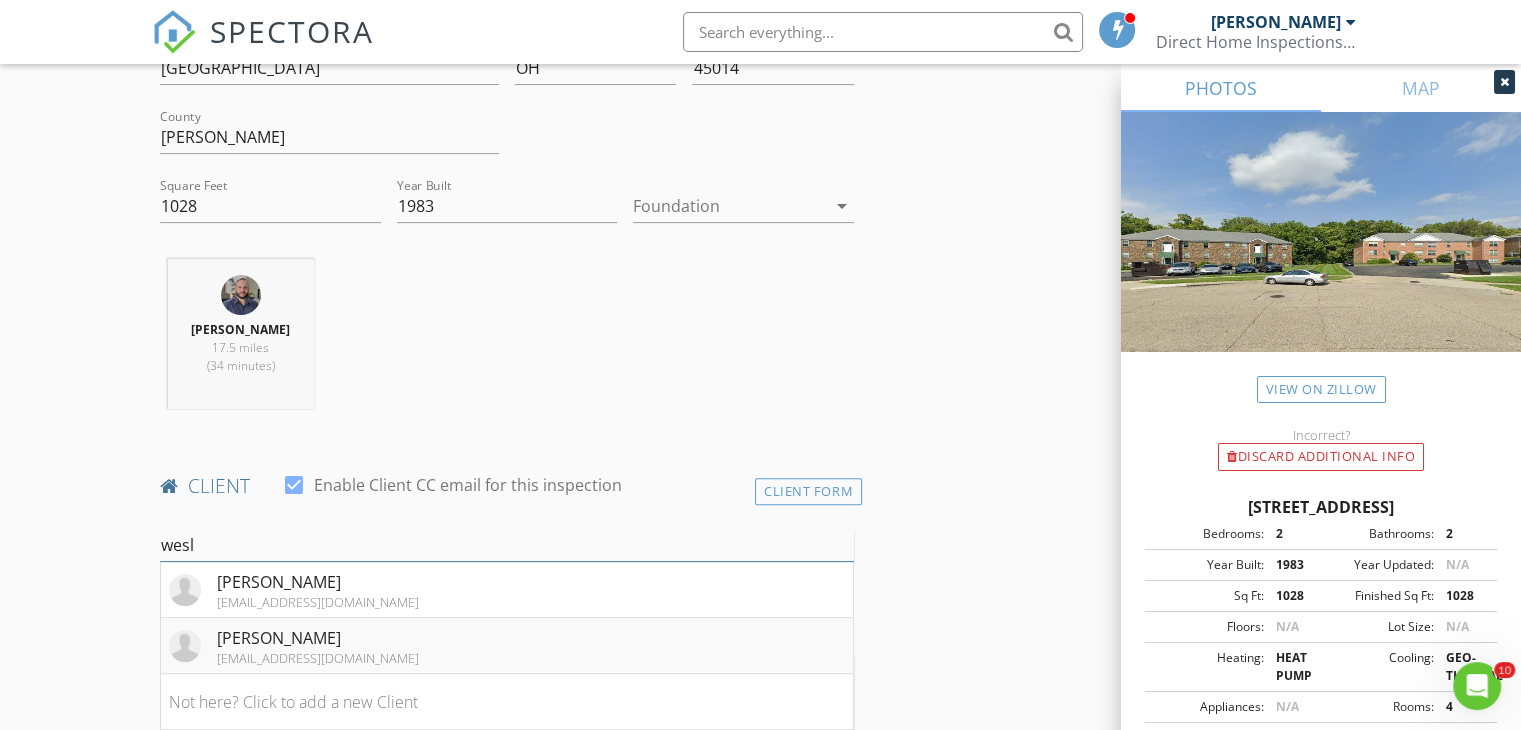 type on "wesl" 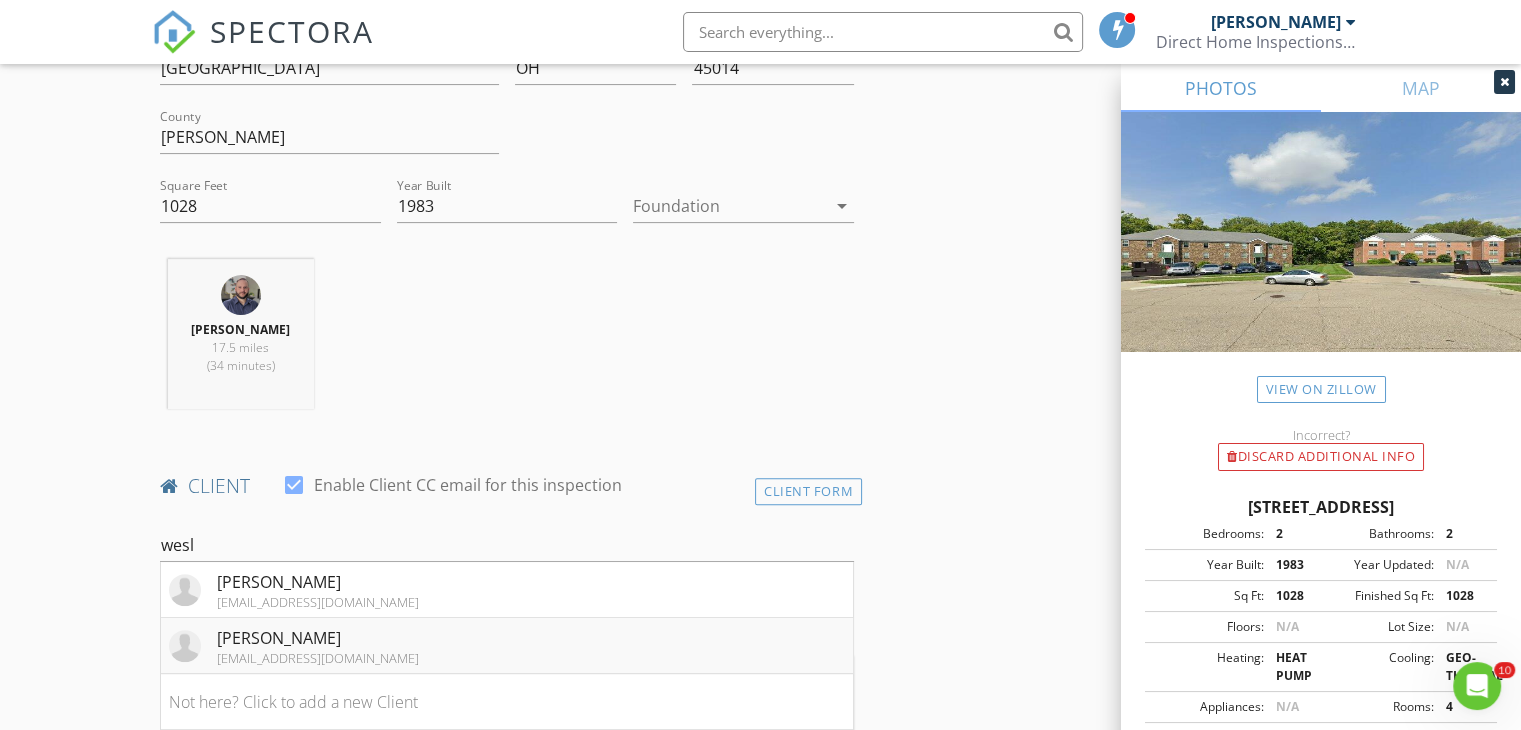 click on "Wesley Doty
wesleyscottdoty@gmail.com" at bounding box center [507, 646] 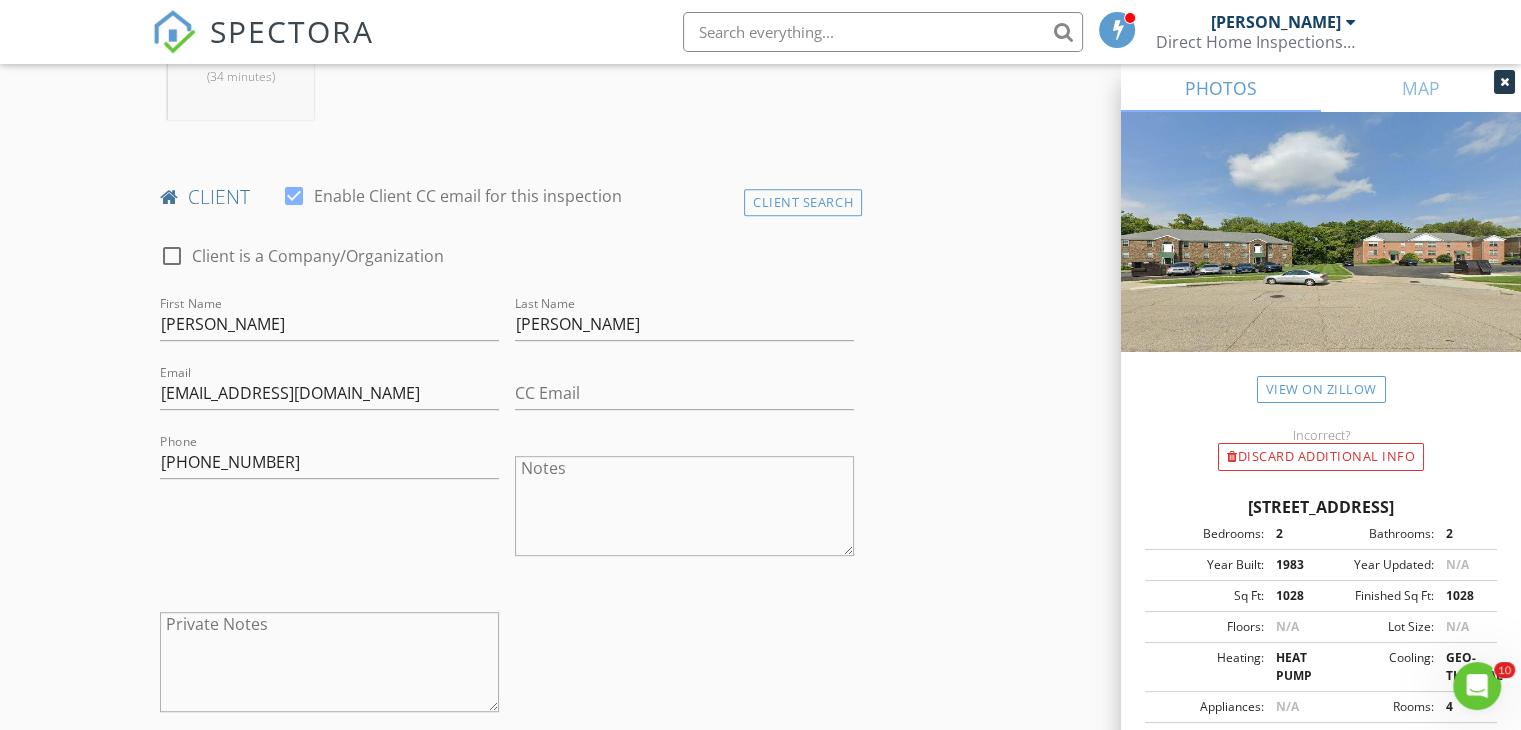 scroll, scrollTop: 900, scrollLeft: 0, axis: vertical 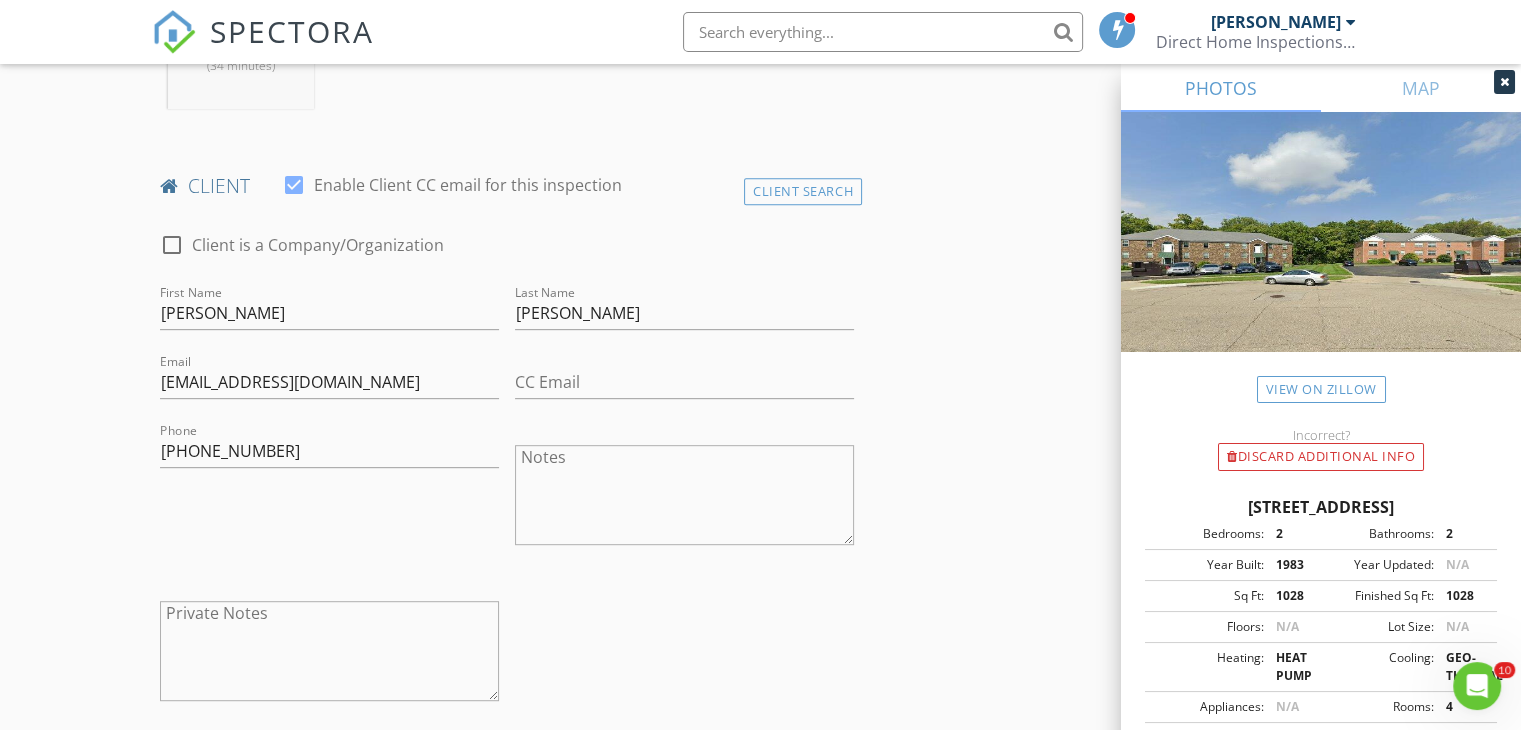 click on "New Inspection
Click here to use the New Order Form
INSPECTOR(S)
check_box_outline_blank   Mitchell Caskey     check_box   Wayne Balash   PRIMARY   Wayne Balash arrow_drop_down   check_box_outline_blank Wayne Balash specifically requested
Date/Time
07/14/2025 8:00 AM
Location
Address Search       Address 2045 Woodtrail Dr   Unit   City Fairfield   State OH   Zip 45014   County Butler     Square Feet 1028   Year Built 1983   Foundation arrow_drop_down     Wayne Balash     17.5 miles     (34 minutes)
client
check_box Enable Client CC email for this inspection   Client Search     check_box_outline_blank Client is a Company/Organization     First Name Wesley   Last Name Doty   Email wesleyscottdoty@gmail.com   CC Email   Phone 513-795-3573           Notes   Private Notes
ADD ADDITIONAL client" at bounding box center [760, 938] 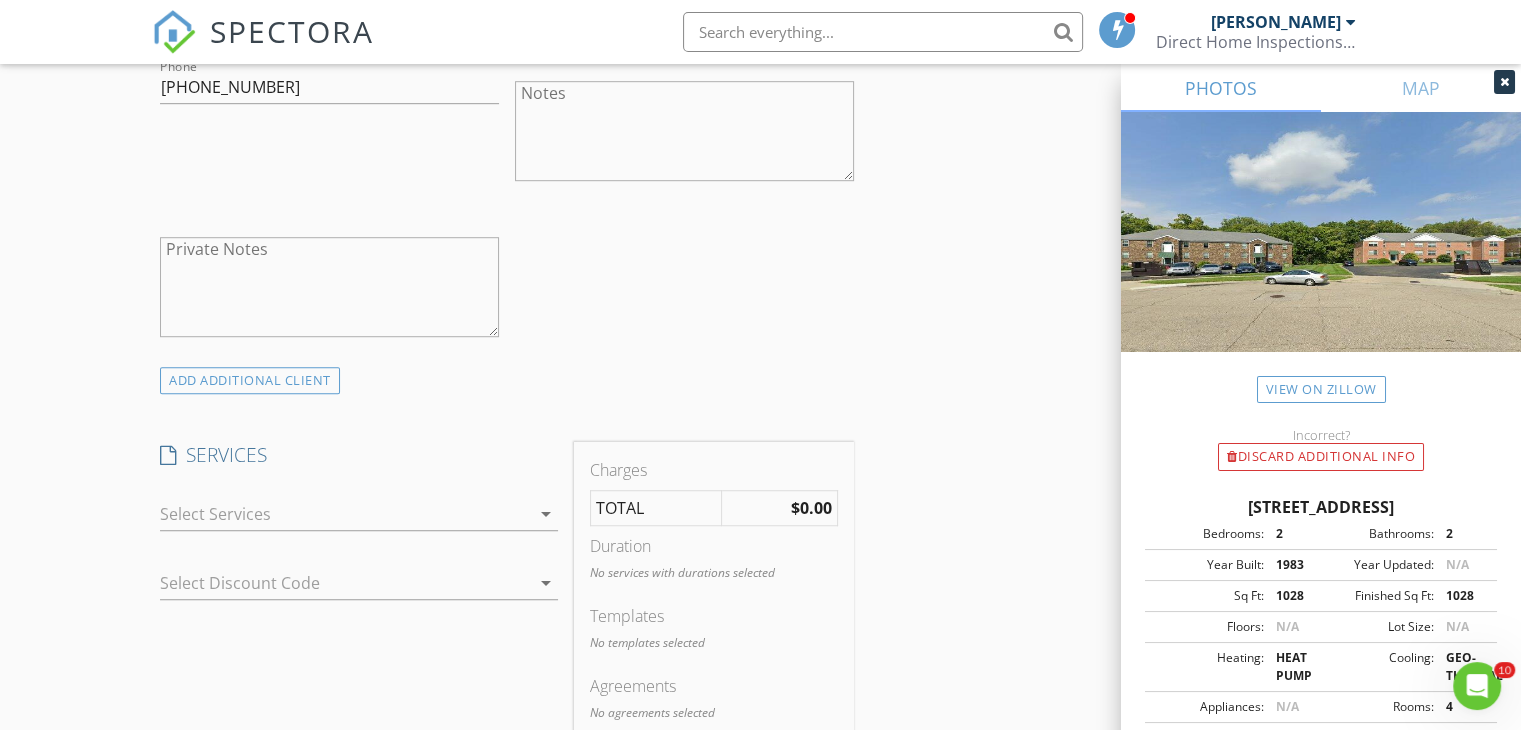 scroll, scrollTop: 1300, scrollLeft: 0, axis: vertical 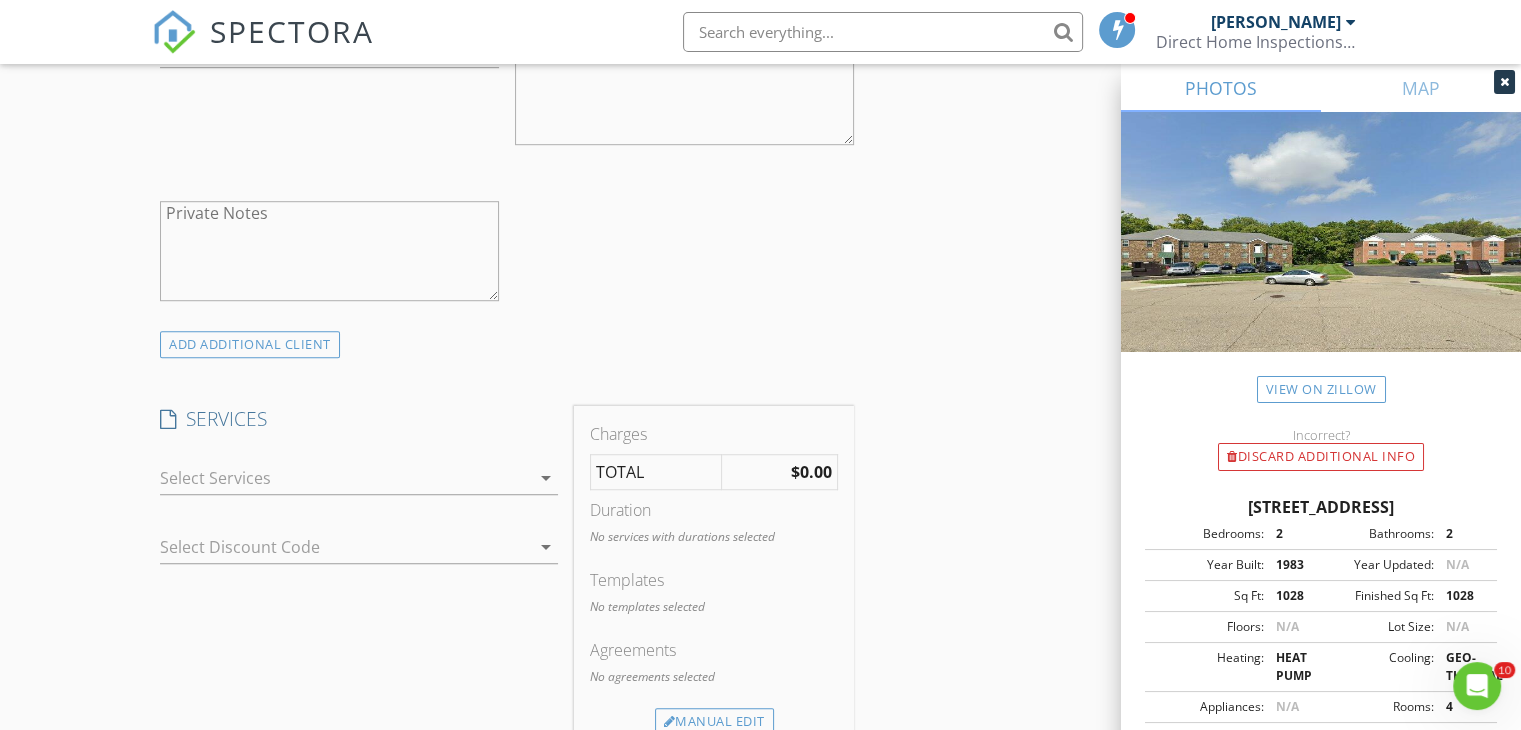 click at bounding box center [345, 478] 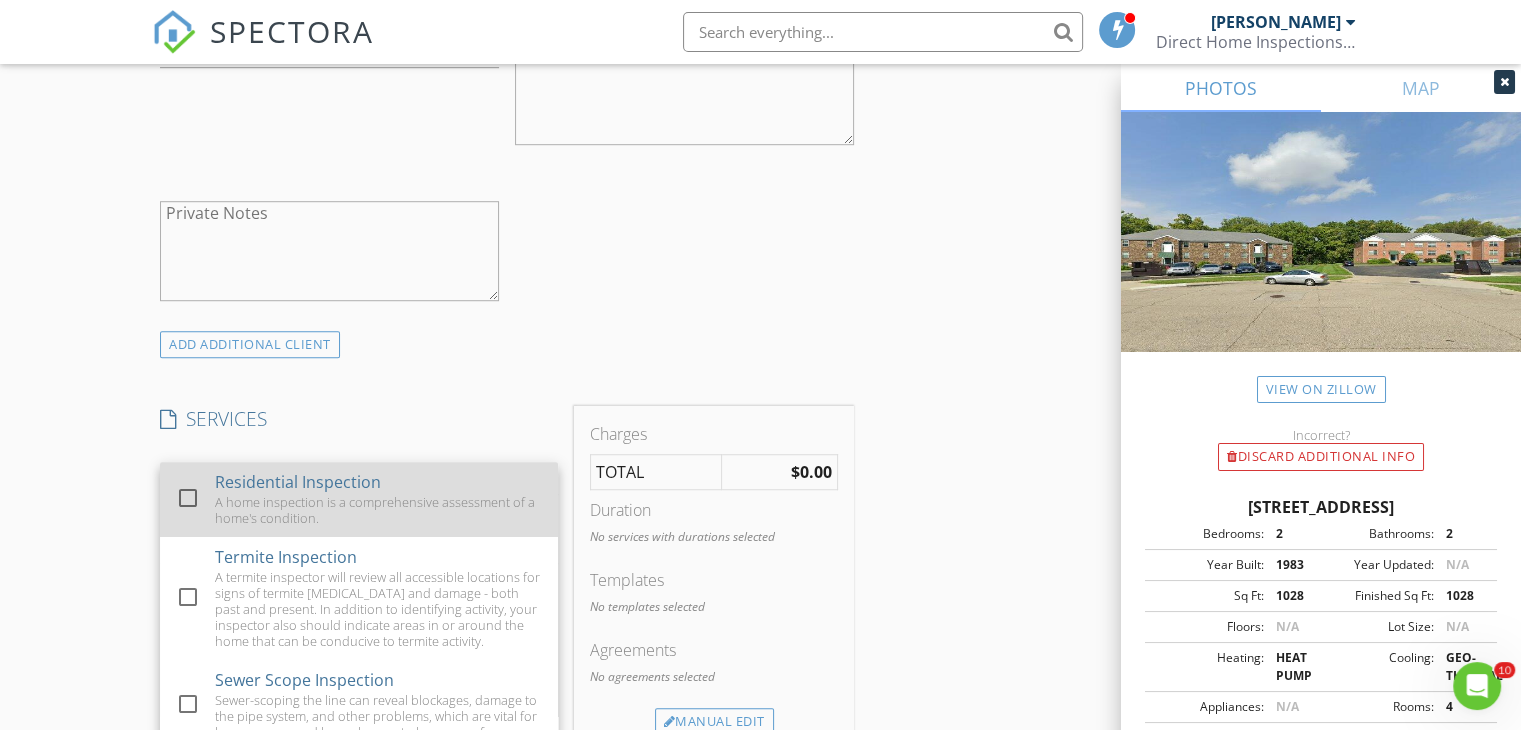 click on "Residential Inspection" at bounding box center (298, 482) 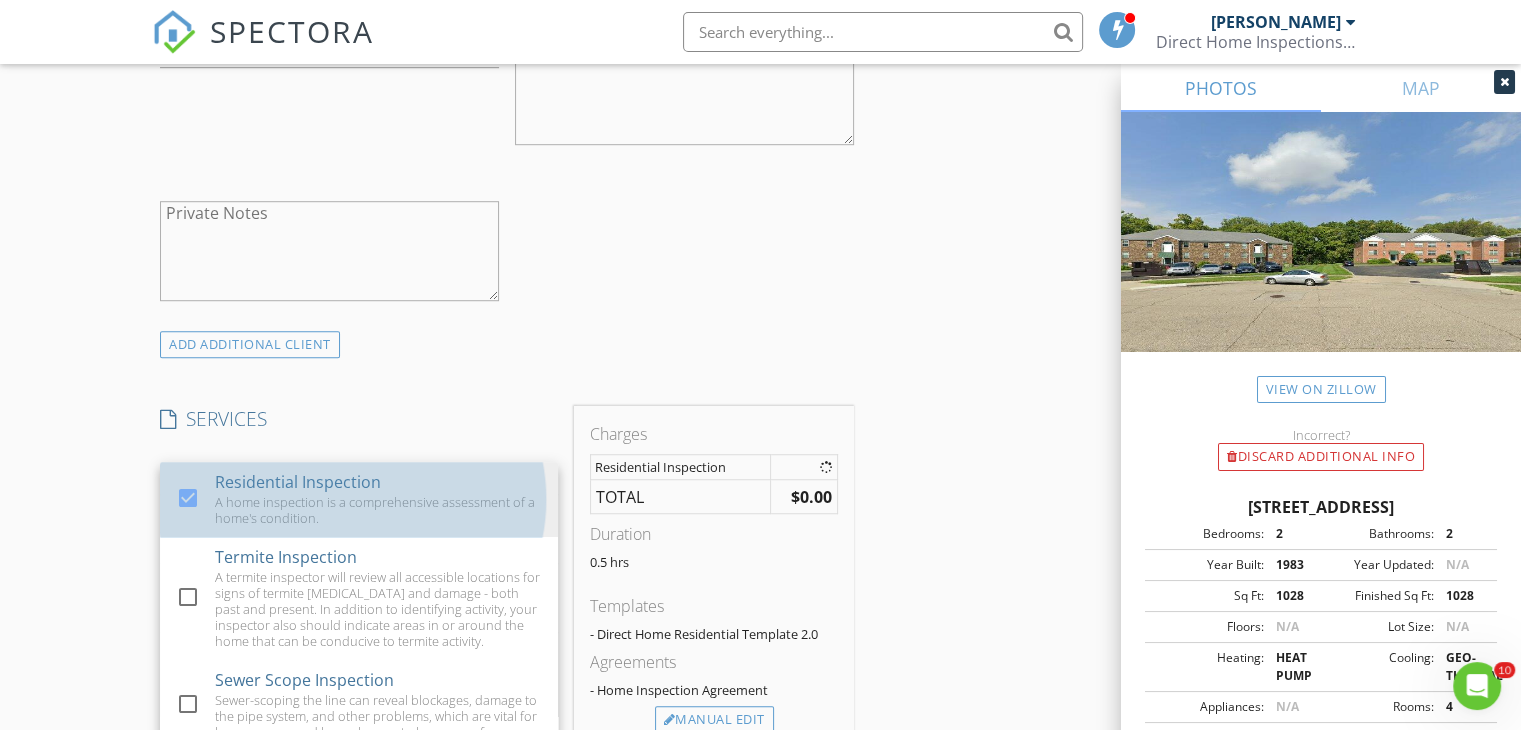 click on "New Inspection
Click here to use the New Order Form
INSPECTOR(S)
check_box_outline_blank   Mitchell Caskey     check_box   Wayne Balash   PRIMARY   Wayne Balash arrow_drop_down   check_box_outline_blank Wayne Balash specifically requested
Date/Time
07/14/2025 8:00 AM
Location
Address Search       Address 2045 Woodtrail Dr   Unit   City Fairfield   State OH   Zip 45014   County Butler     Square Feet 1028   Year Built 1983   Foundation arrow_drop_down     Wayne Balash     17.5 miles     (34 minutes)
client
check_box Enable Client CC email for this inspection   Client Search     check_box_outline_blank Client is a Company/Organization     First Name Wesley   Last Name Doty   Email wesleyscottdoty@gmail.com   CC Email   Phone 513-795-3573           Notes   Private Notes
ADD ADDITIONAL client" at bounding box center (760, 537) 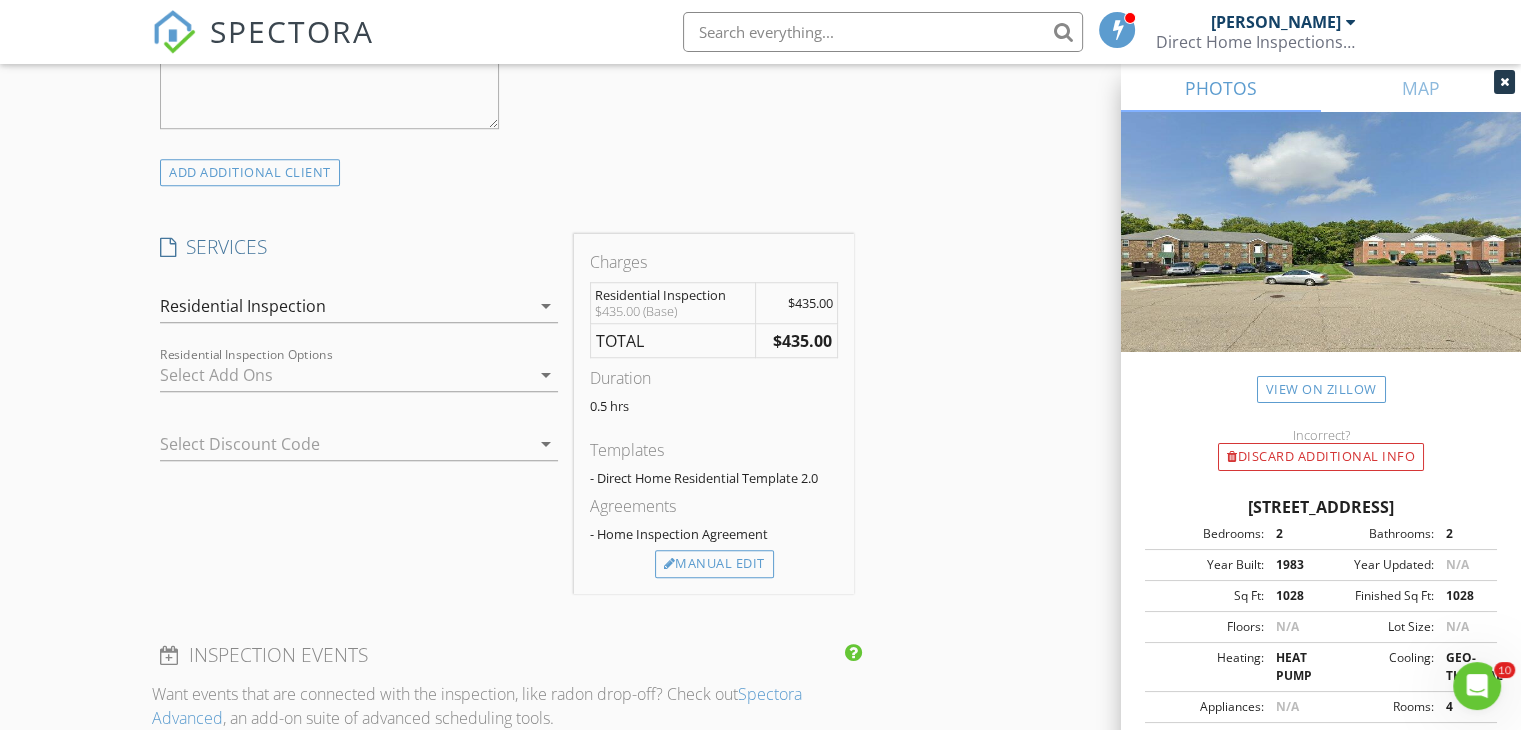 scroll, scrollTop: 1500, scrollLeft: 0, axis: vertical 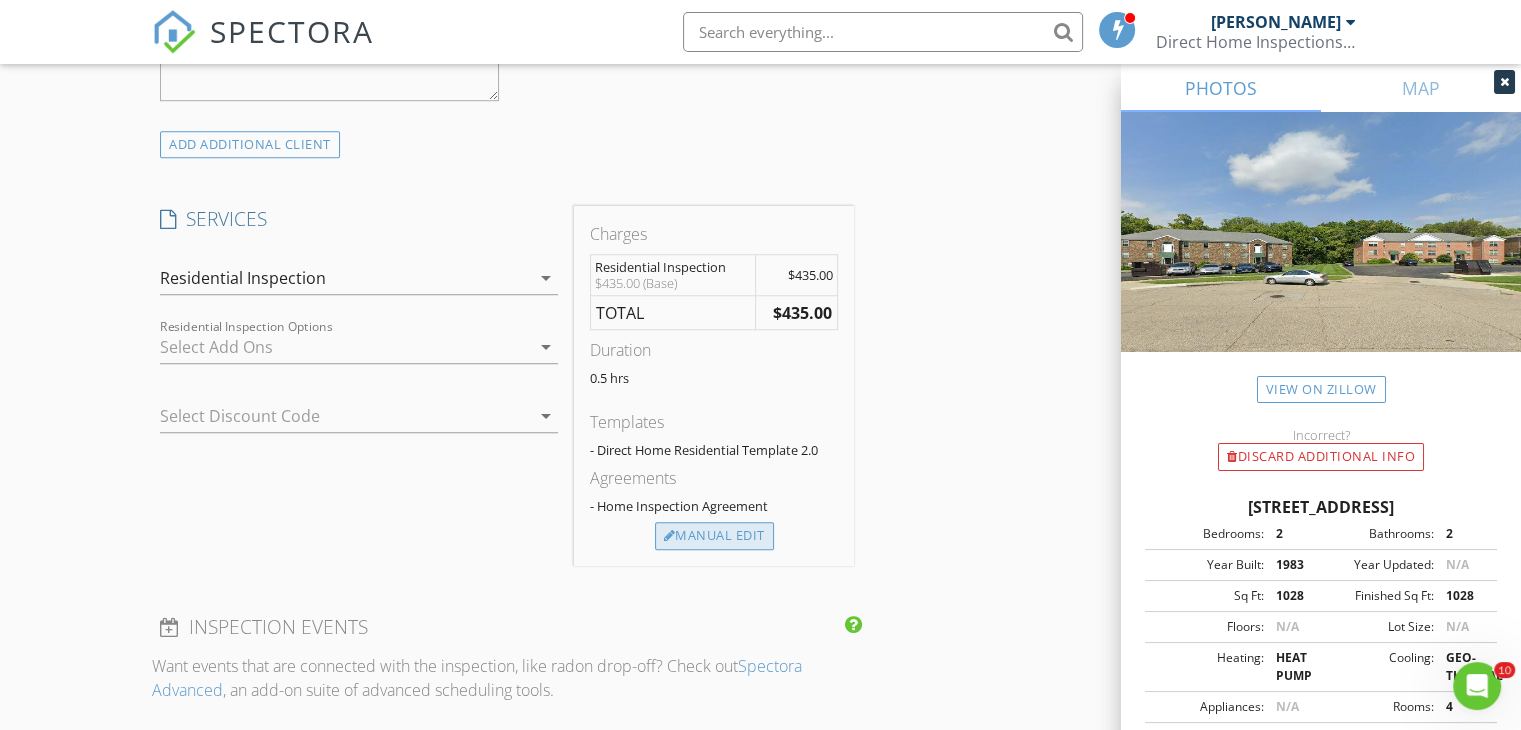 click on "Manual Edit" at bounding box center (714, 536) 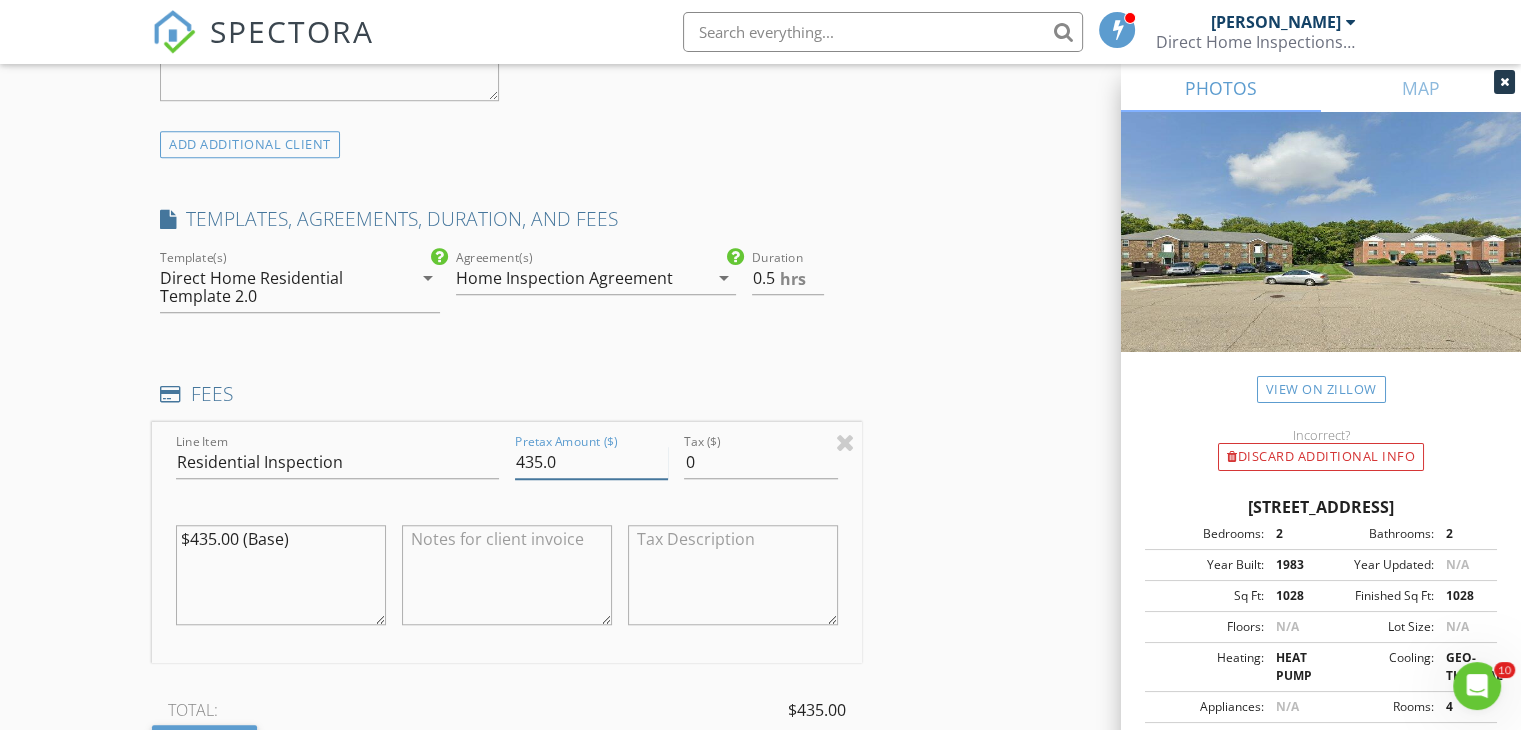 drag, startPoint x: 541, startPoint y: 454, endPoint x: 493, endPoint y: 455, distance: 48.010414 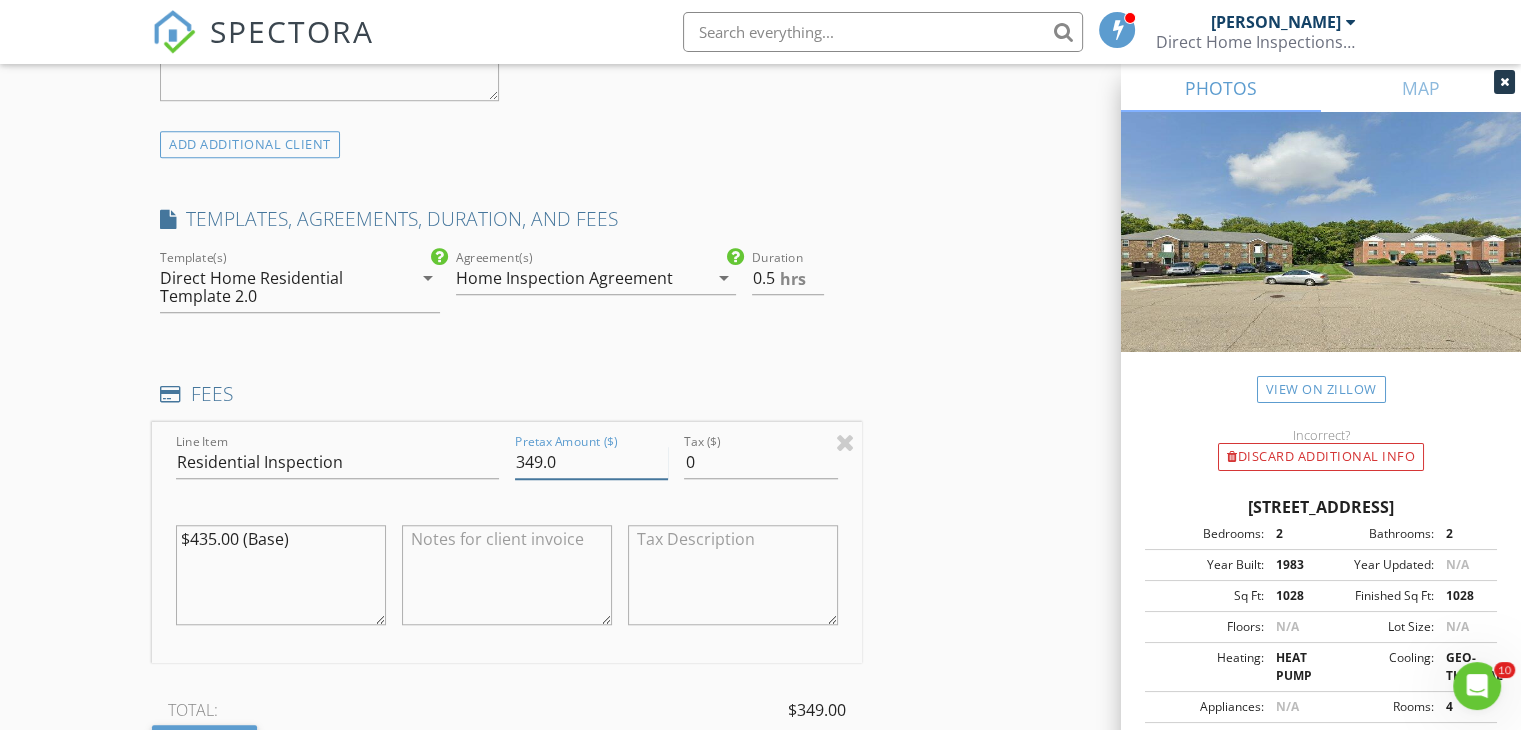 type on "349.0" 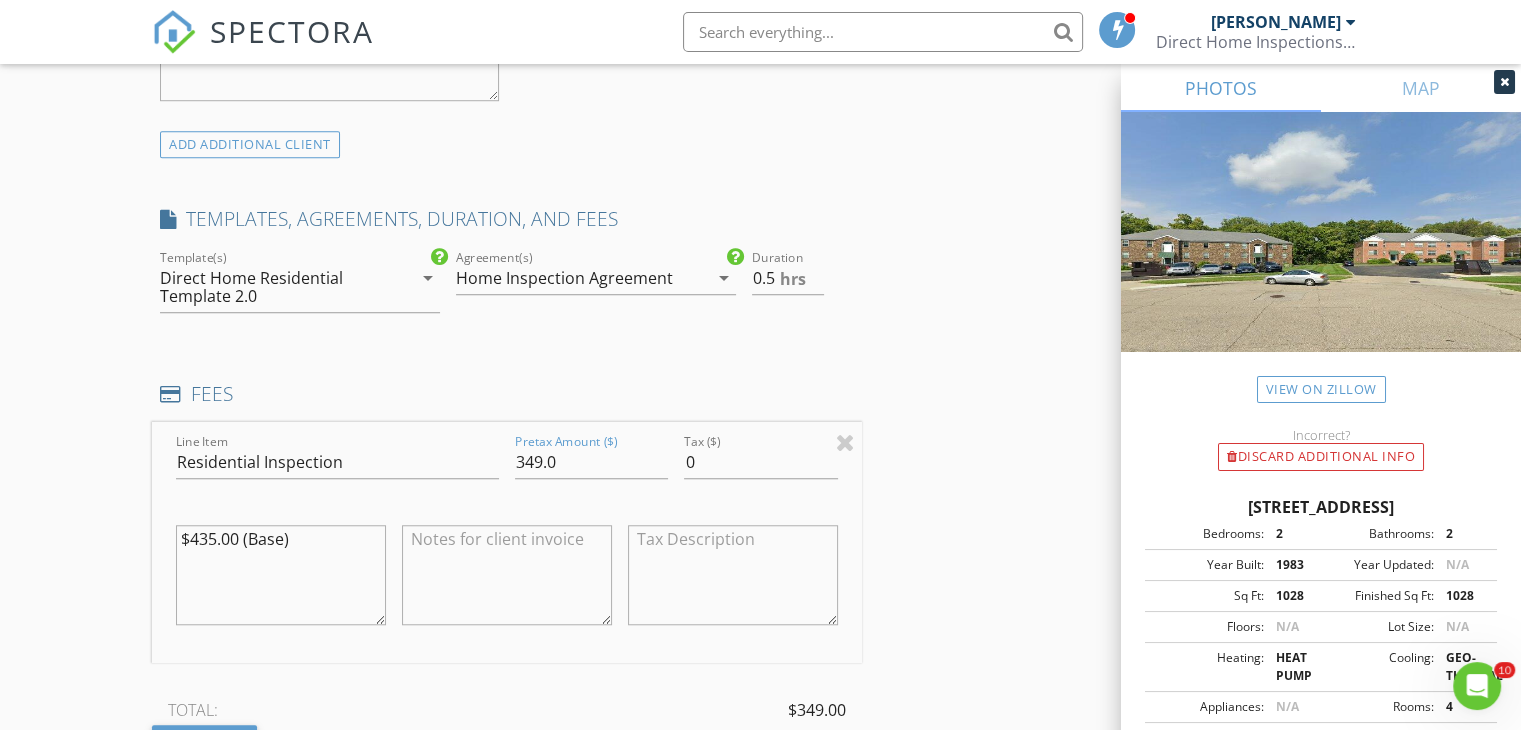 drag, startPoint x: 922, startPoint y: 374, endPoint x: 756, endPoint y: 303, distance: 180.54639 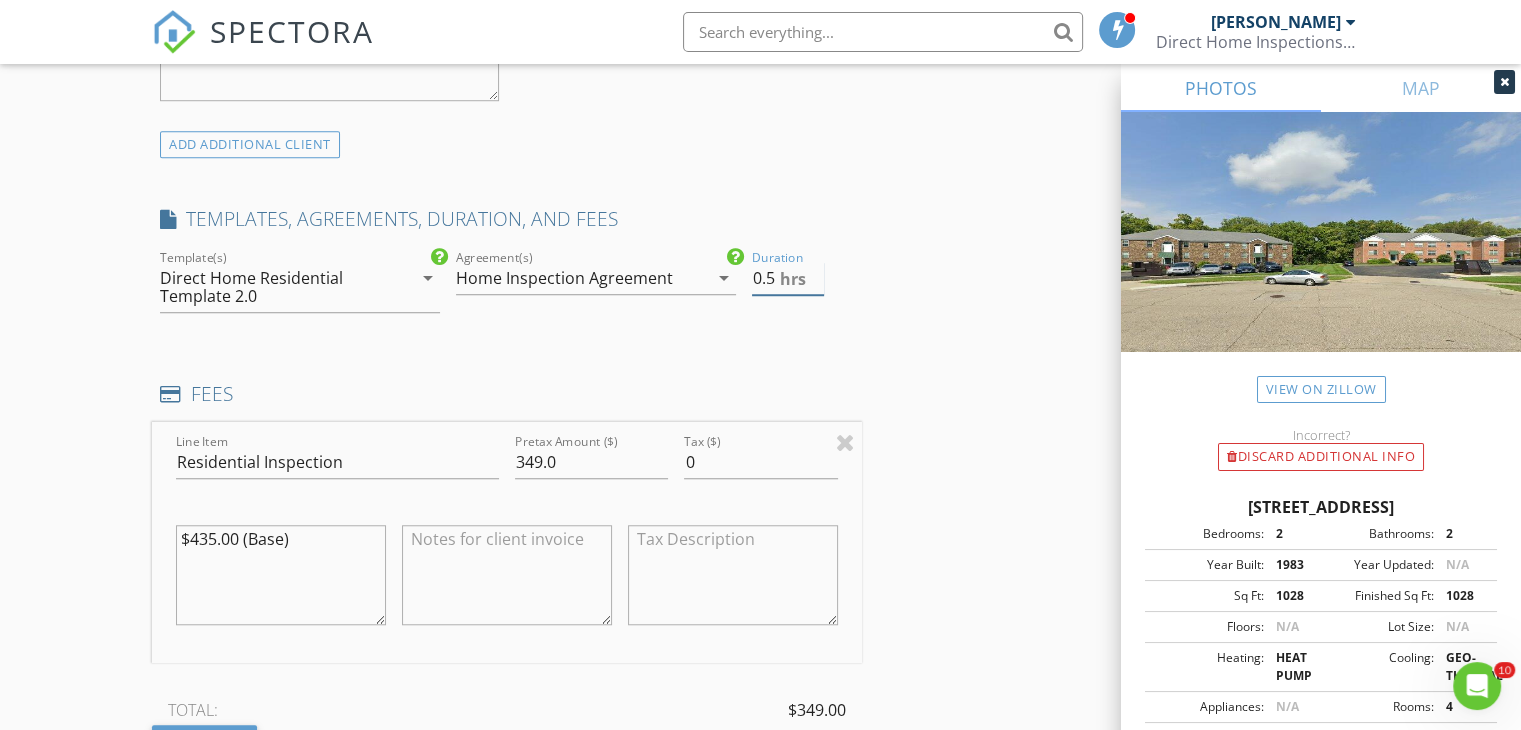 drag, startPoint x: 776, startPoint y: 275, endPoint x: 741, endPoint y: 267, distance: 35.902645 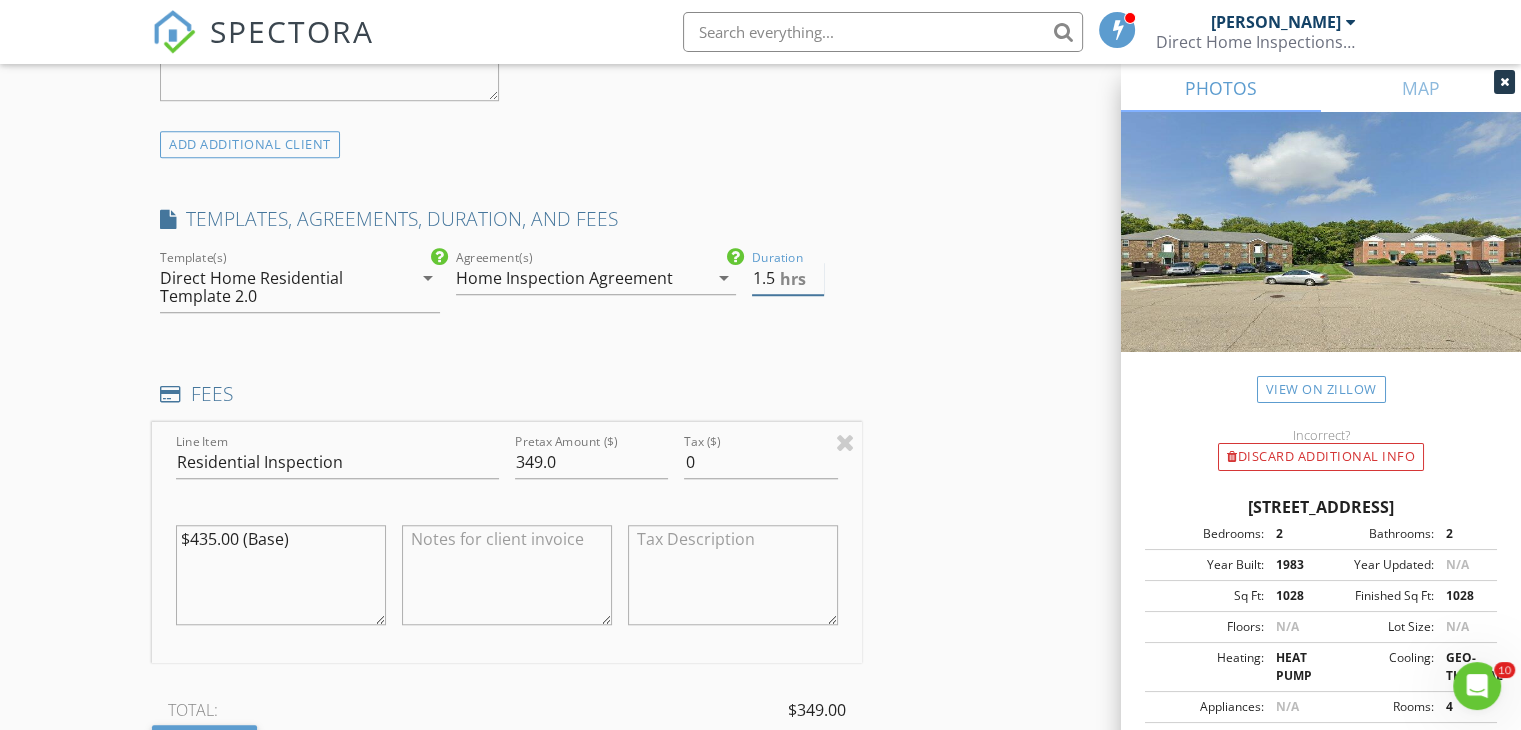 type on "1.5" 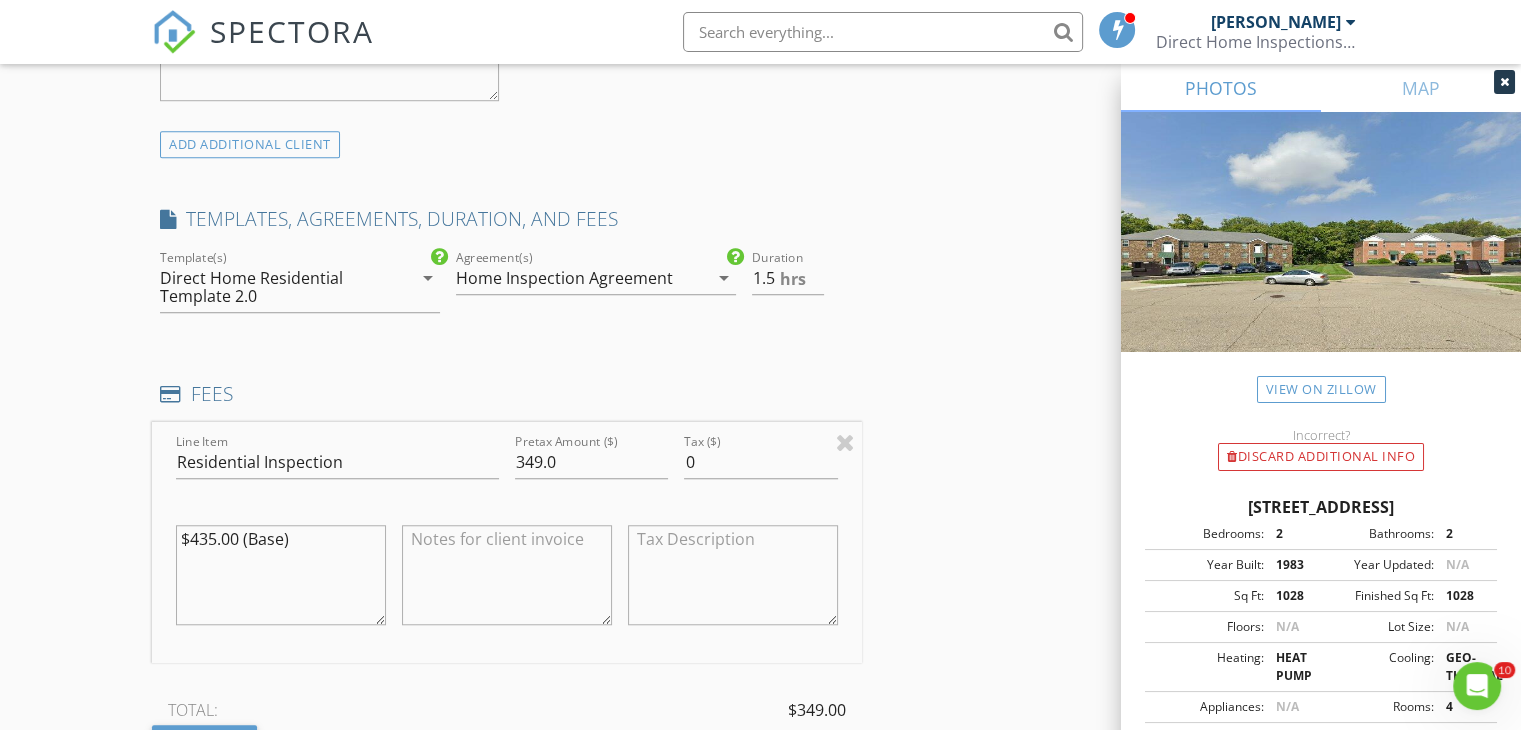 click on "INSPECTOR(S)
check_box_outline_blank   Mitchell Caskey     check_box   Wayne Balash   PRIMARY   Wayne Balash arrow_drop_down   check_box_outline_blank Wayne Balash specifically requested
Date/Time
07/14/2025 8:00 AM
Location
Address Search       Address 2045 Woodtrail Dr   Unit   City Fairfield   State OH   Zip 45014   County Butler     Square Feet 1028   Year Built 1983   Foundation arrow_drop_down     Wayne Balash     17.5 miles     (34 minutes)
client
check_box Enable Client CC email for this inspection   Client Search     check_box_outline_blank Client is a Company/Organization     First Name Wesley   Last Name Doty   Email wesleyscottdoty@gmail.com   CC Email   Phone 513-795-3573           Notes   Private Notes
ADD ADDITIONAL client
SERVICES
check_box" at bounding box center (760, 489) 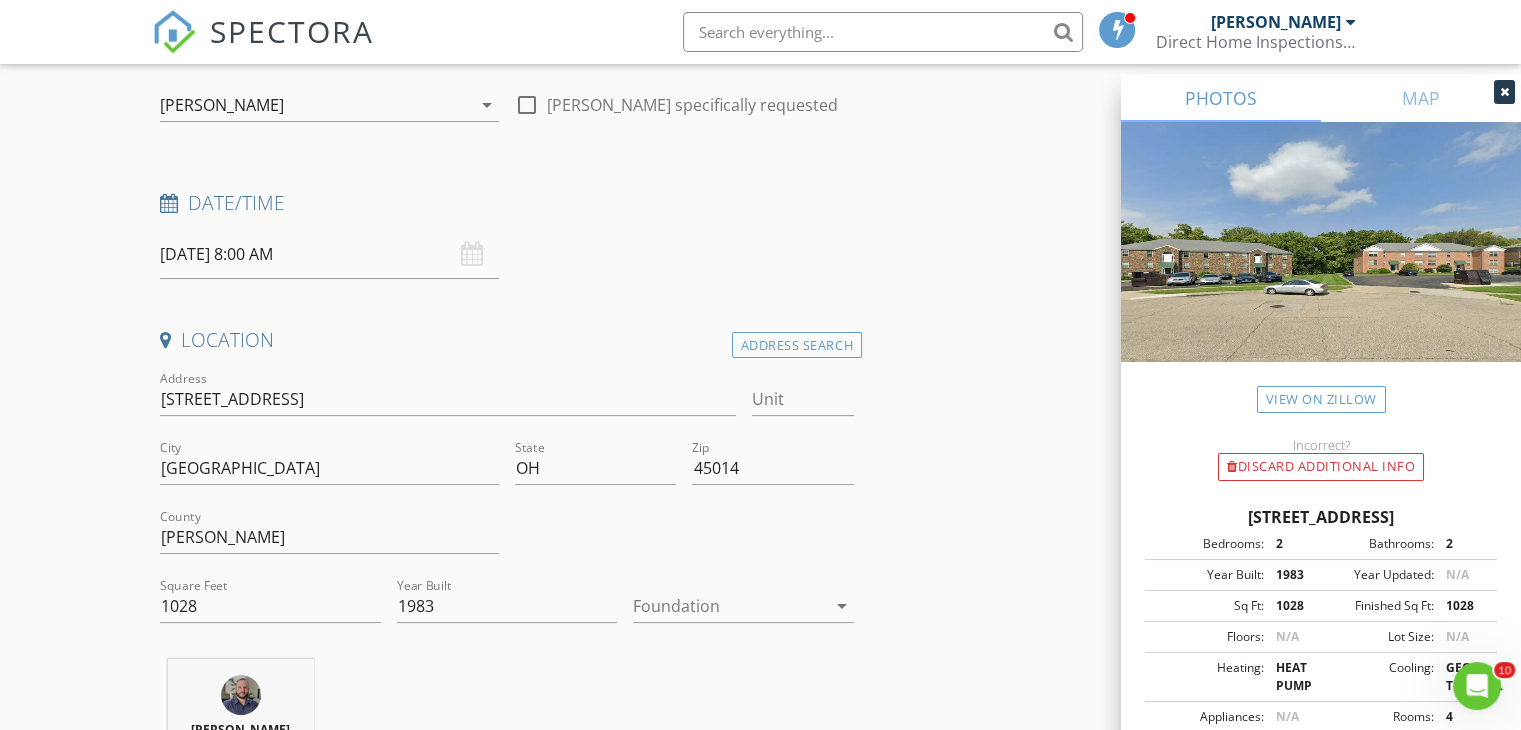 scroll, scrollTop: 0, scrollLeft: 0, axis: both 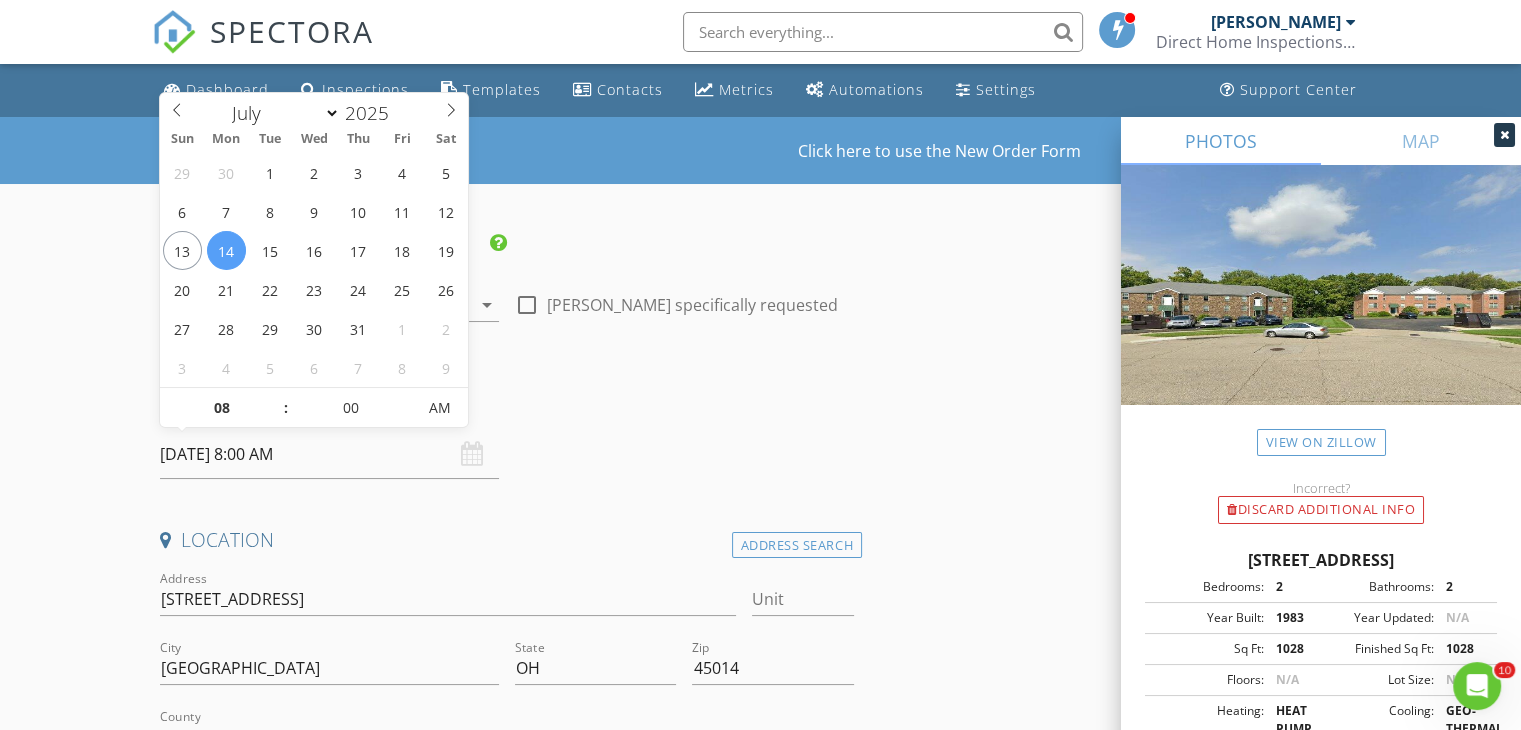 click on "07/14/2025 8:00 AM" at bounding box center [329, 454] 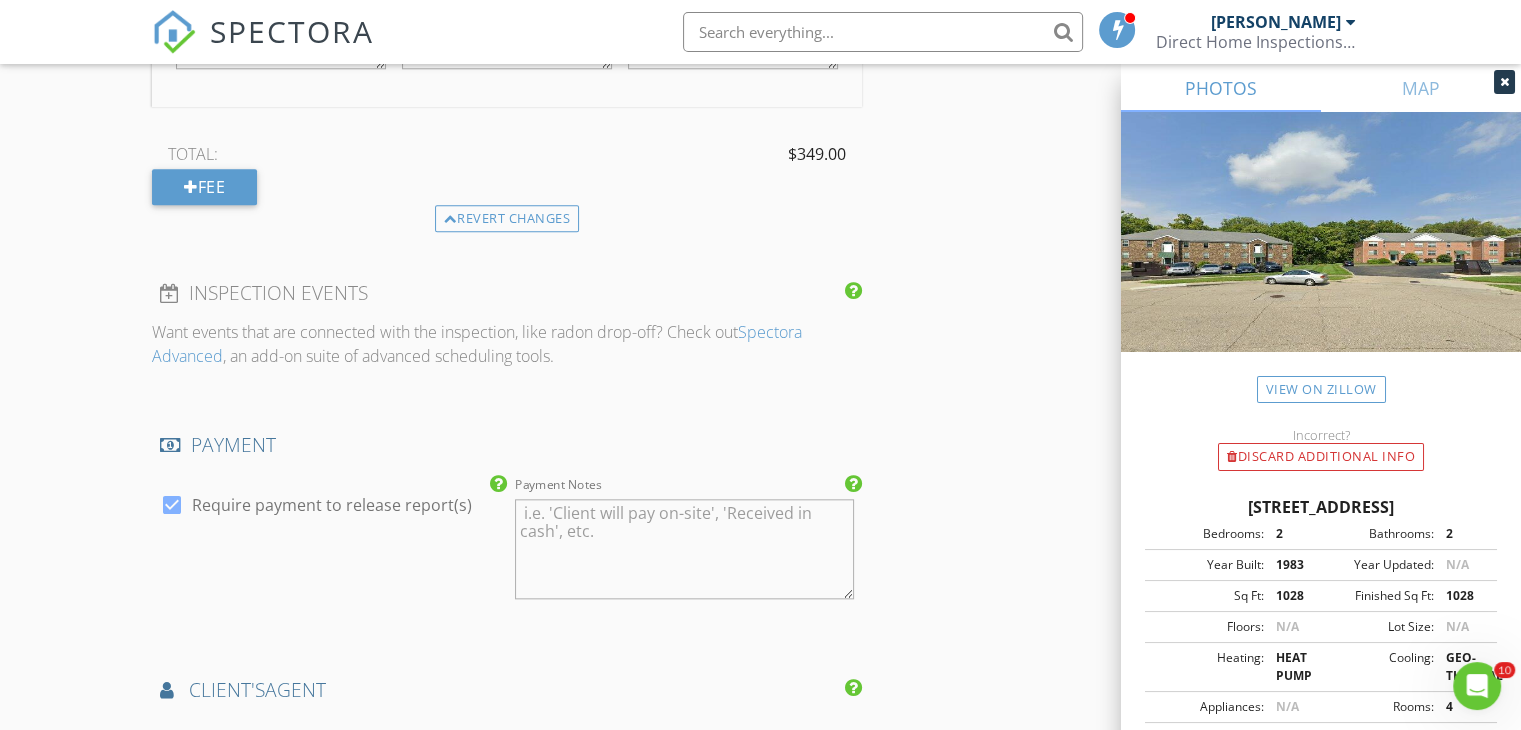 scroll, scrollTop: 2400, scrollLeft: 0, axis: vertical 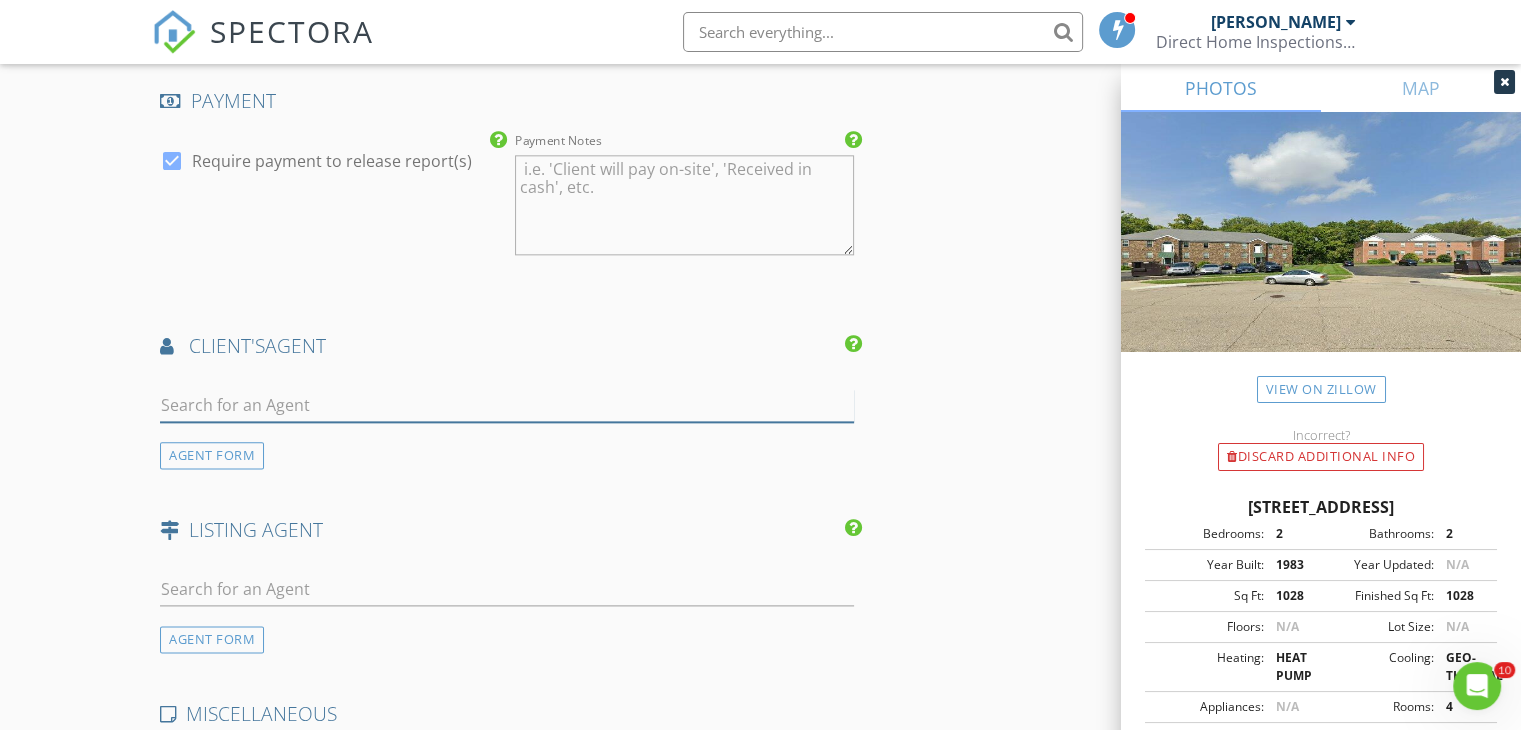 drag, startPoint x: 580, startPoint y: 401, endPoint x: 598, endPoint y: 395, distance: 18.973665 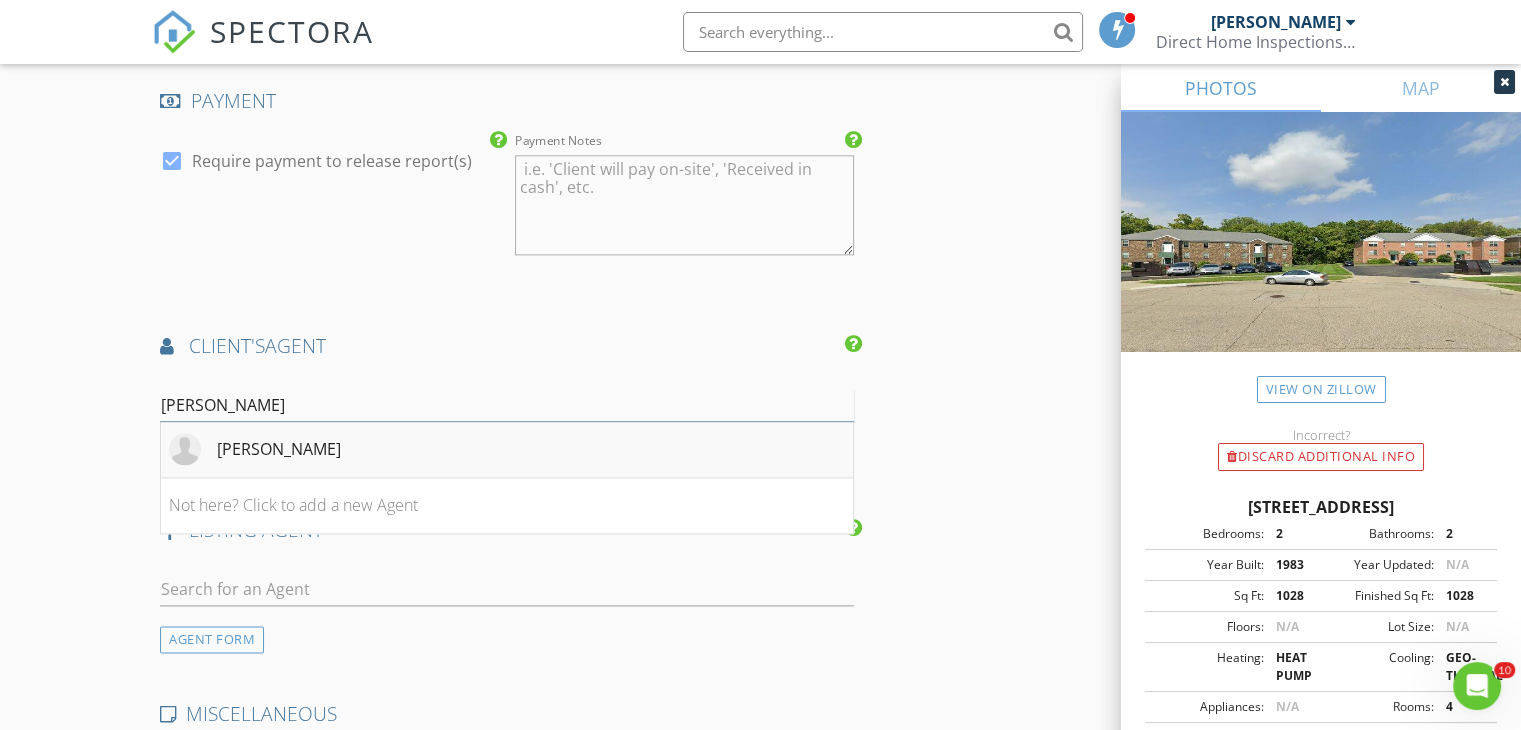 type on "mindy" 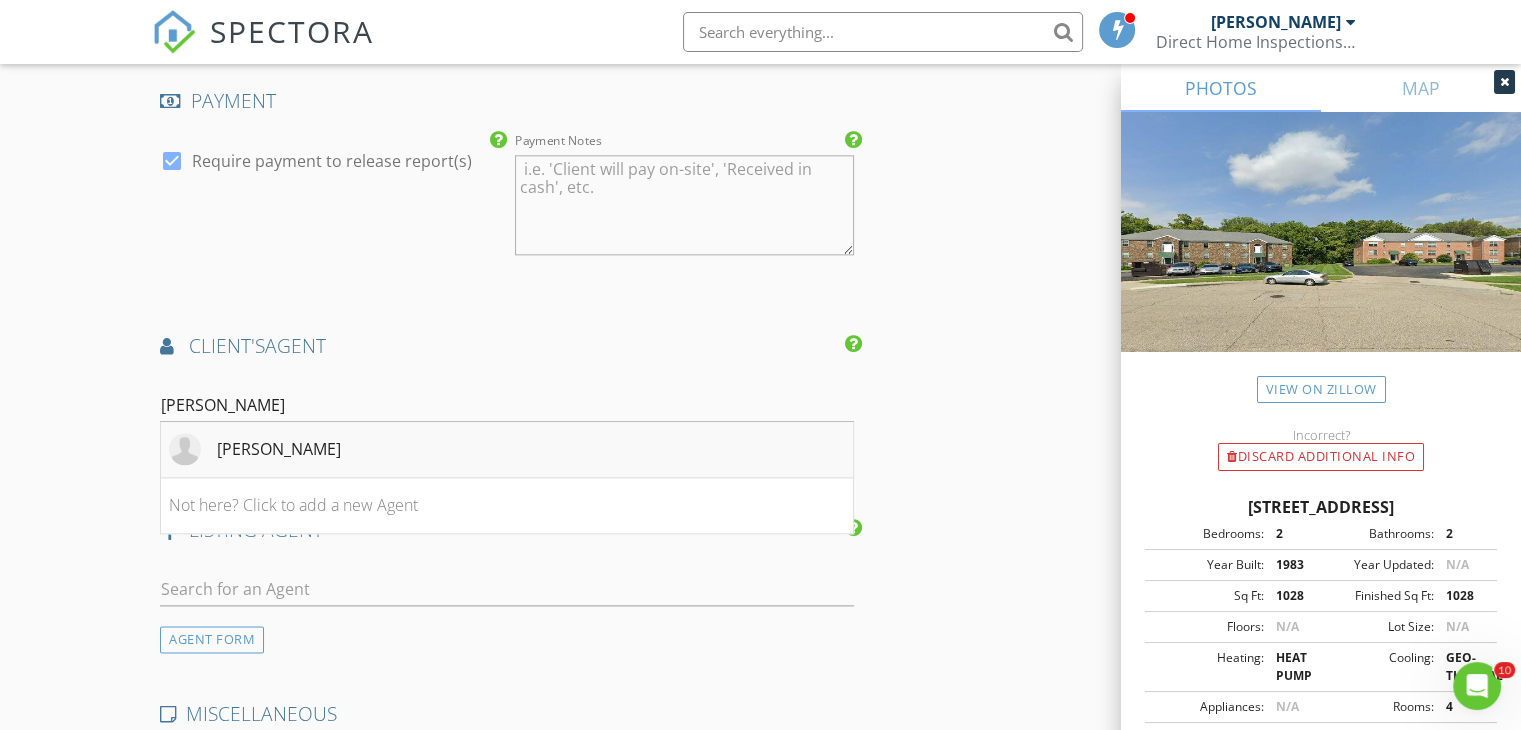 click on "Mindy Baumann" at bounding box center [507, 450] 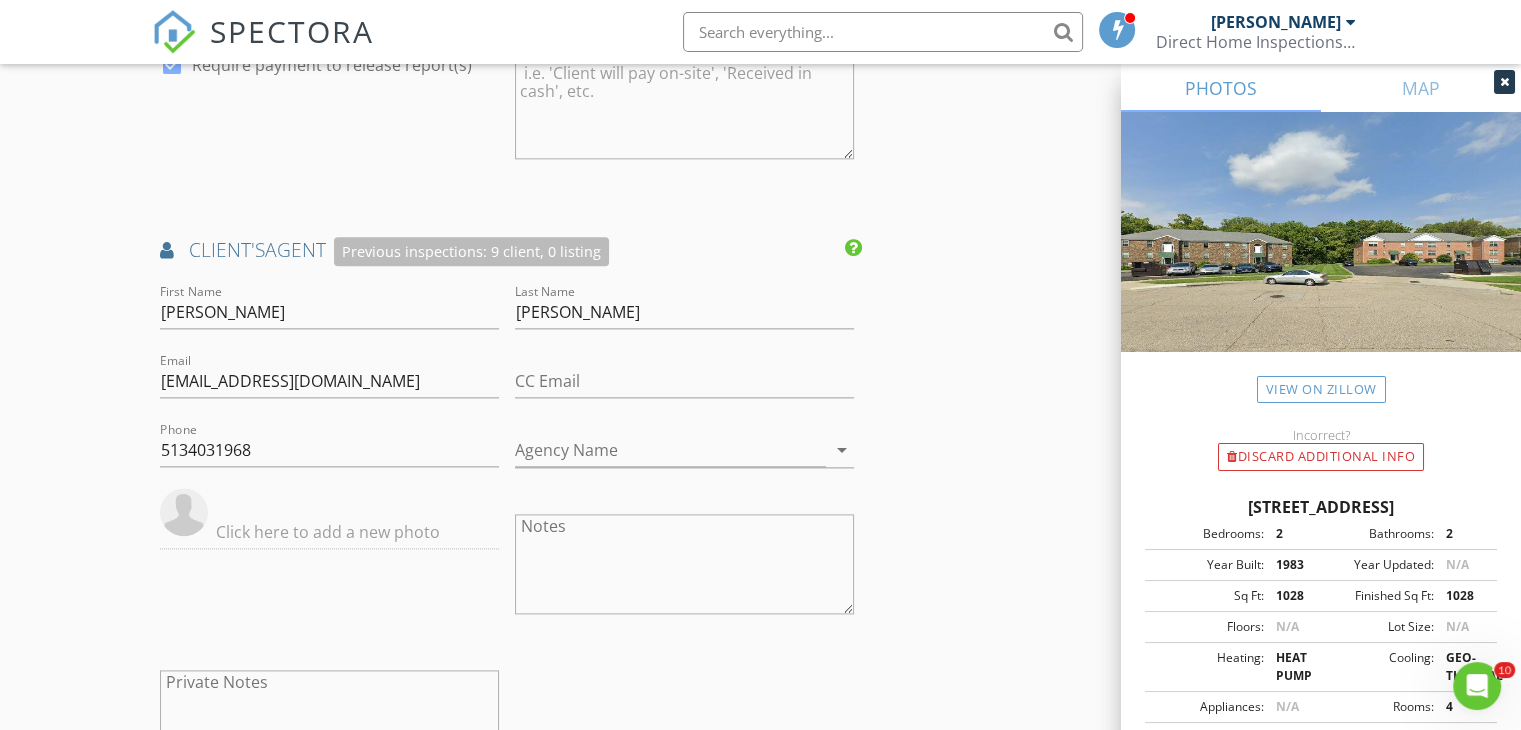 scroll, scrollTop: 2500, scrollLeft: 0, axis: vertical 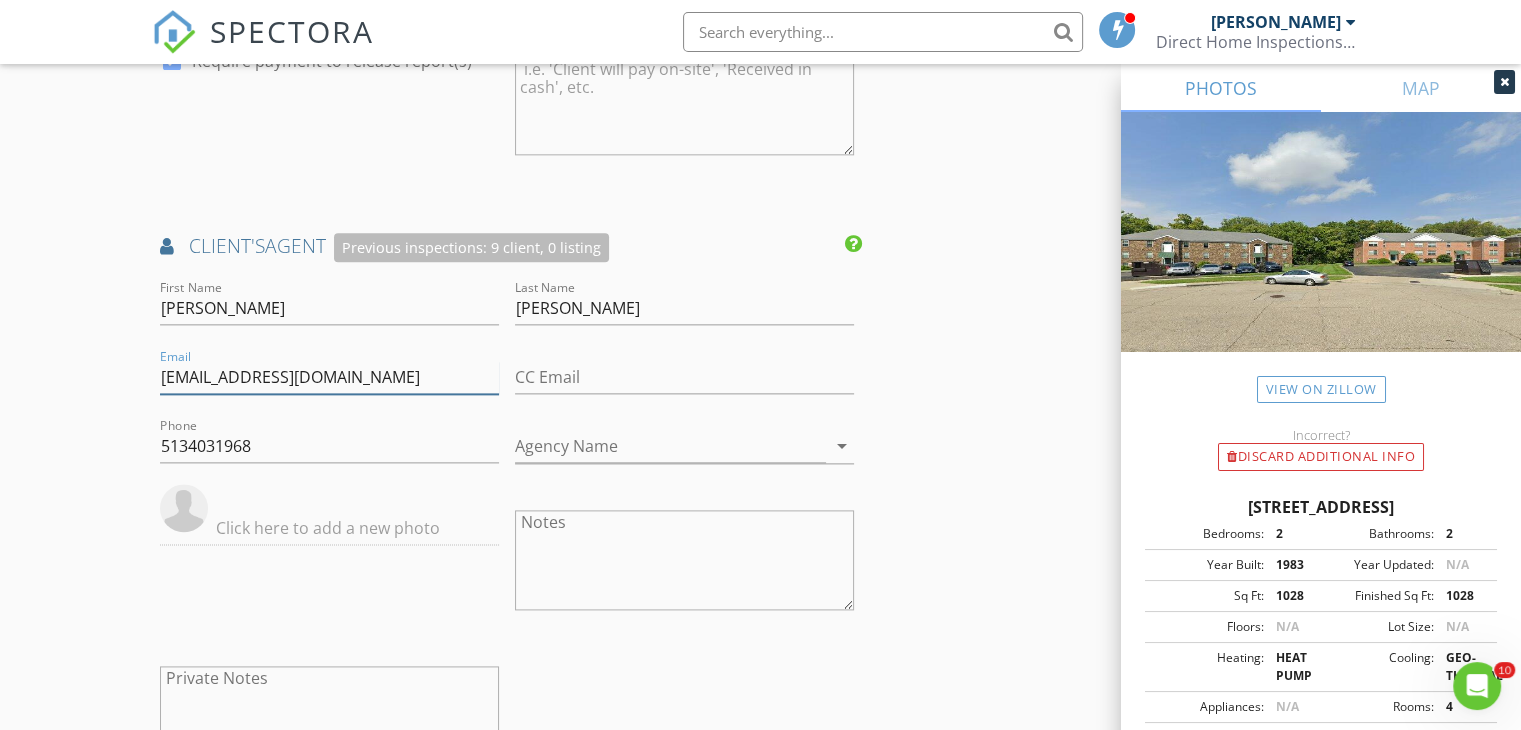 drag, startPoint x: 399, startPoint y: 379, endPoint x: 207, endPoint y: 373, distance: 192.09373 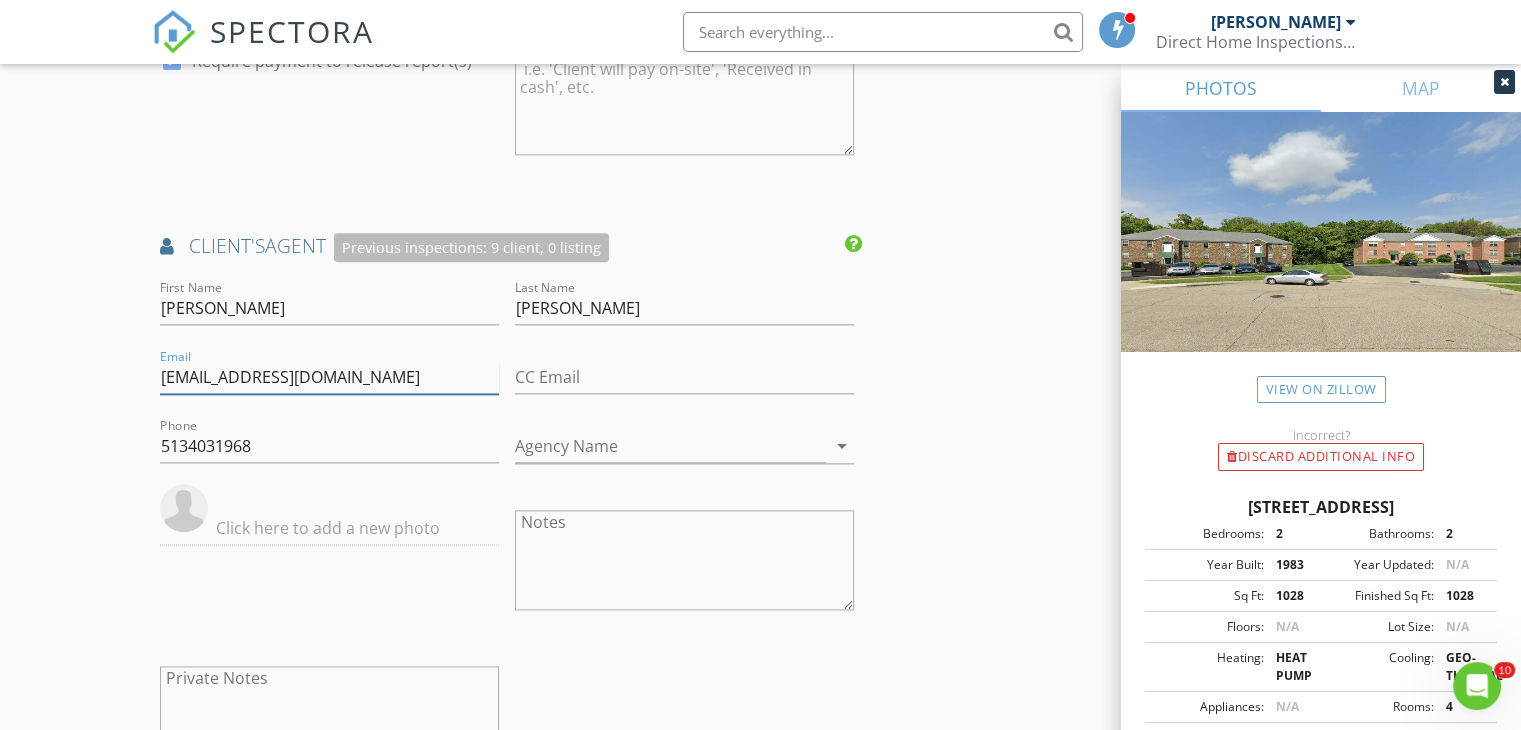 click on "mindybaumann@msn.com" at bounding box center [329, 377] 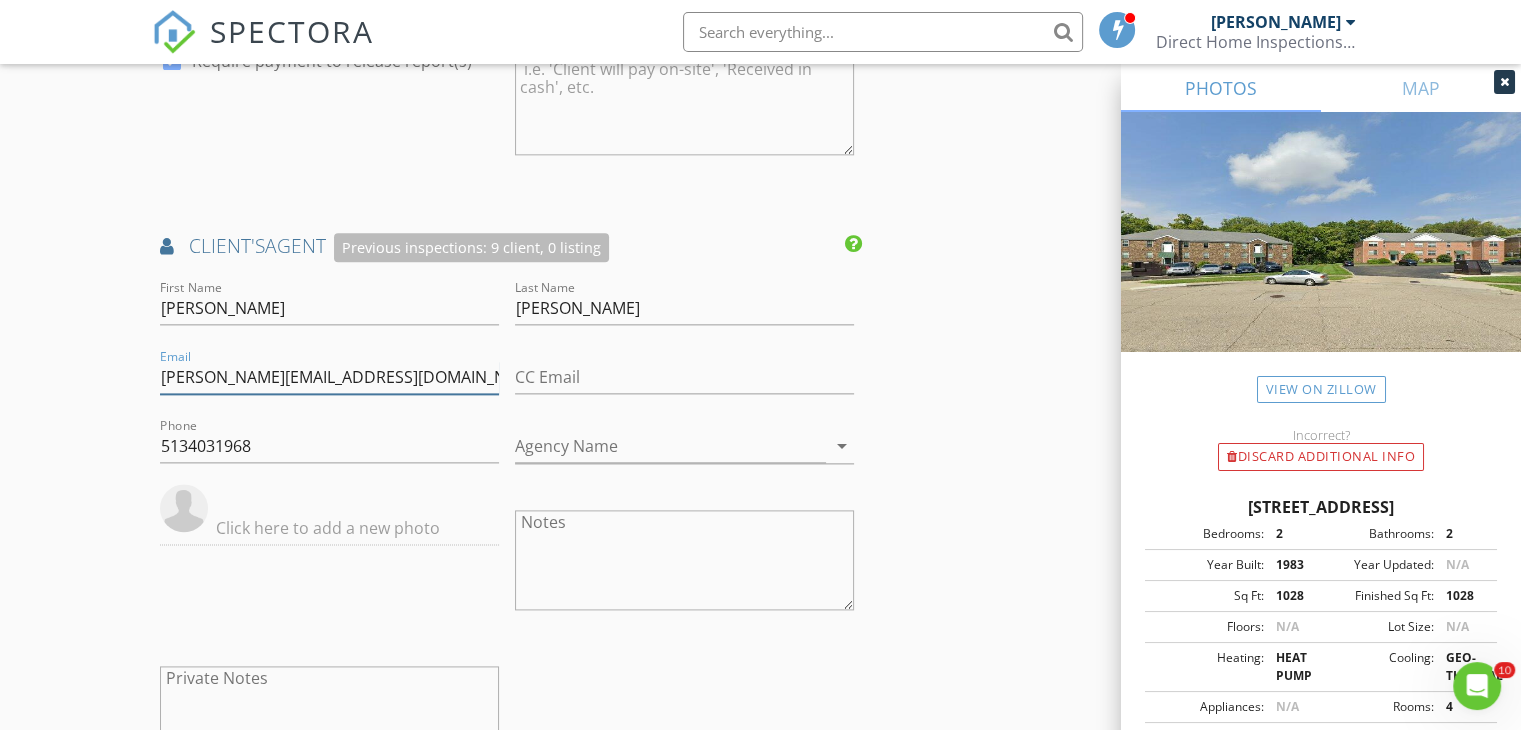 type on "mindy@yourway-home.com" 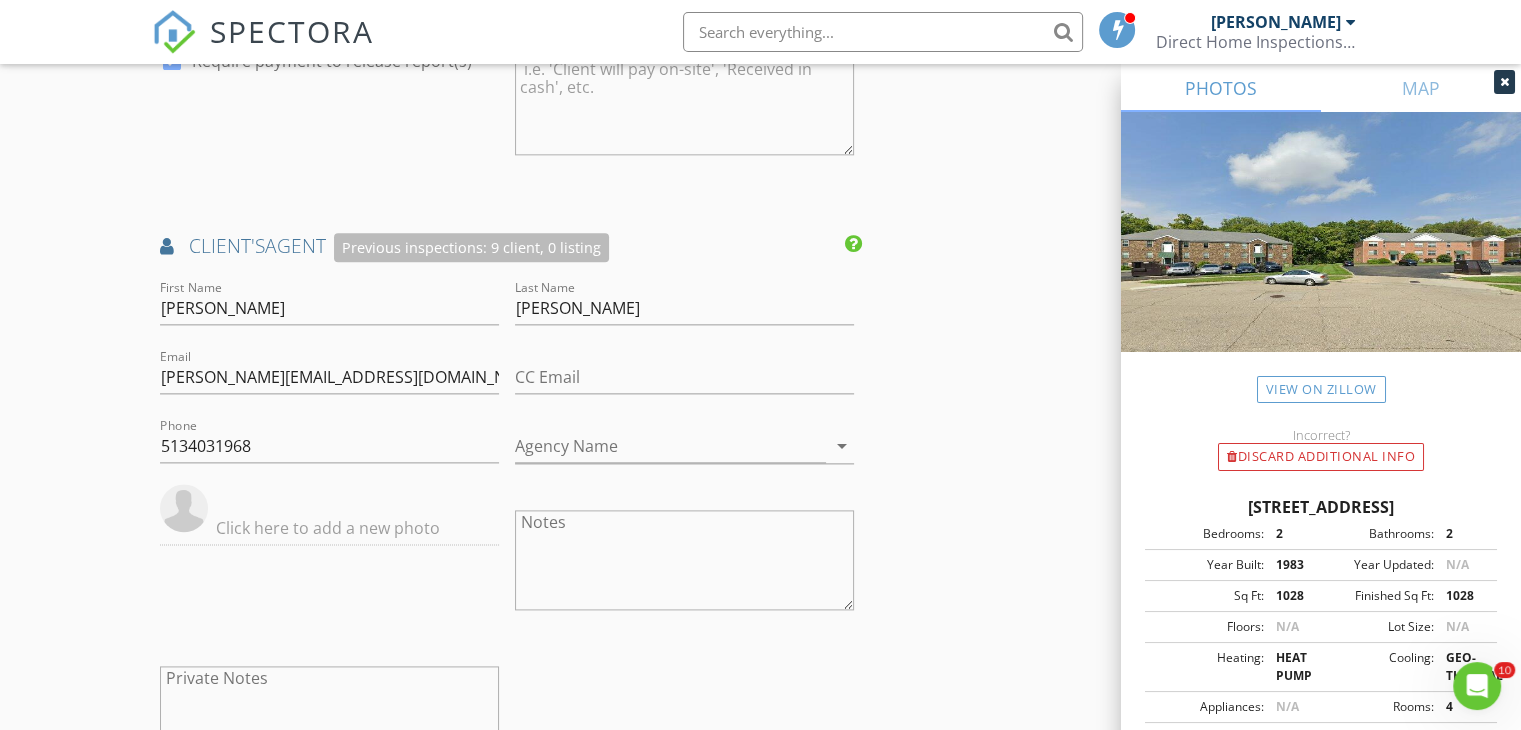 click on "New Inspection
Click here to use the New Order Form
INSPECTOR(S)
check_box_outline_blank   Mitchell Caskey     check_box   Wayne Balash   PRIMARY   Wayne Balash arrow_drop_down   check_box_outline_blank Wayne Balash specifically requested
Date/Time
07/14/2025 8:00 AM
Location
Address Search       Address 2045 Woodtrail Dr   Unit   City Fairfield   State OH   Zip 45014   County Butler     Square Feet 1028   Year Built 1983   Foundation arrow_drop_down     Wayne Balash     17.5 miles     (34 minutes)
client
check_box Enable Client CC email for this inspection   Client Search     check_box_outline_blank Client is a Company/Organization     First Name Wesley   Last Name Doty   Email wesleyscottdoty@gmail.com   CC Email   Phone 513-795-3573           Notes   Private Notes
ADD ADDITIONAL client" at bounding box center [760, -316] 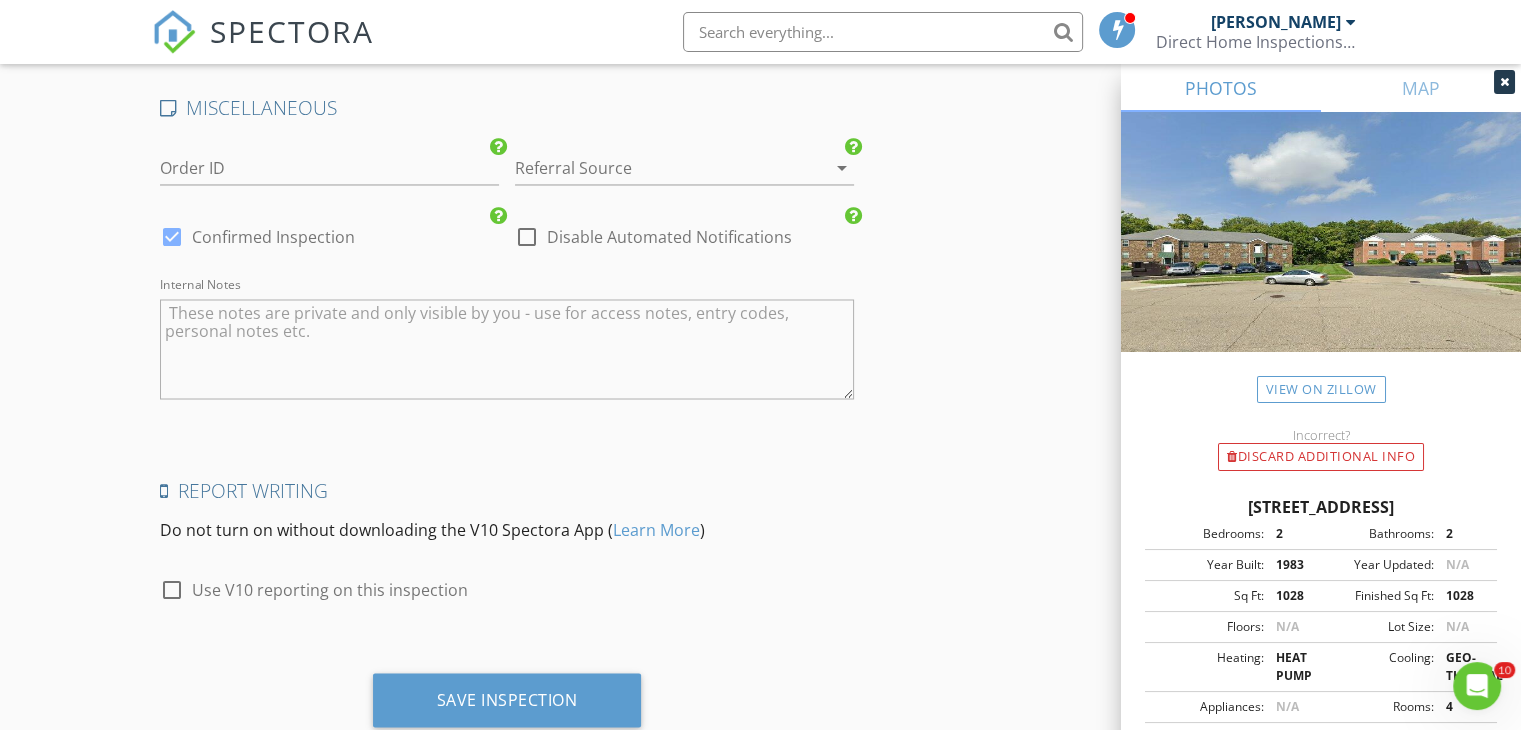 scroll, scrollTop: 3514, scrollLeft: 0, axis: vertical 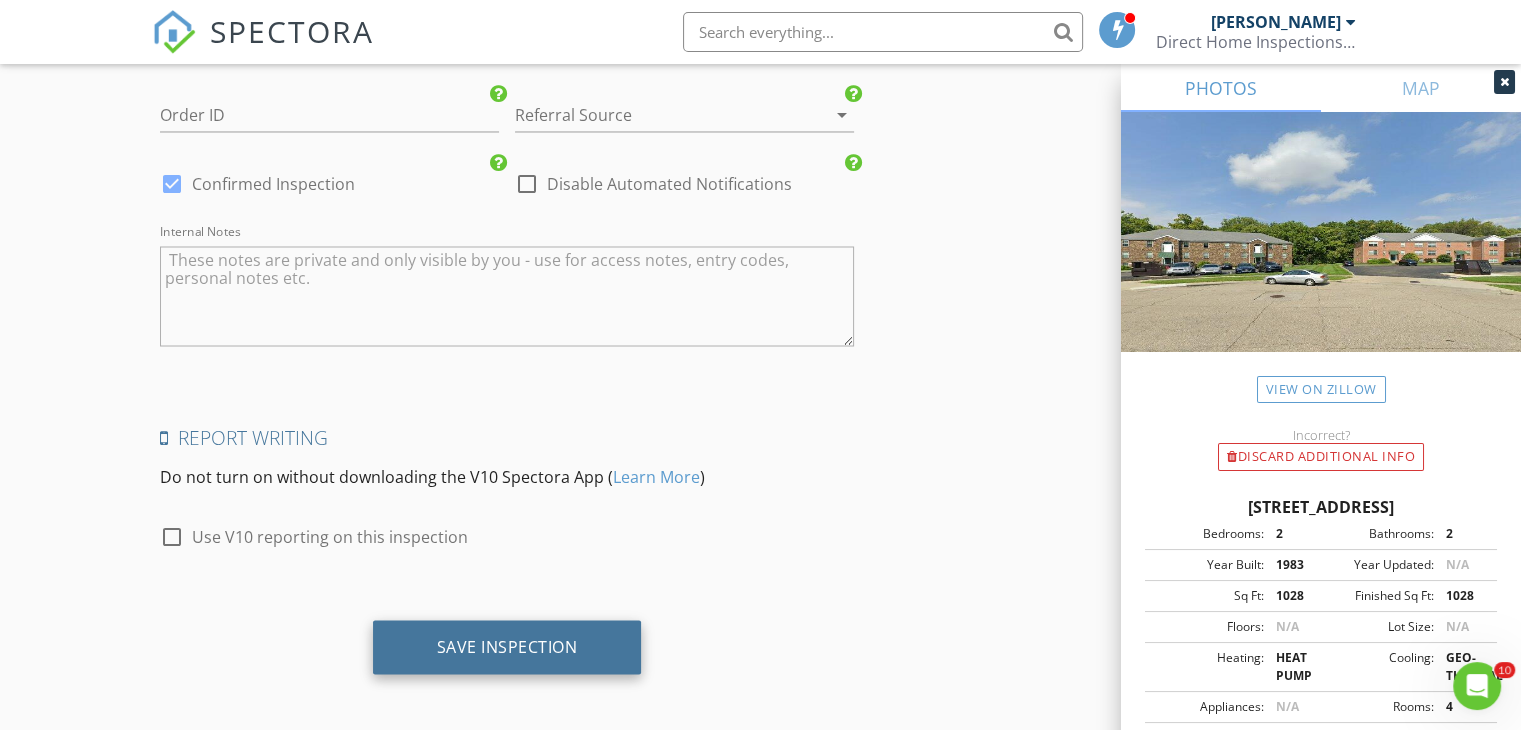 click on "Save Inspection" at bounding box center (507, 646) 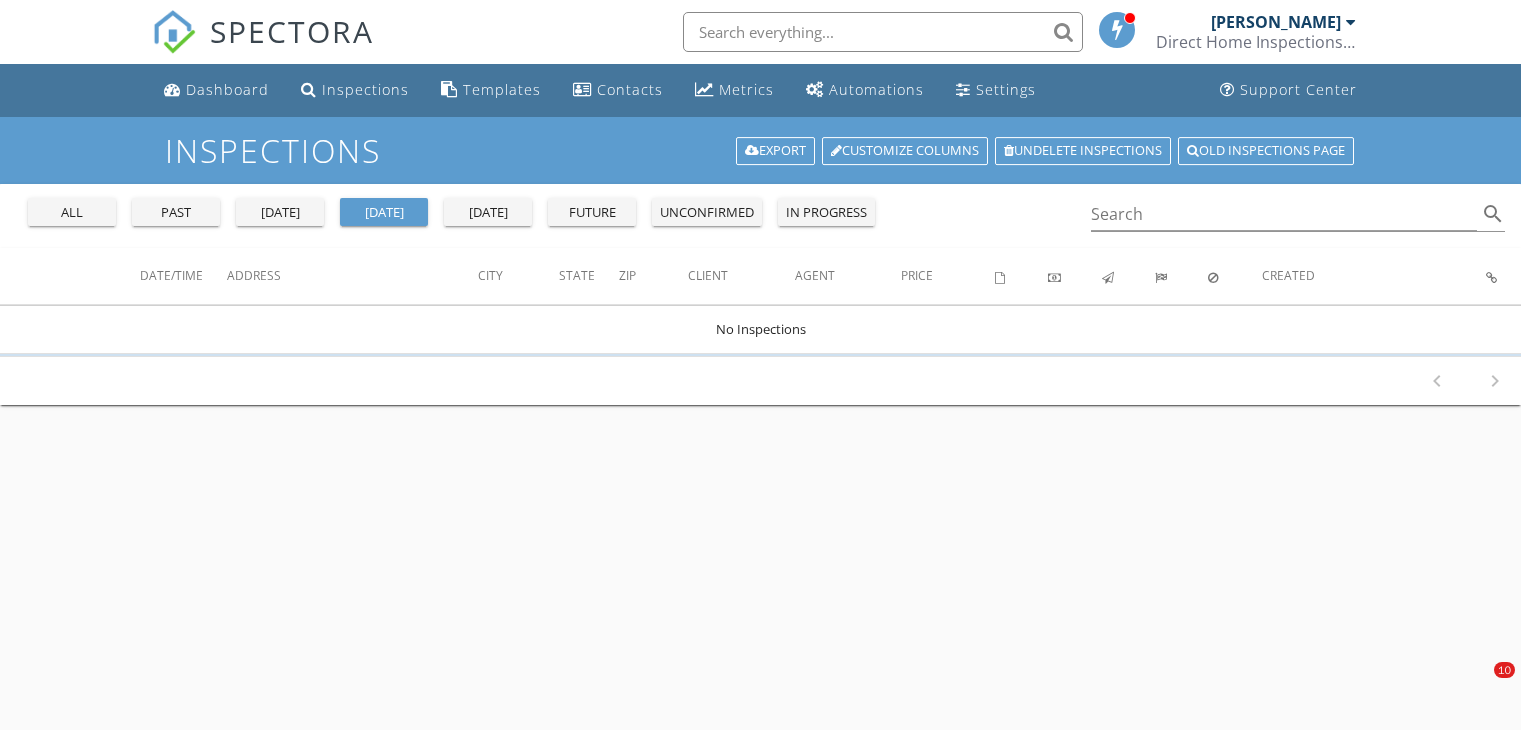 scroll, scrollTop: 0, scrollLeft: 0, axis: both 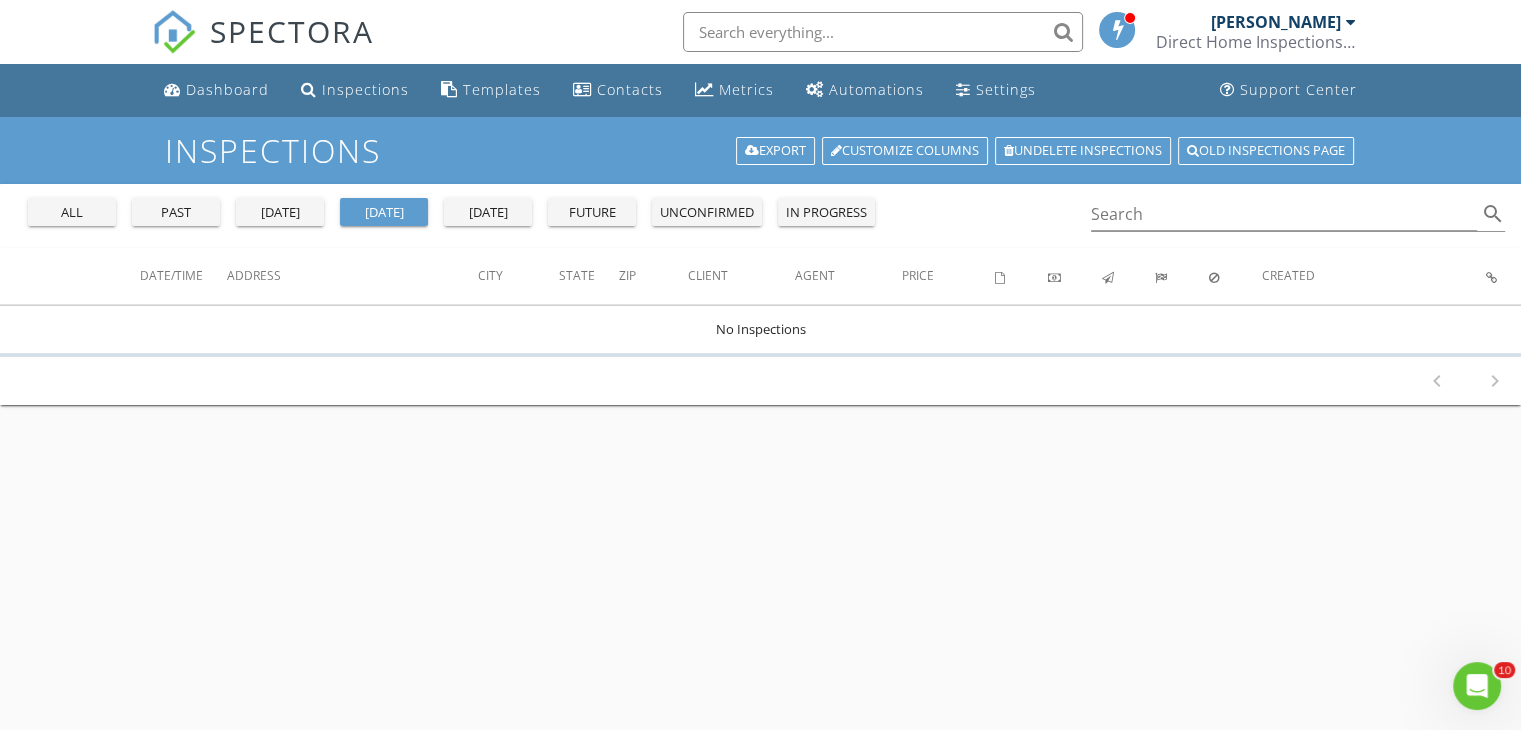 click on "past" at bounding box center [176, 213] 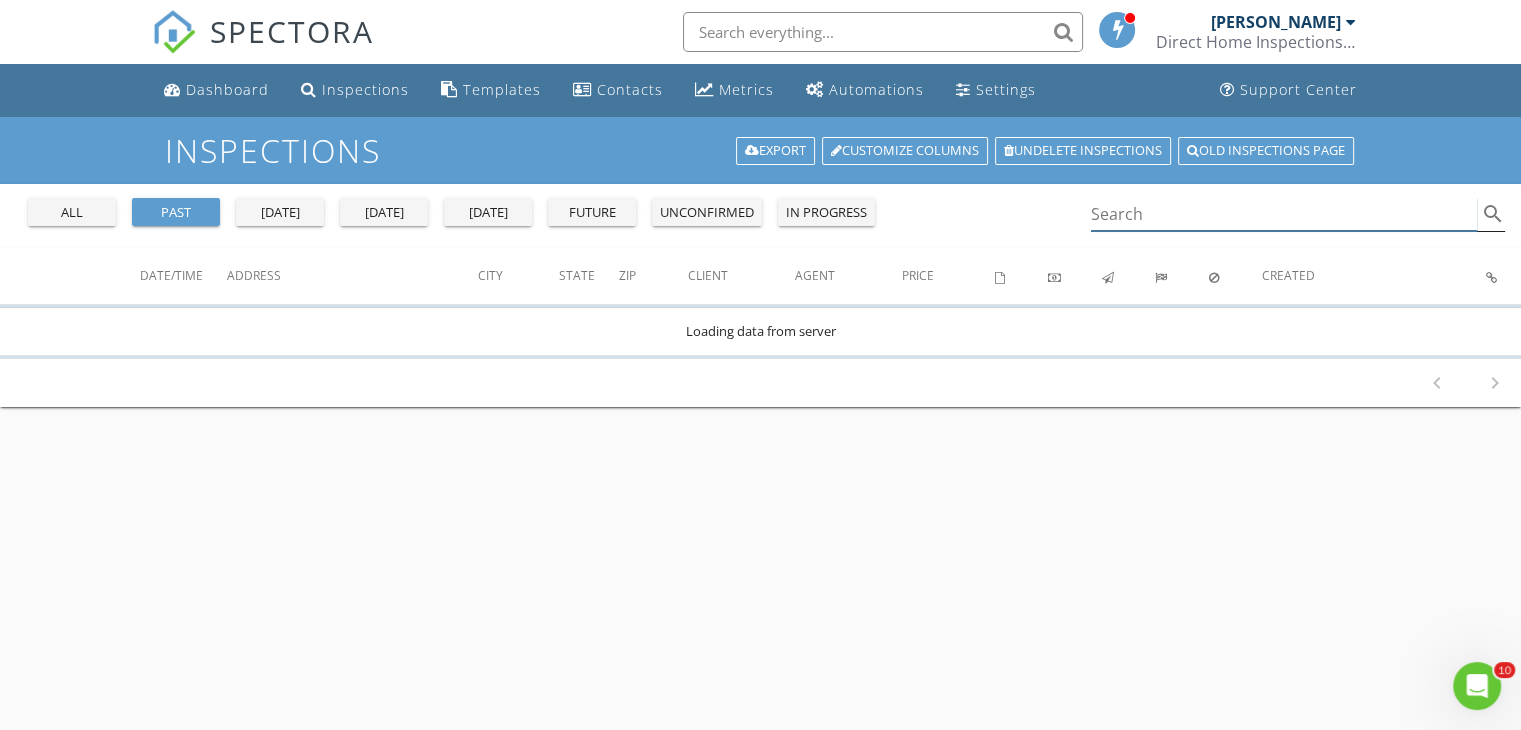click at bounding box center (1284, 214) 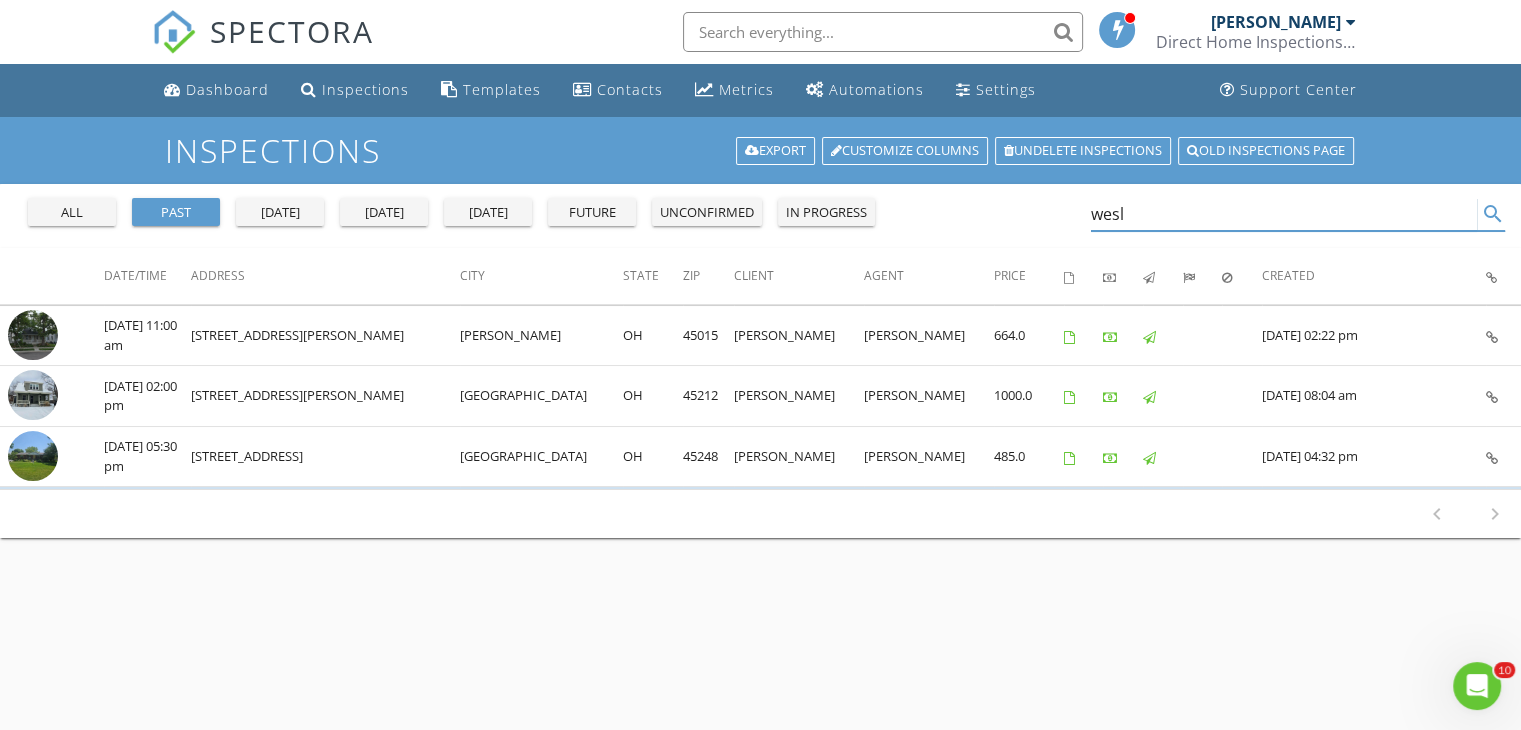 type on "wesl" 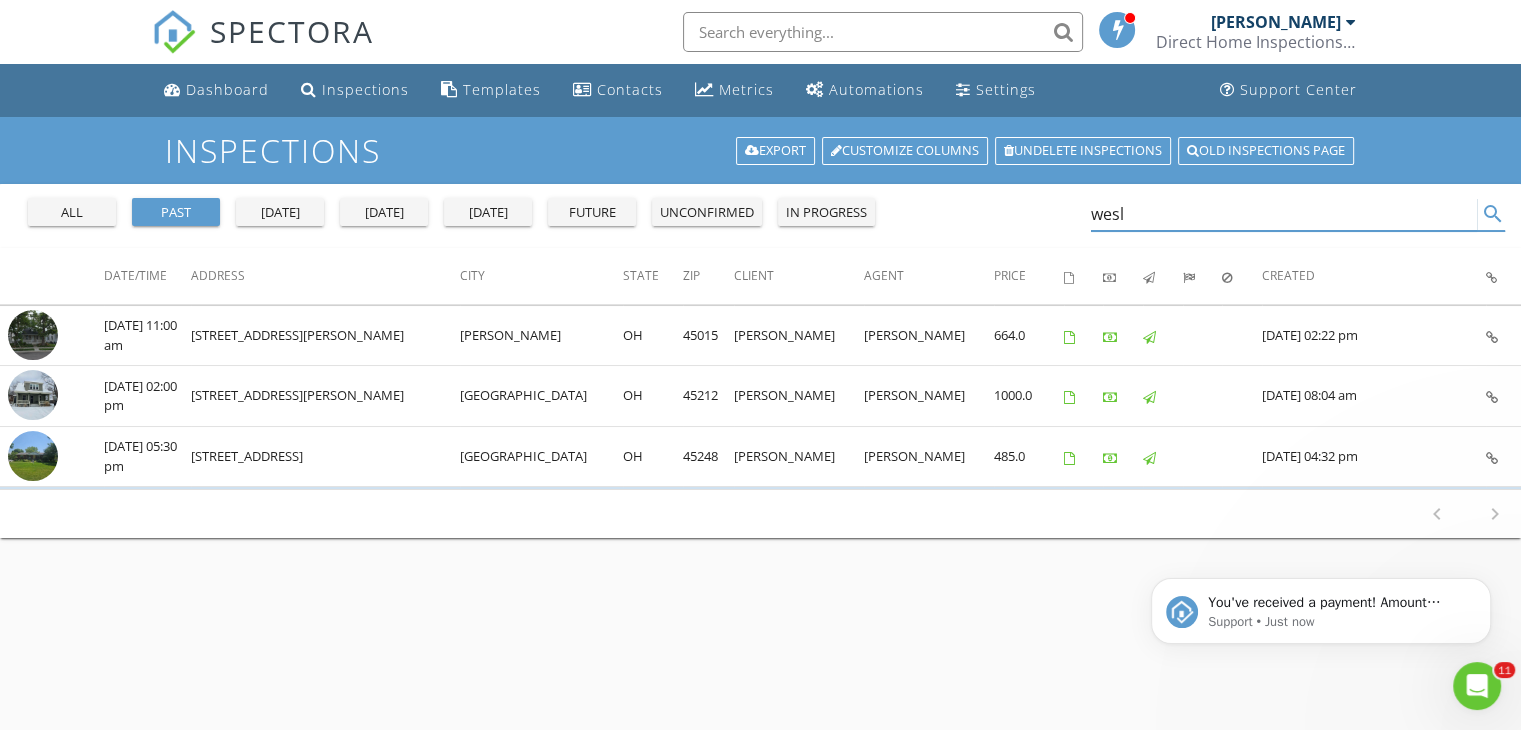 scroll, scrollTop: 0, scrollLeft: 0, axis: both 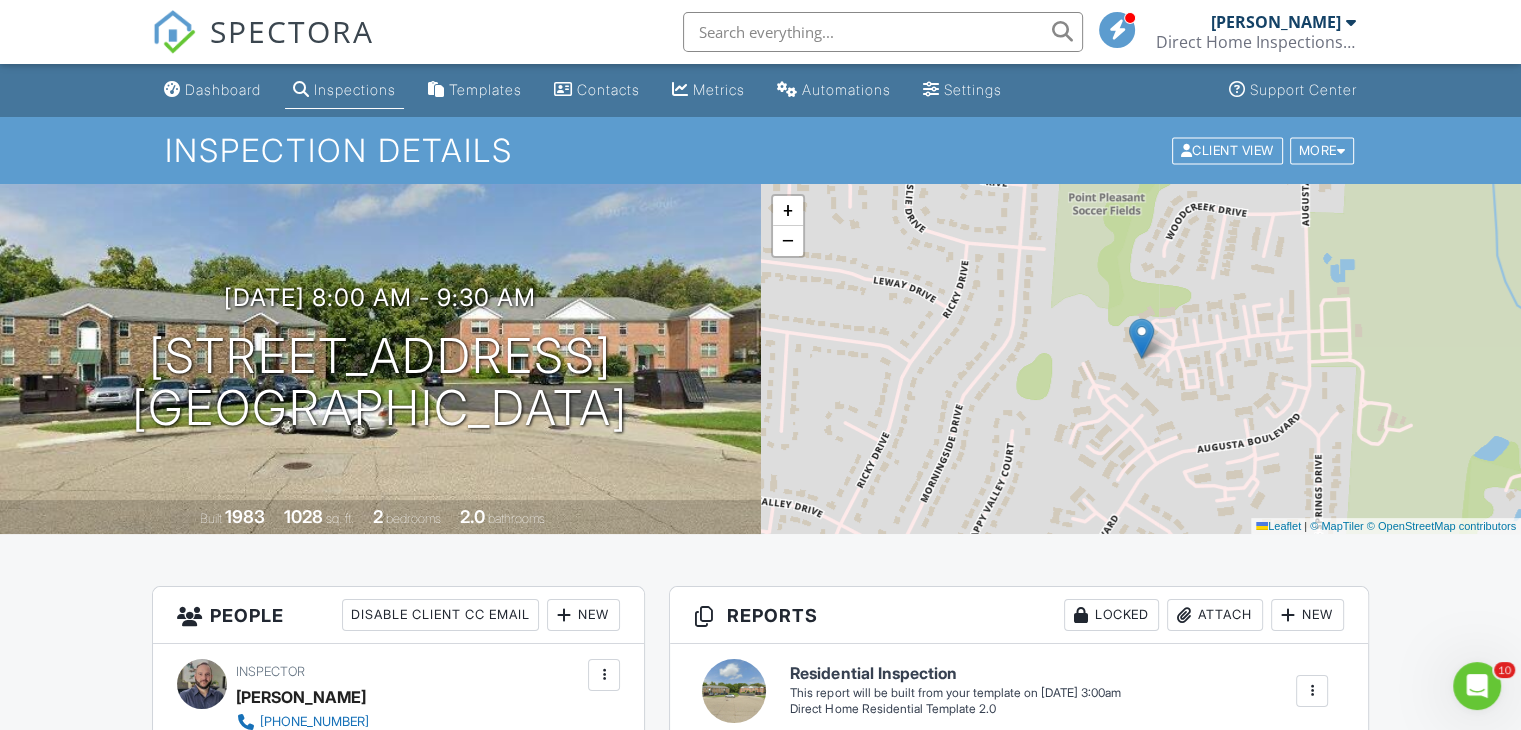 click on "Inspections" at bounding box center (344, 90) 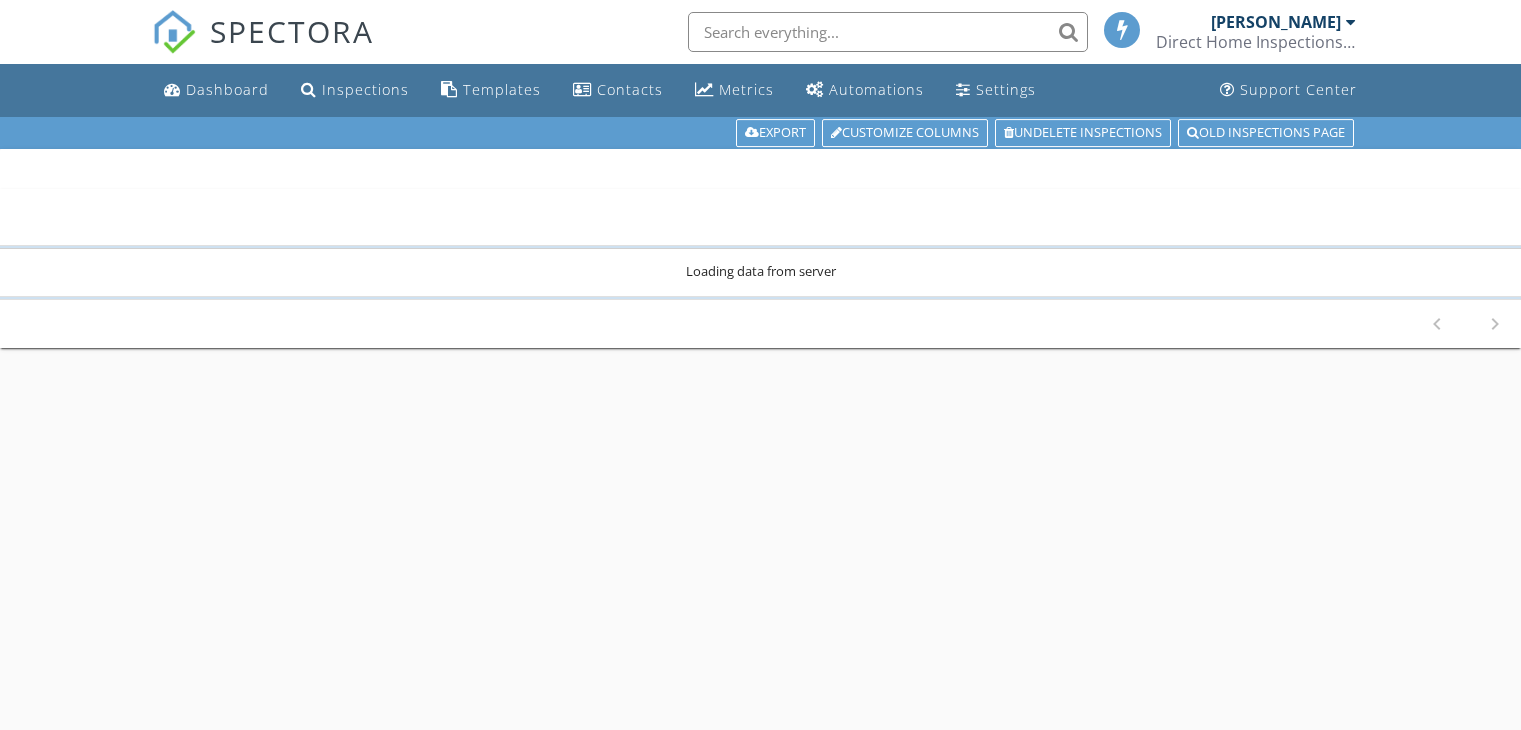 scroll, scrollTop: 0, scrollLeft: 0, axis: both 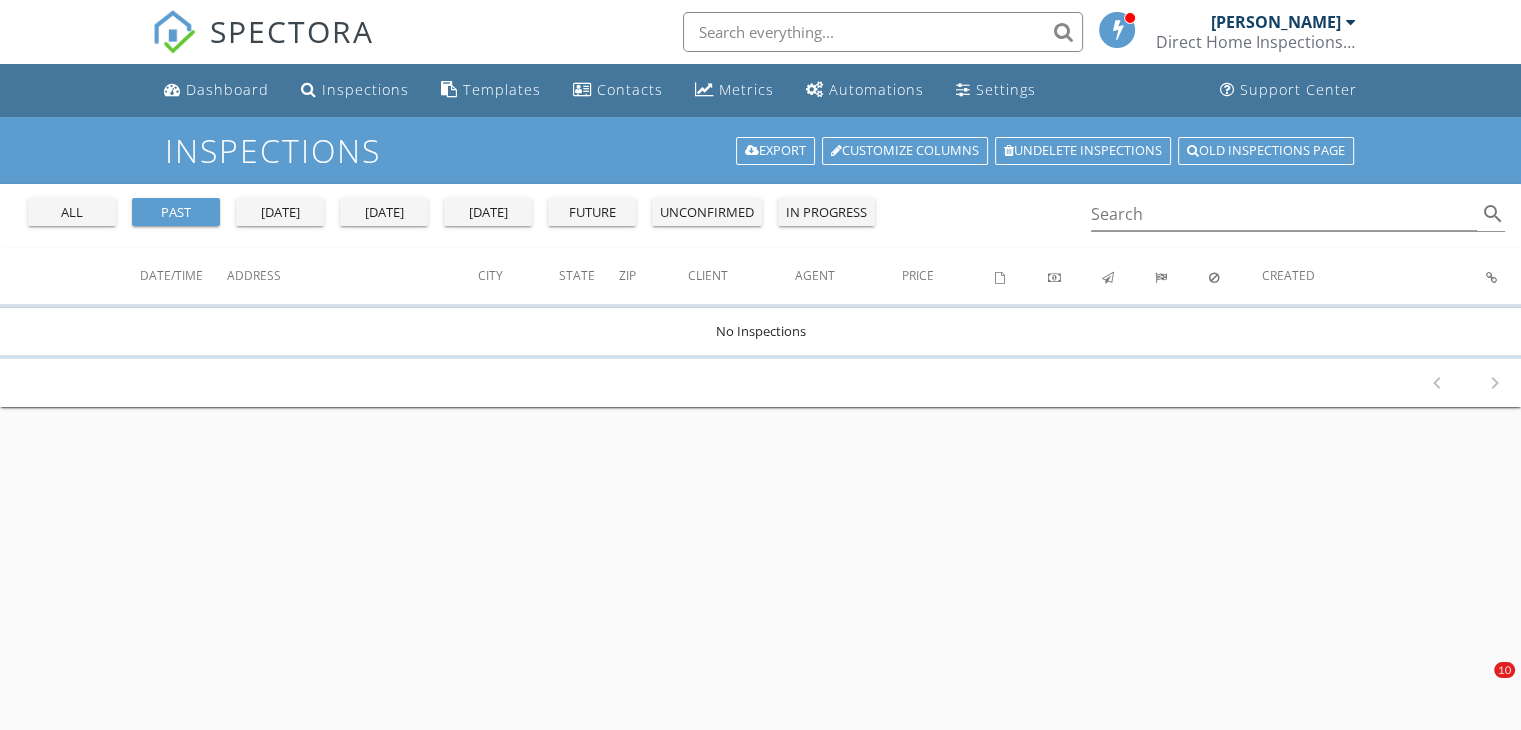 click on "[DATE]" at bounding box center (488, 213) 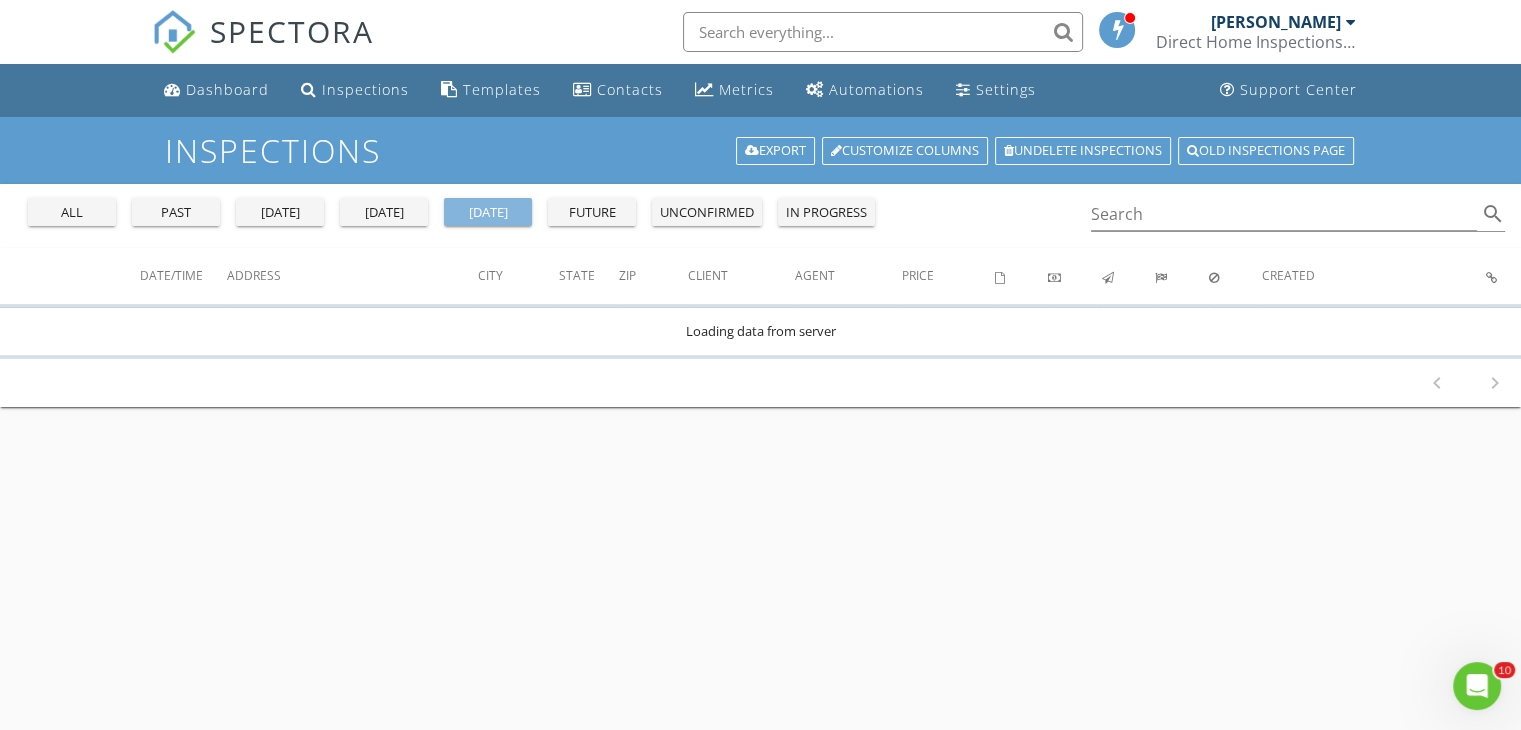 scroll, scrollTop: 0, scrollLeft: 0, axis: both 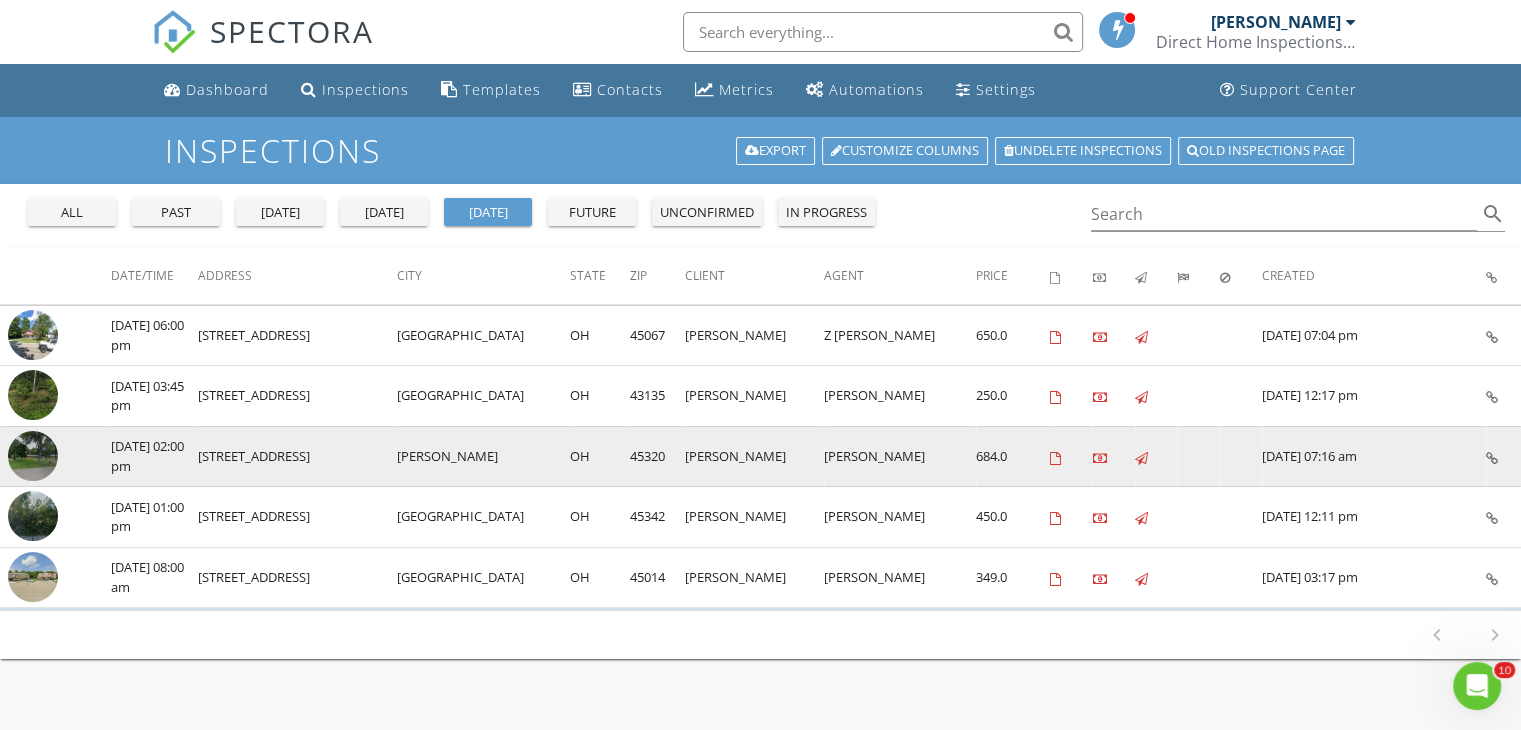 click at bounding box center (33, 456) 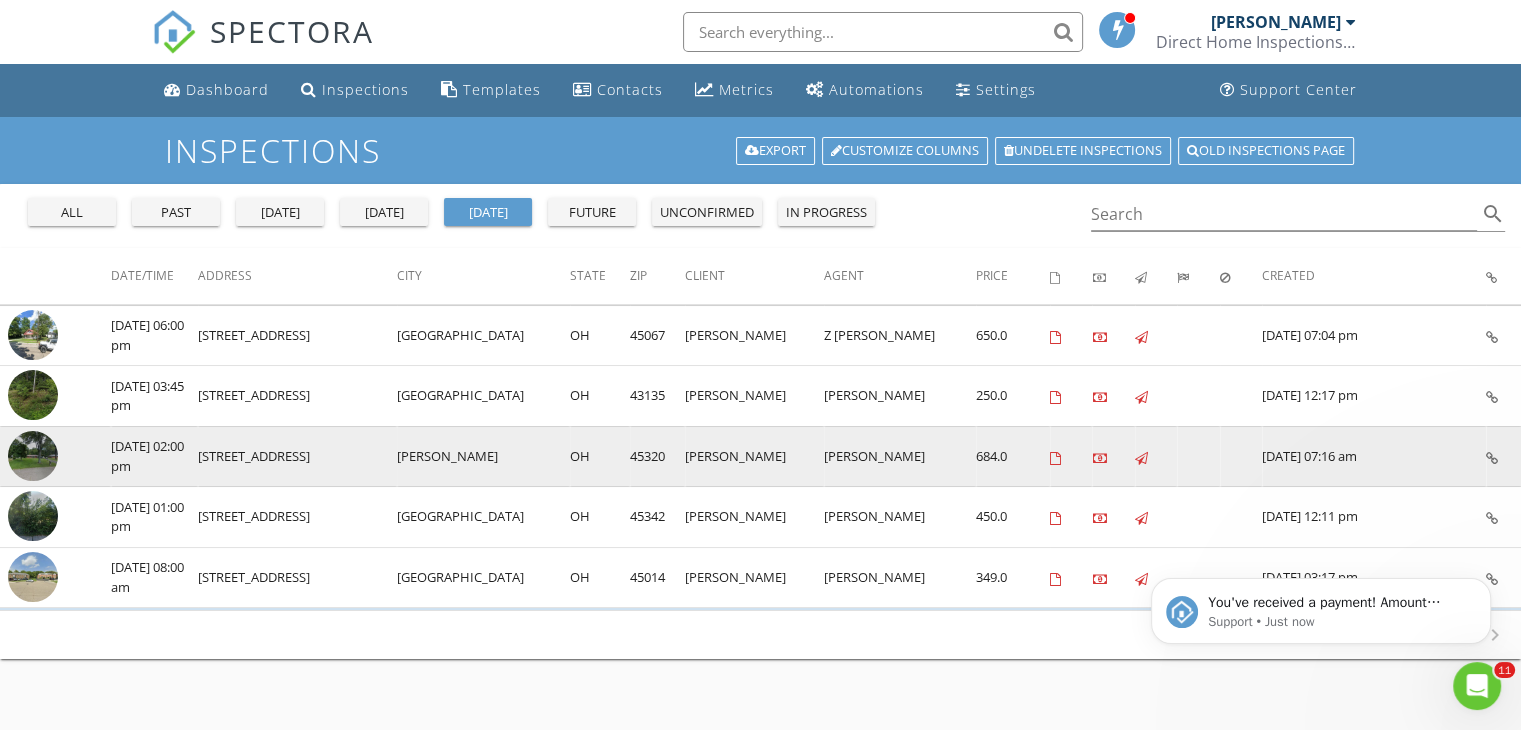 scroll, scrollTop: 0, scrollLeft: 0, axis: both 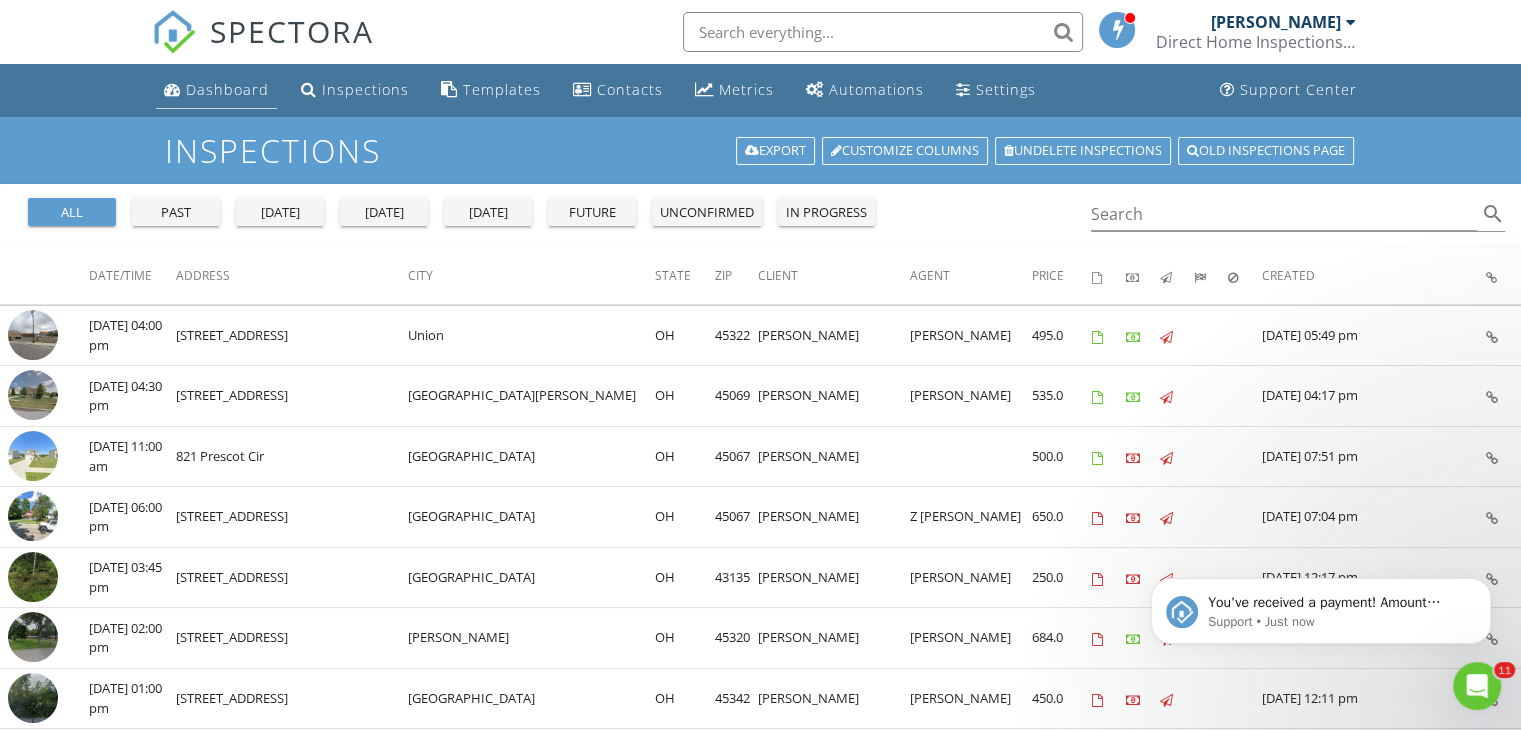 click on "Dashboard" at bounding box center (227, 89) 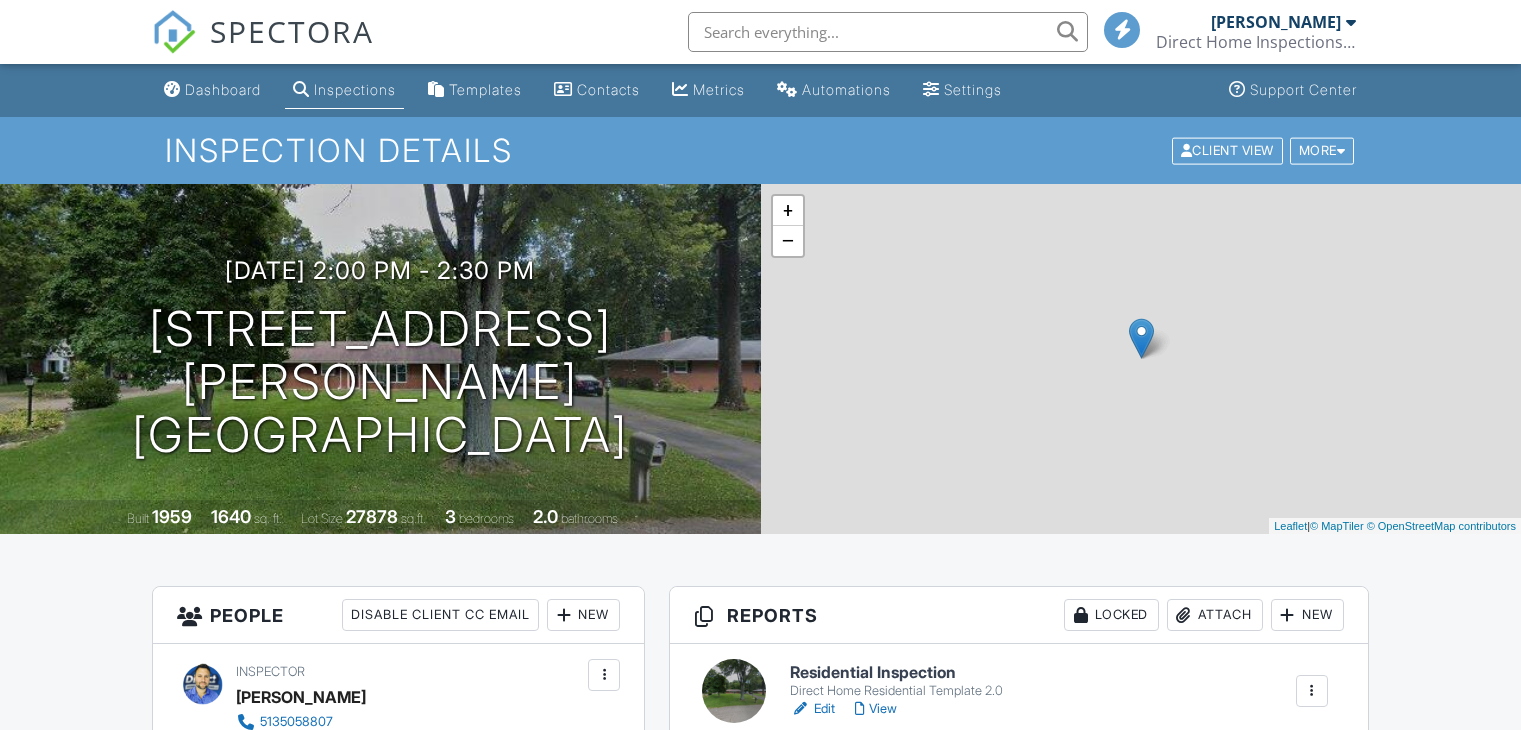 scroll, scrollTop: 994, scrollLeft: 0, axis: vertical 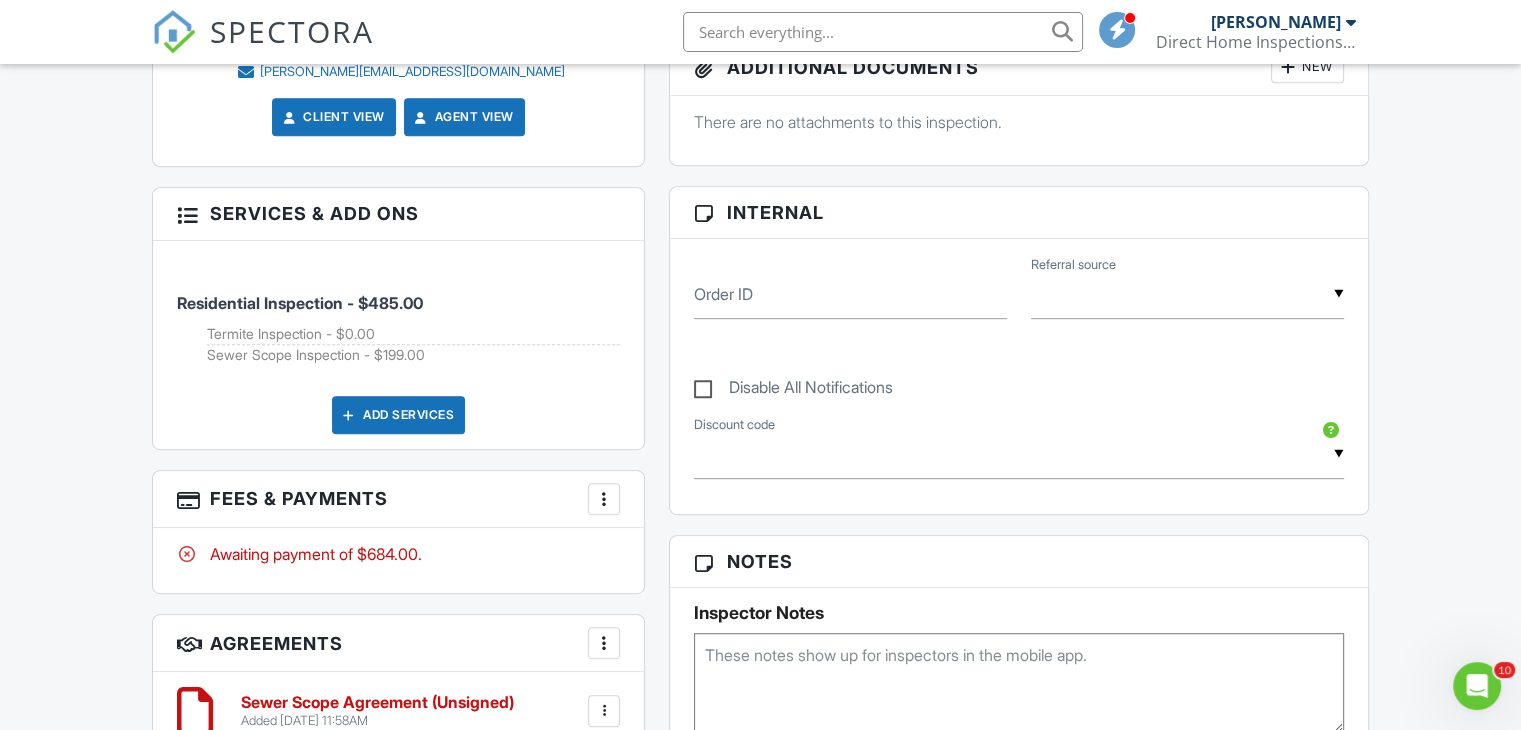click on "More" at bounding box center (604, 499) 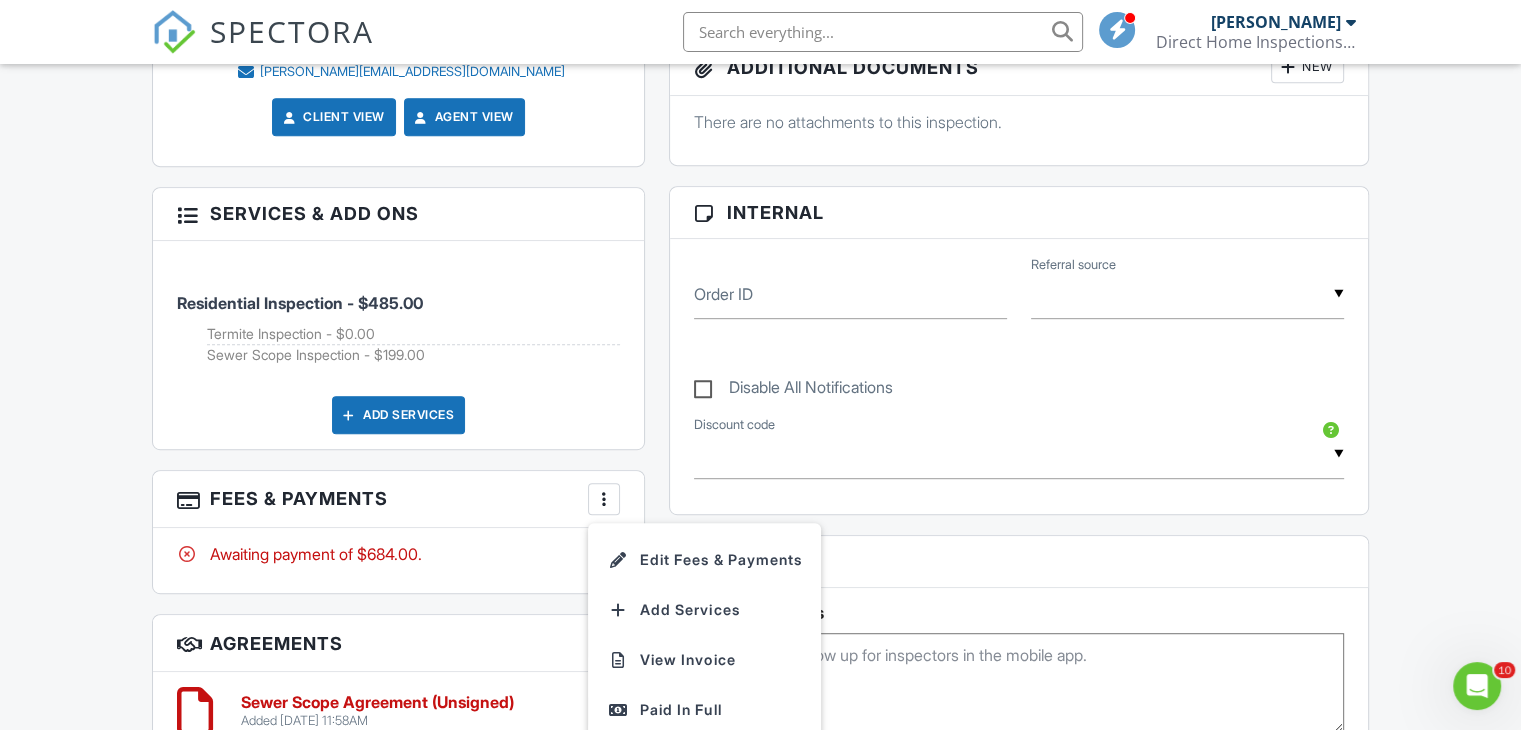 drag, startPoint x: 689, startPoint y: 714, endPoint x: 624, endPoint y: 676, distance: 75.29276 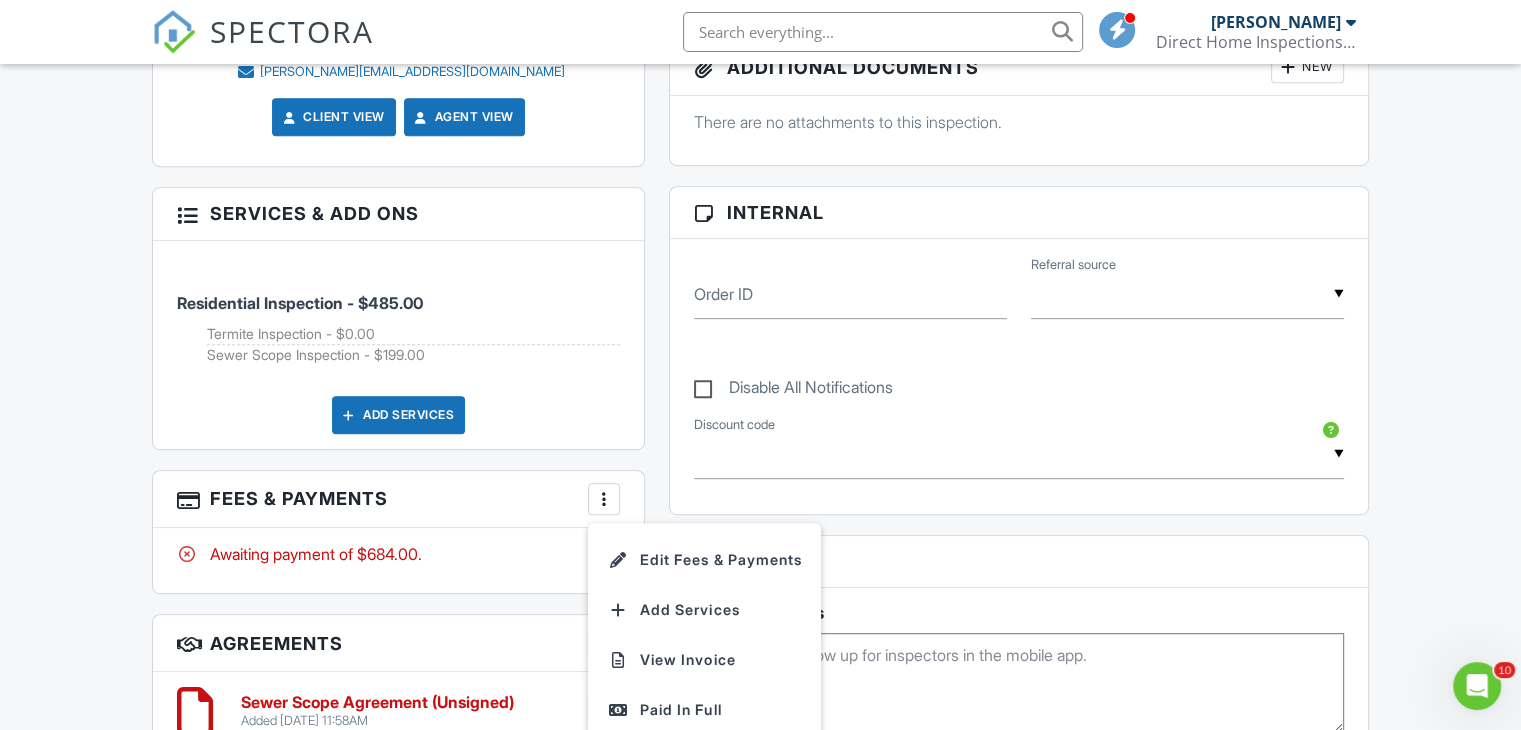 click on "Paid In Full" at bounding box center [704, 710] 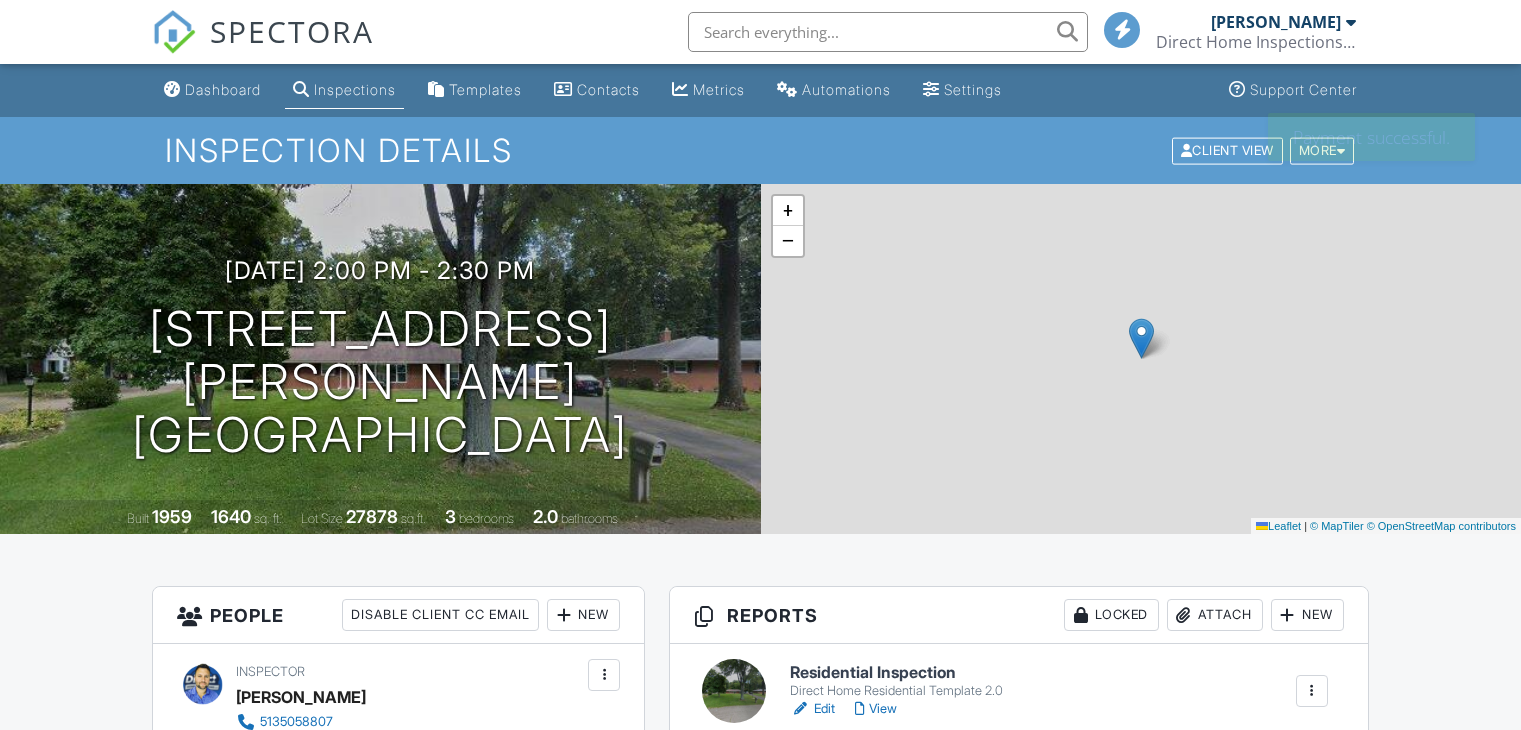 scroll, scrollTop: 0, scrollLeft: 0, axis: both 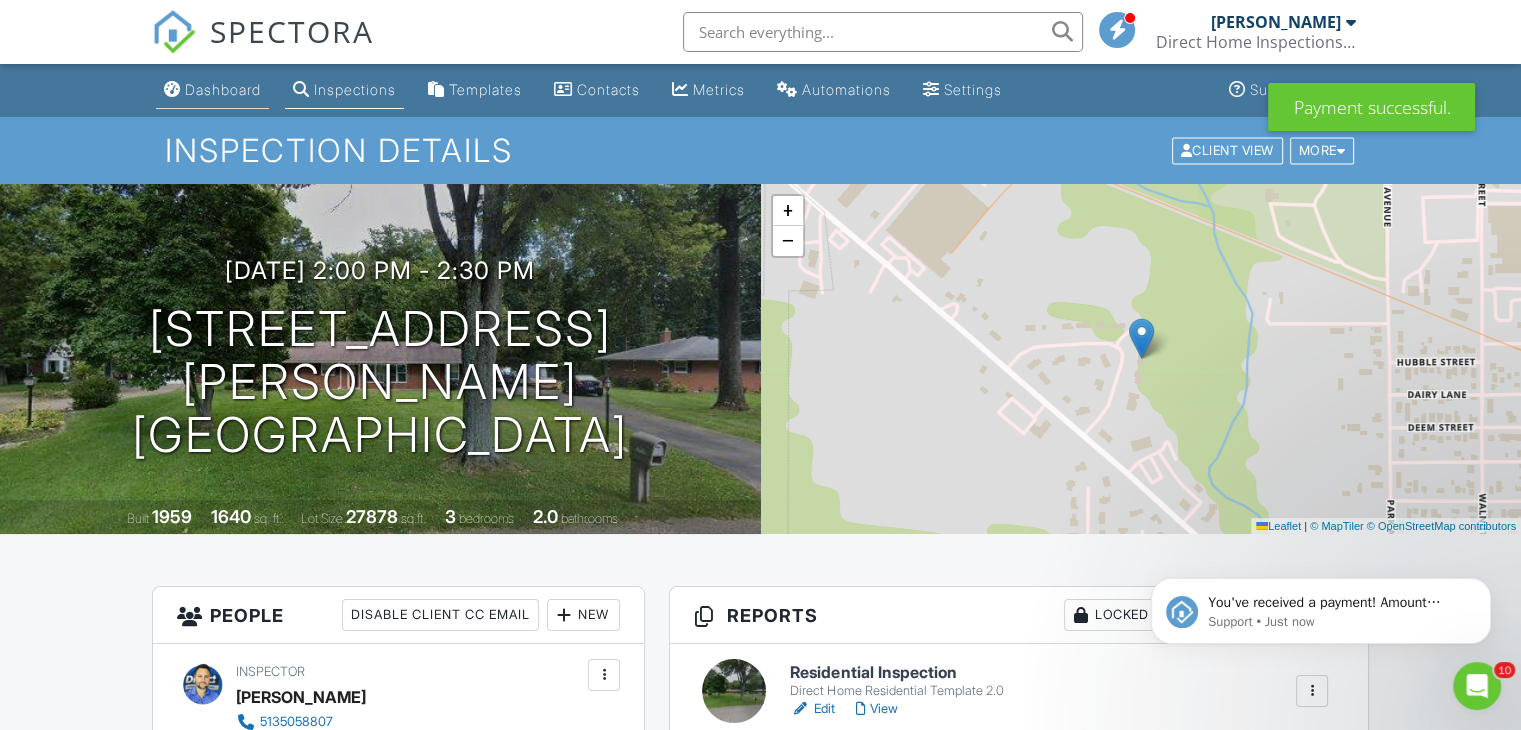 click on "Dashboard" at bounding box center [223, 89] 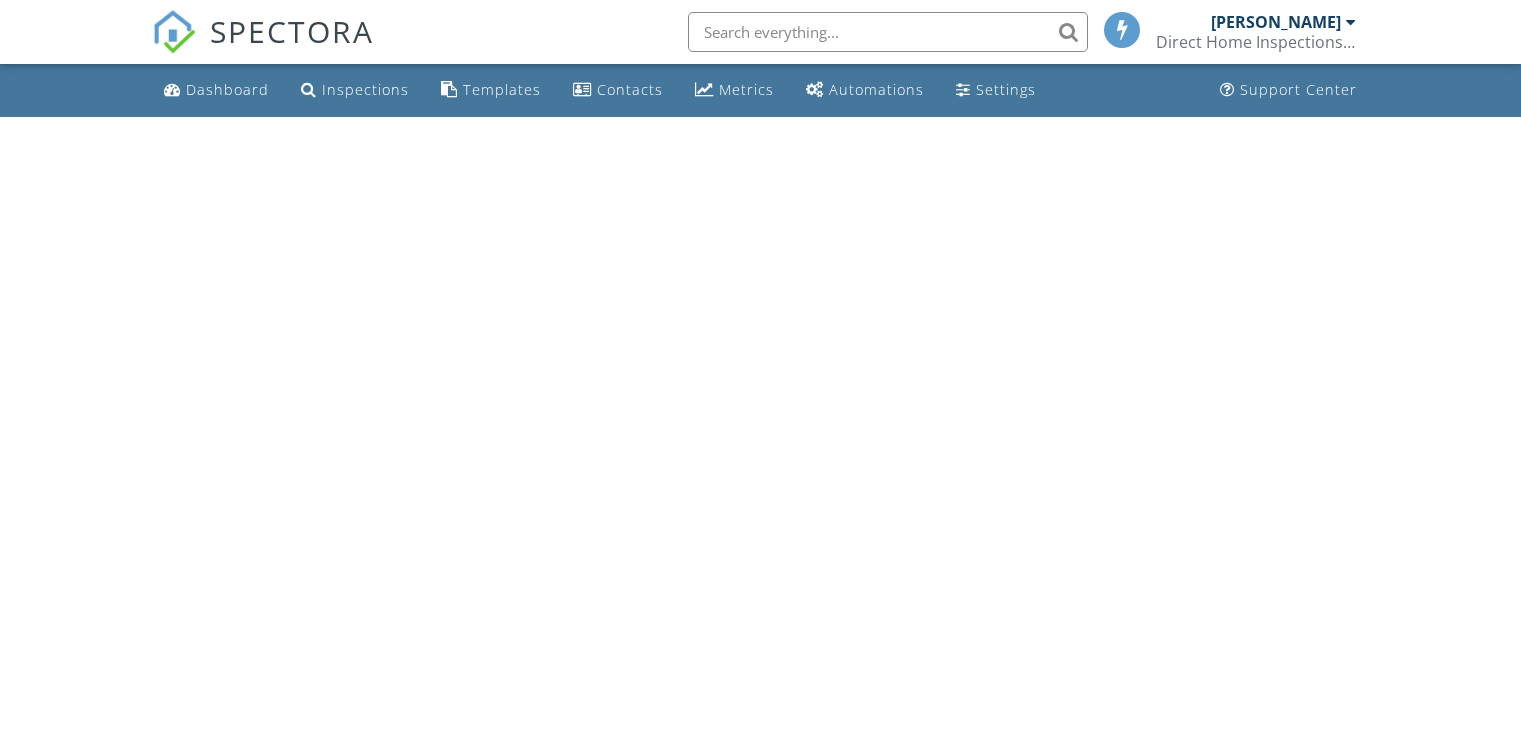 scroll, scrollTop: 0, scrollLeft: 0, axis: both 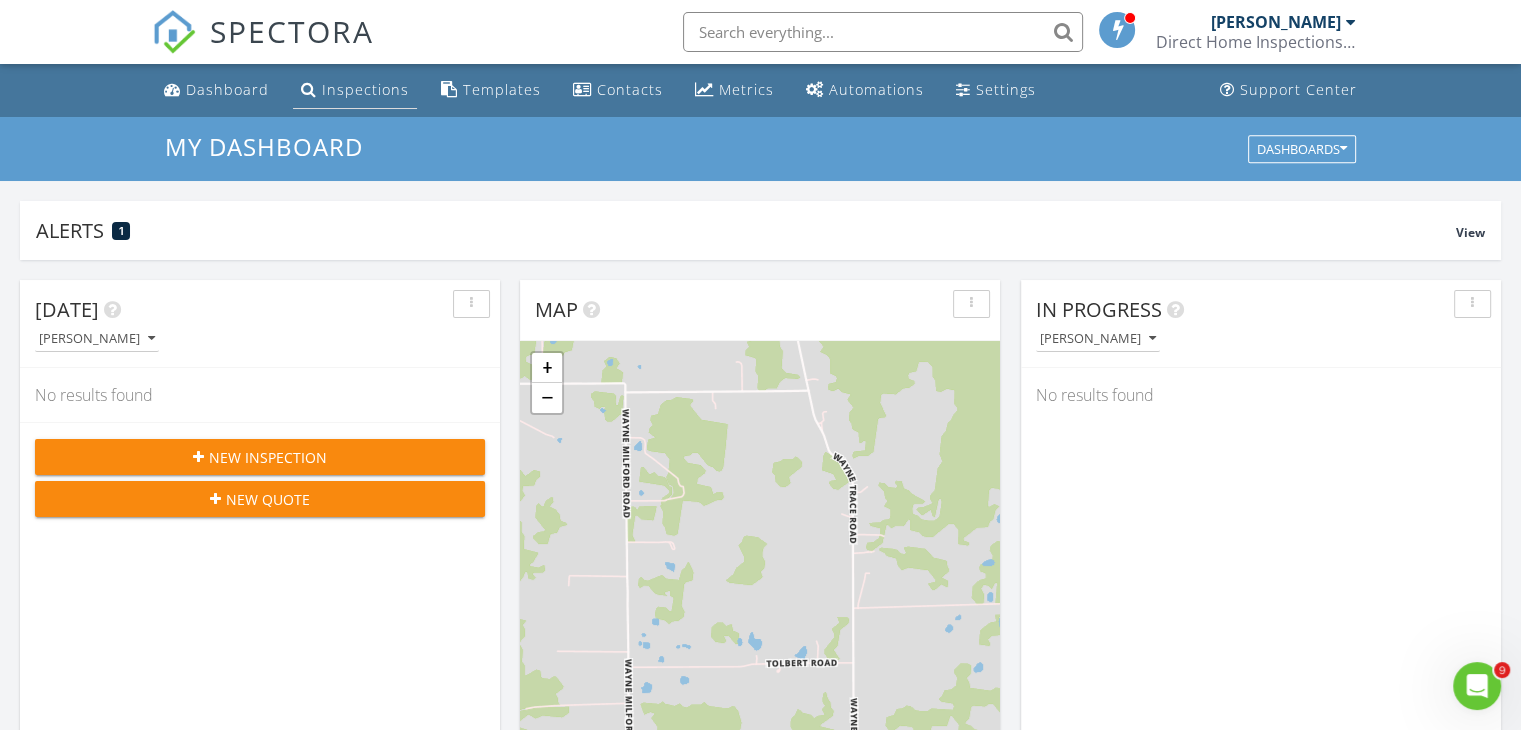 click on "Inspections" at bounding box center [365, 89] 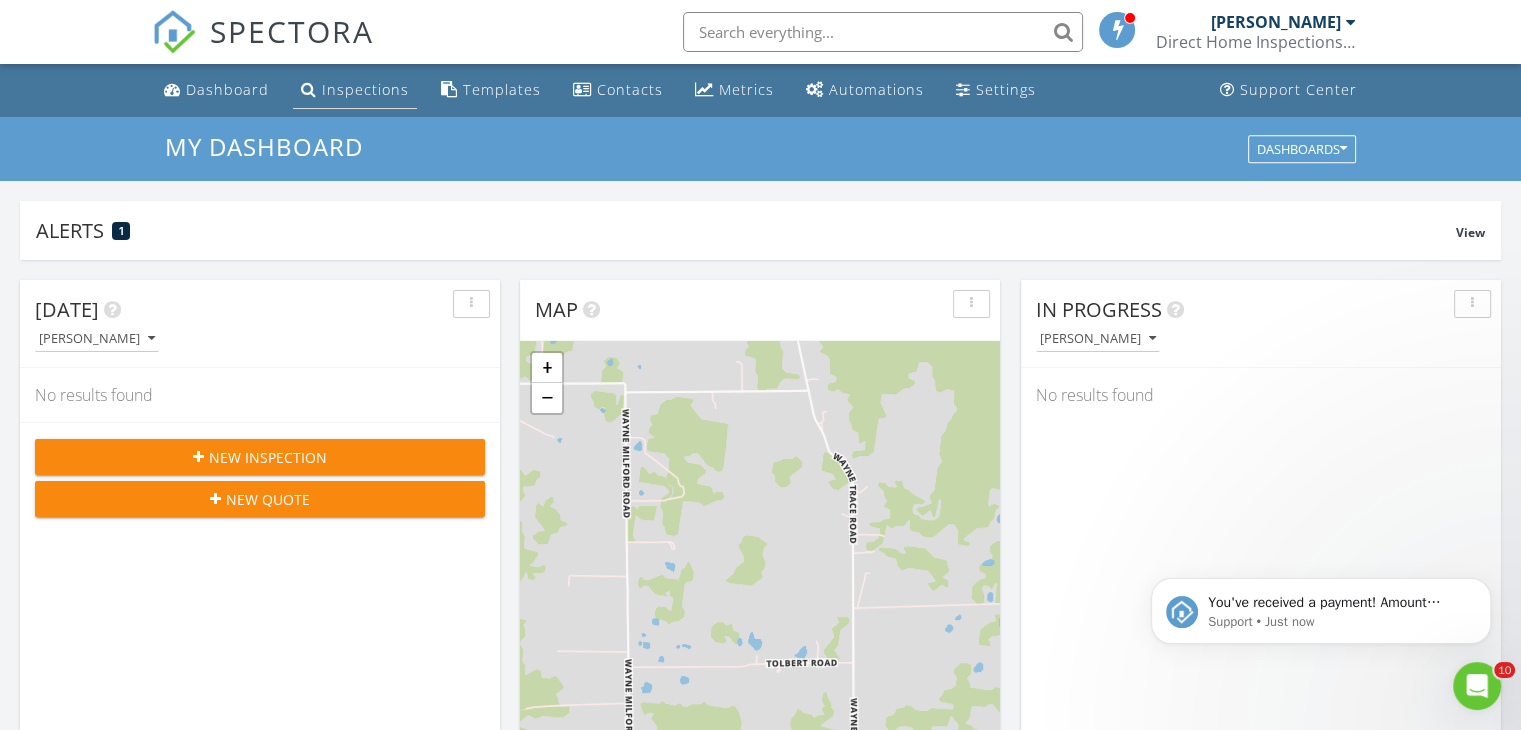 scroll, scrollTop: 0, scrollLeft: 0, axis: both 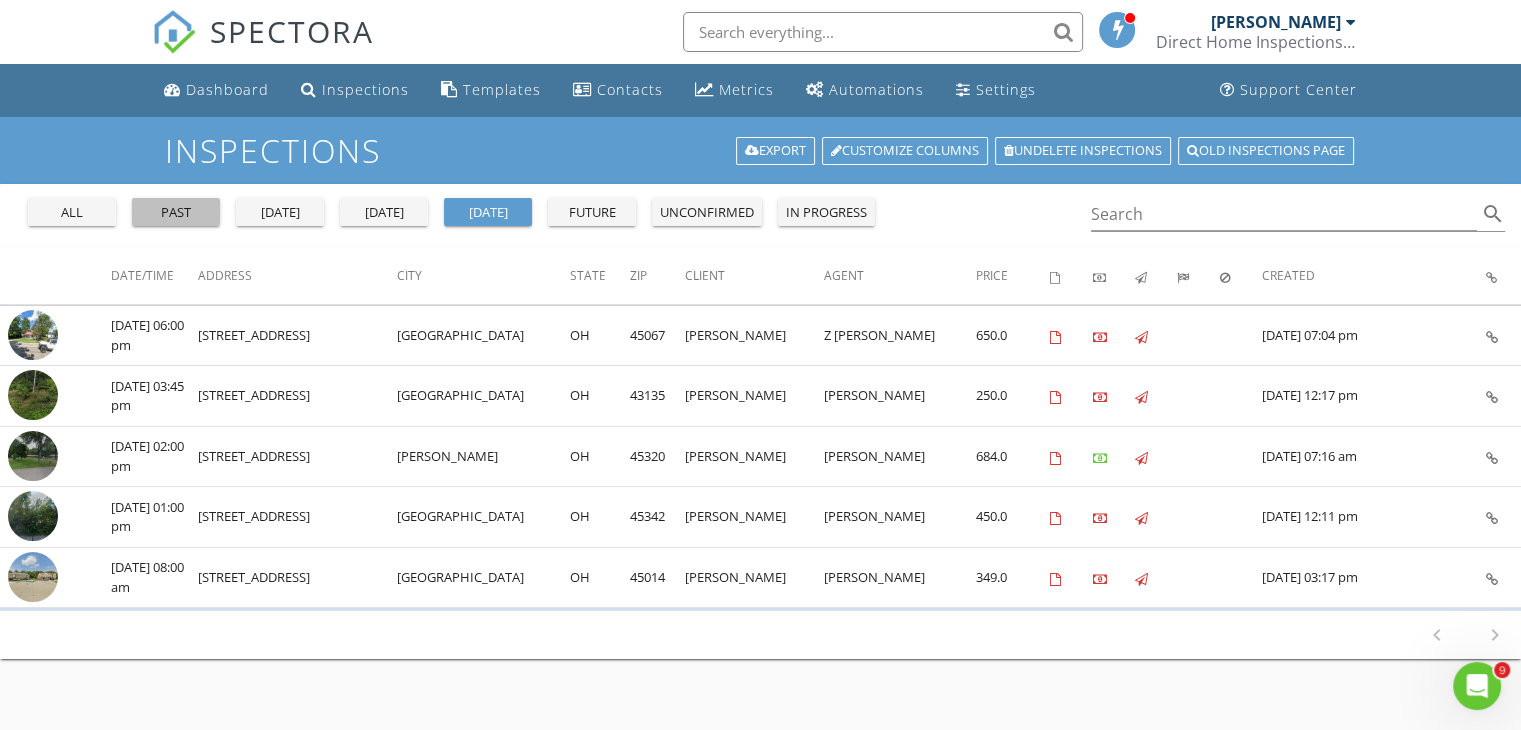 click on "past" at bounding box center [176, 213] 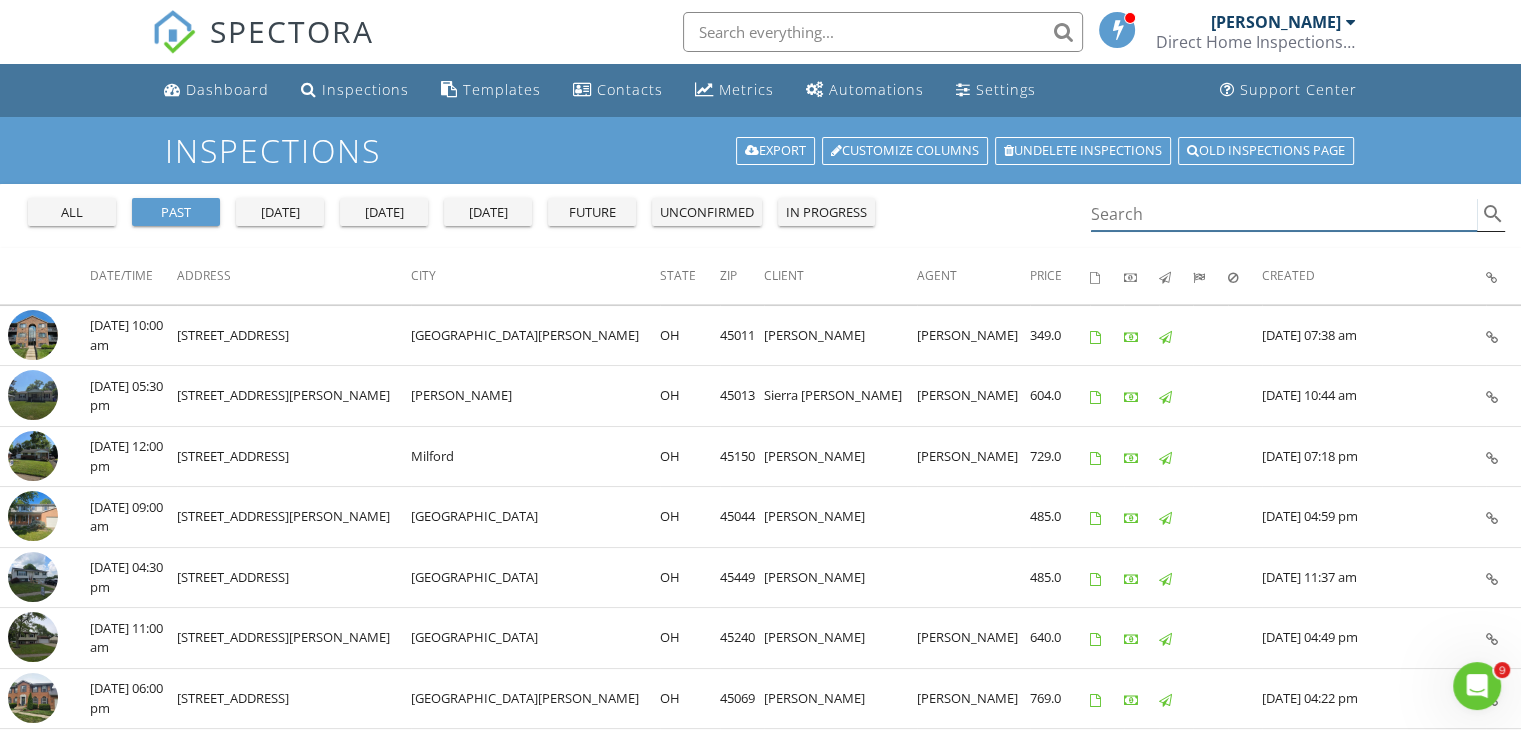 click at bounding box center [1284, 214] 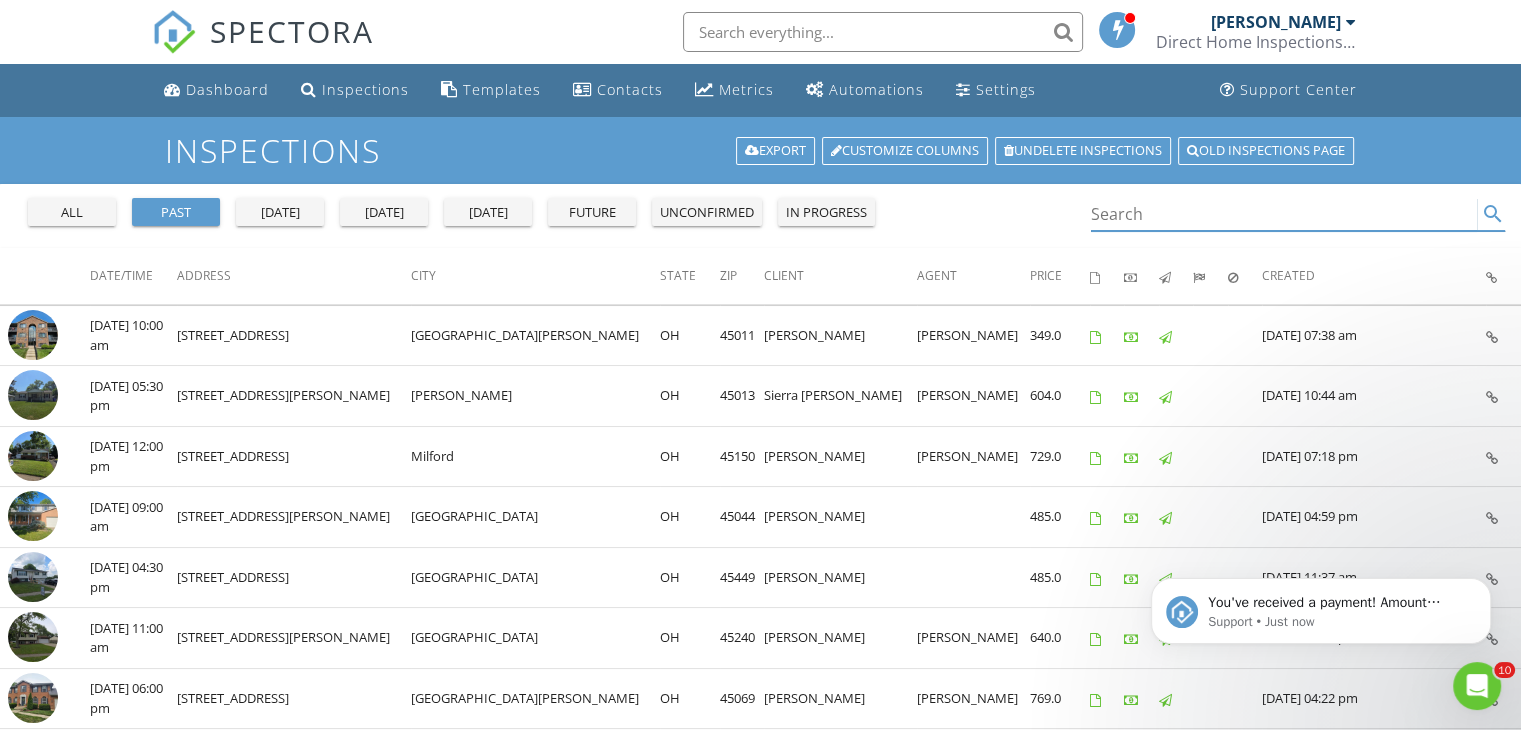 scroll, scrollTop: 0, scrollLeft: 0, axis: both 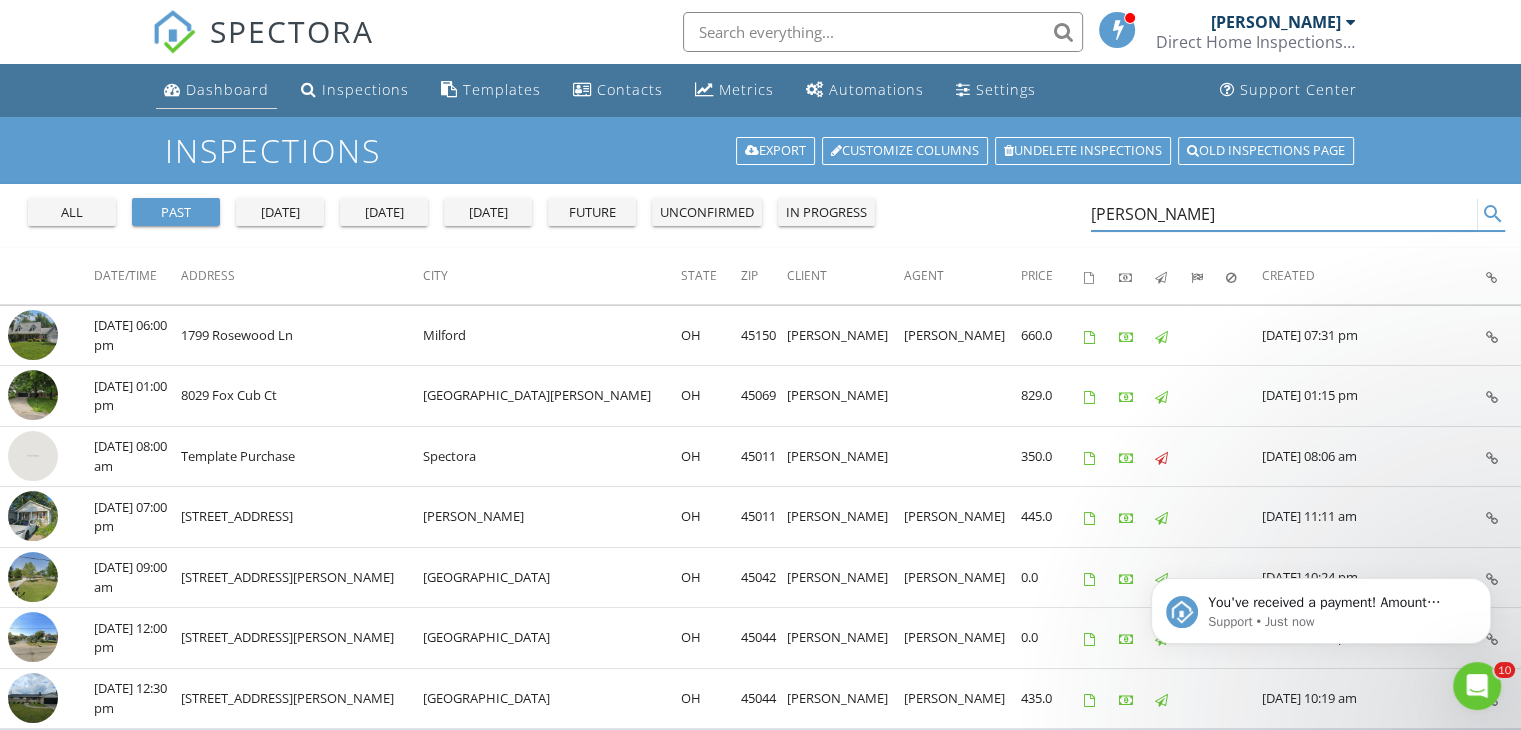 type on "bryan" 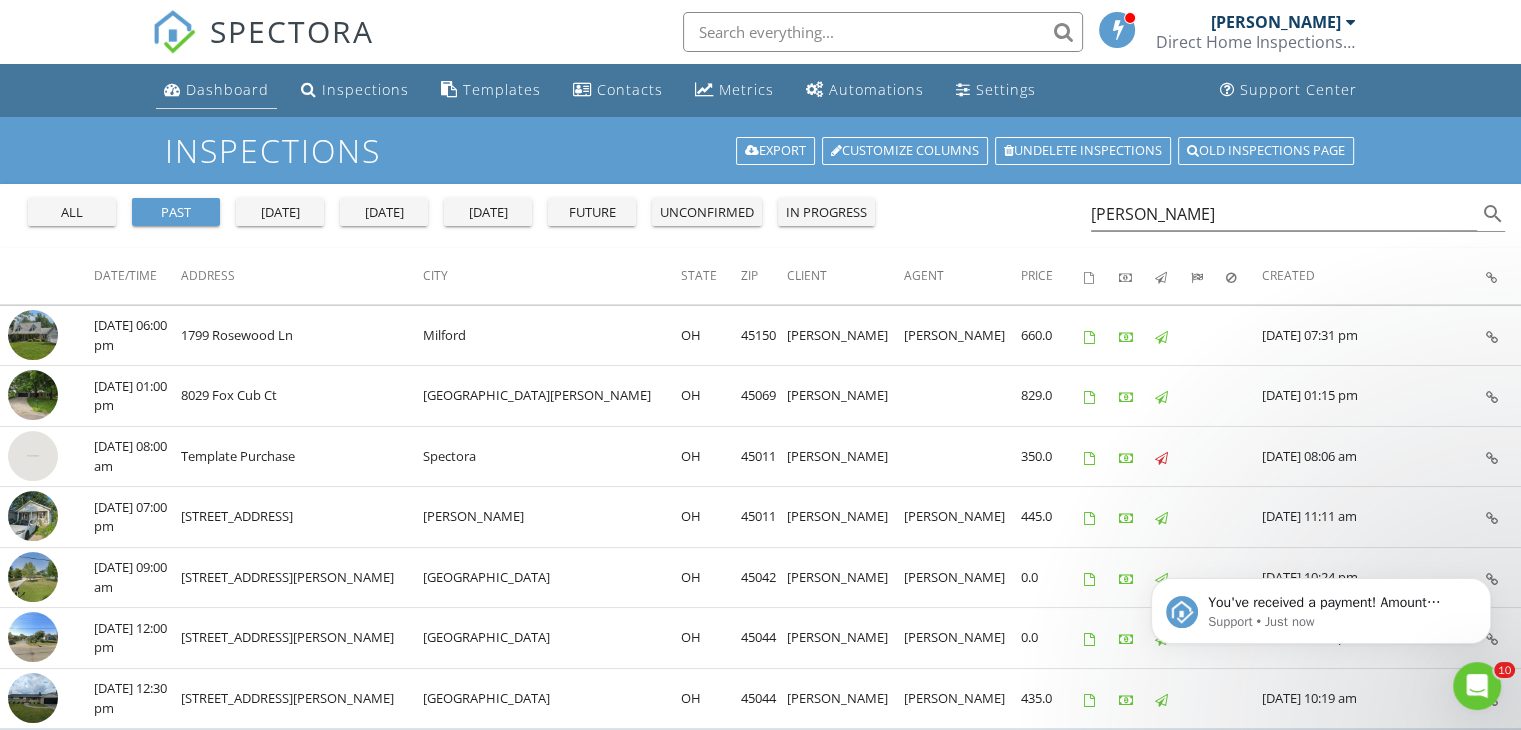 click on "Dashboard" at bounding box center (216, 90) 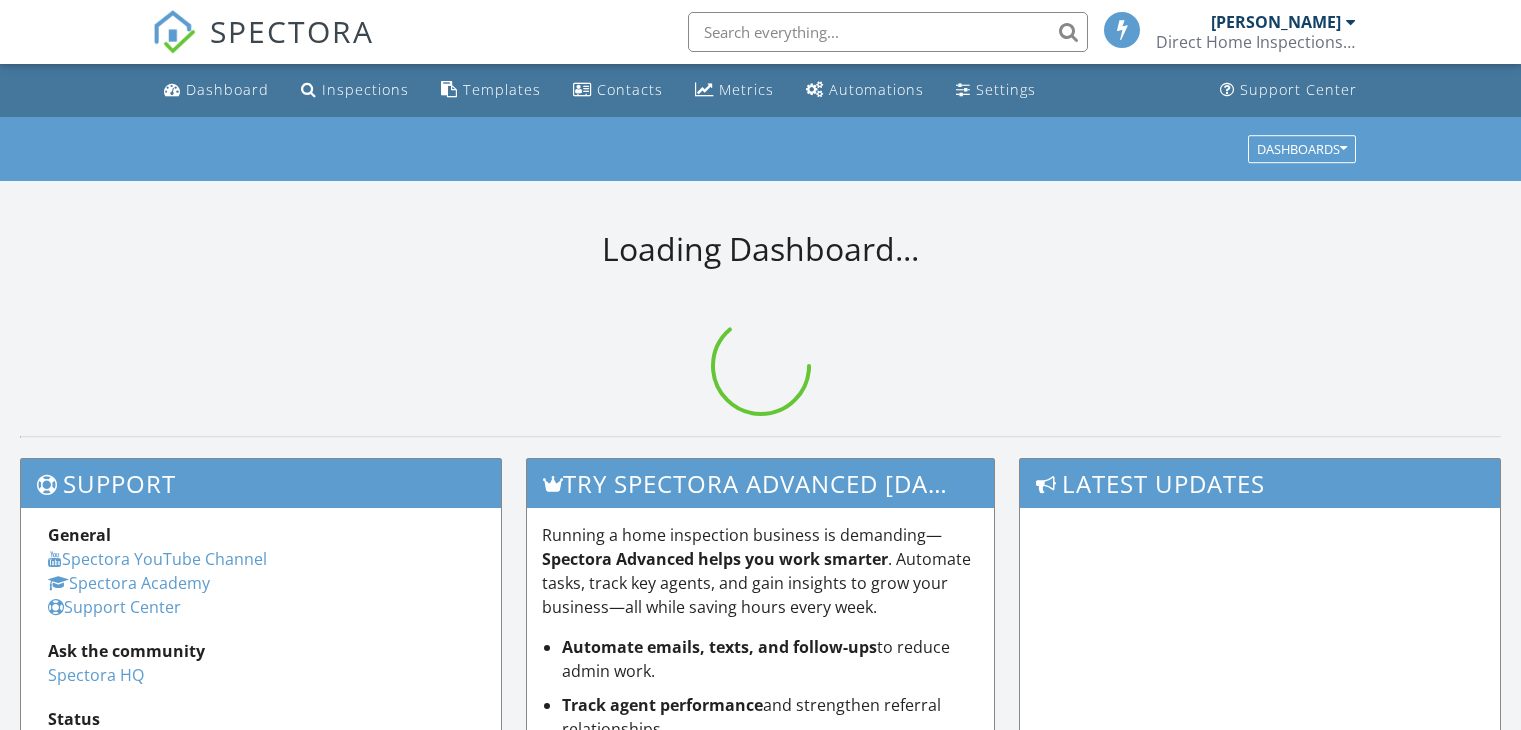 scroll, scrollTop: 0, scrollLeft: 0, axis: both 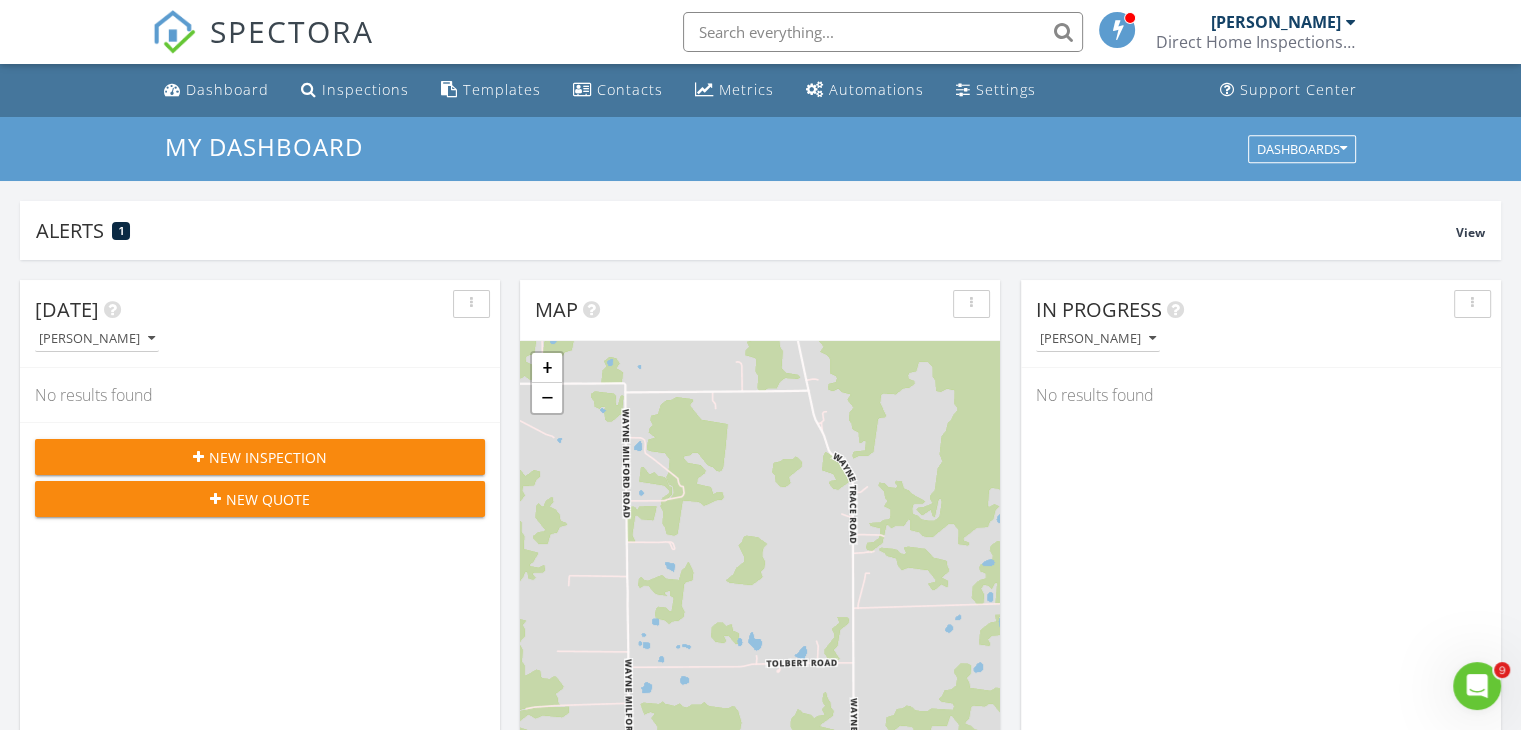 click on "New Inspection" at bounding box center (268, 457) 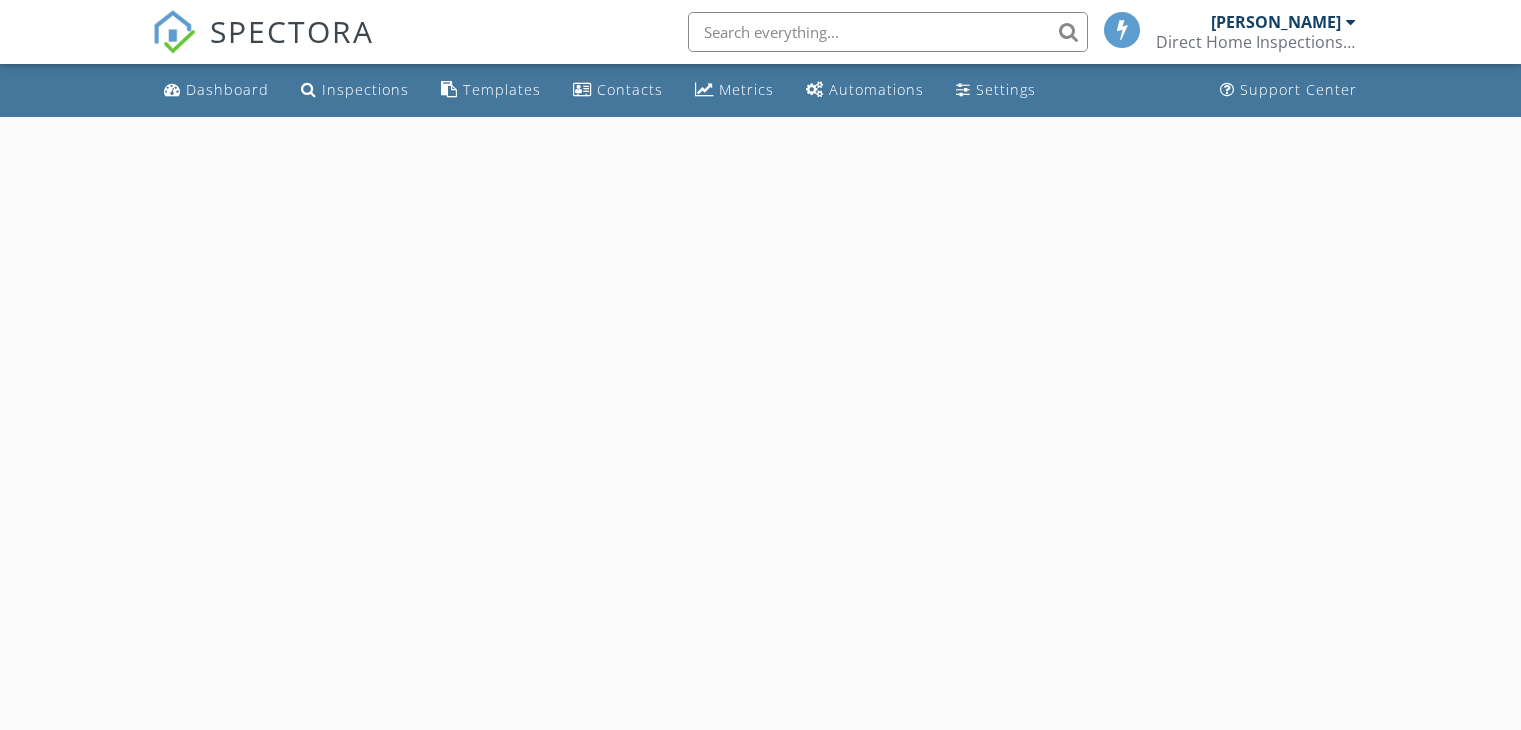 scroll, scrollTop: 0, scrollLeft: 0, axis: both 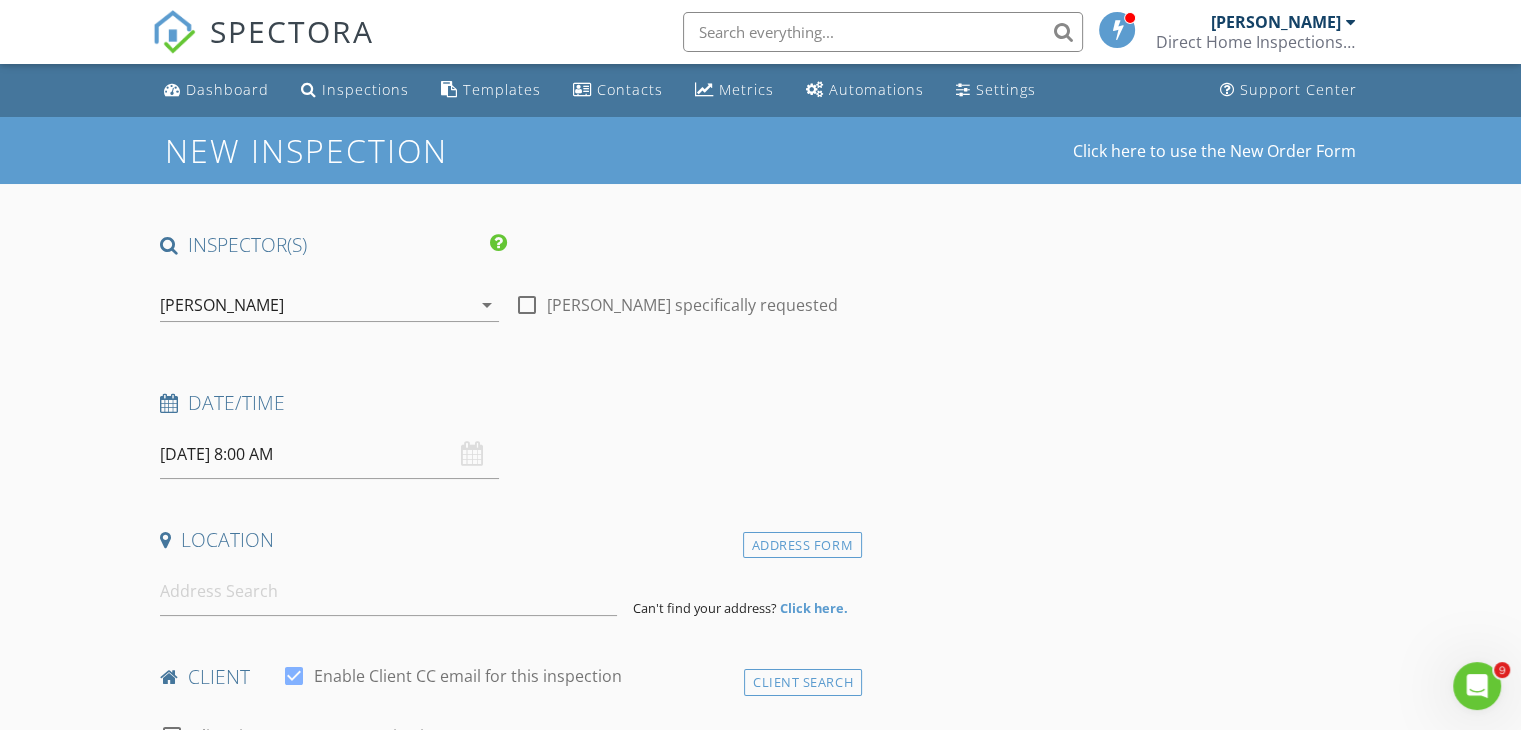 click on "[PERSON_NAME]" at bounding box center [222, 305] 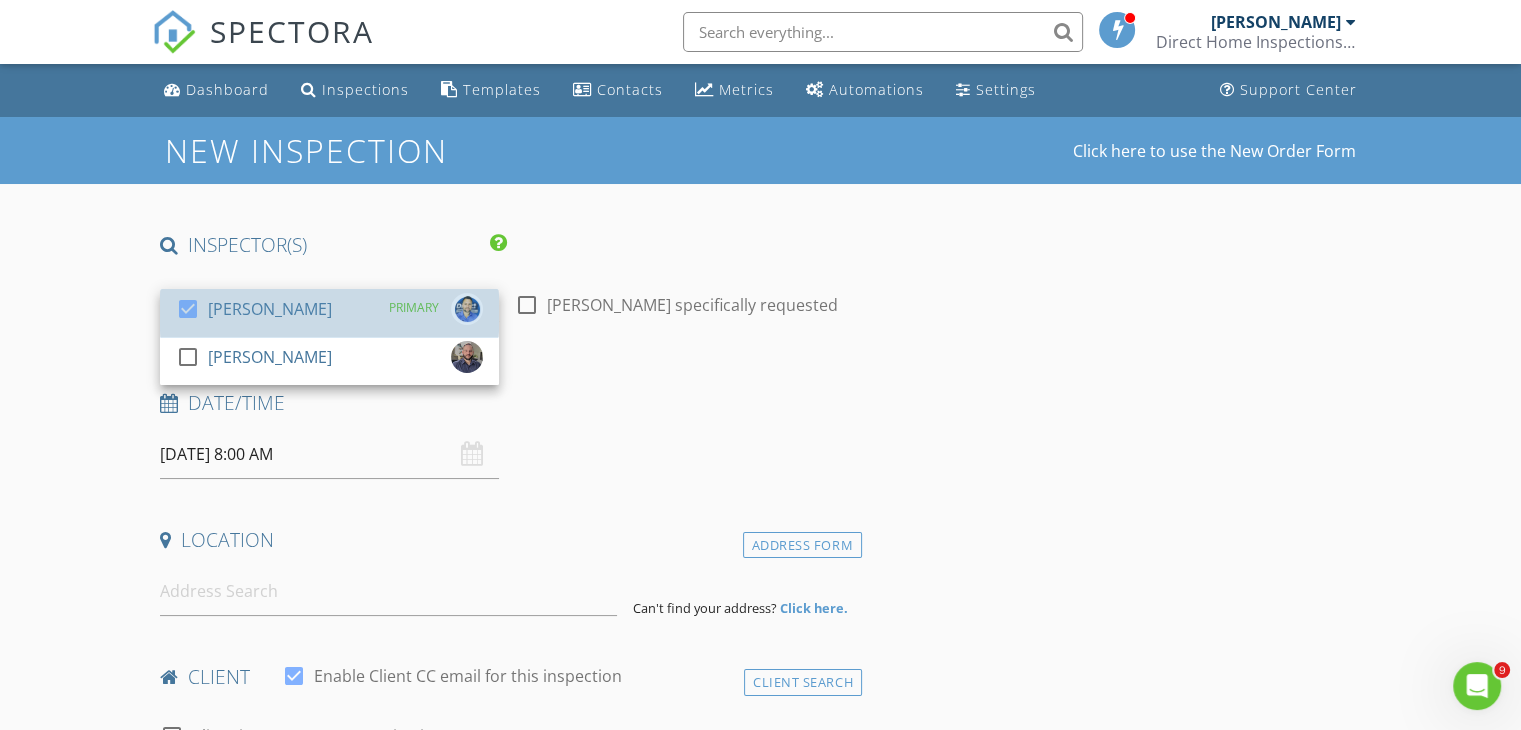 click on "[PERSON_NAME]" at bounding box center (270, 309) 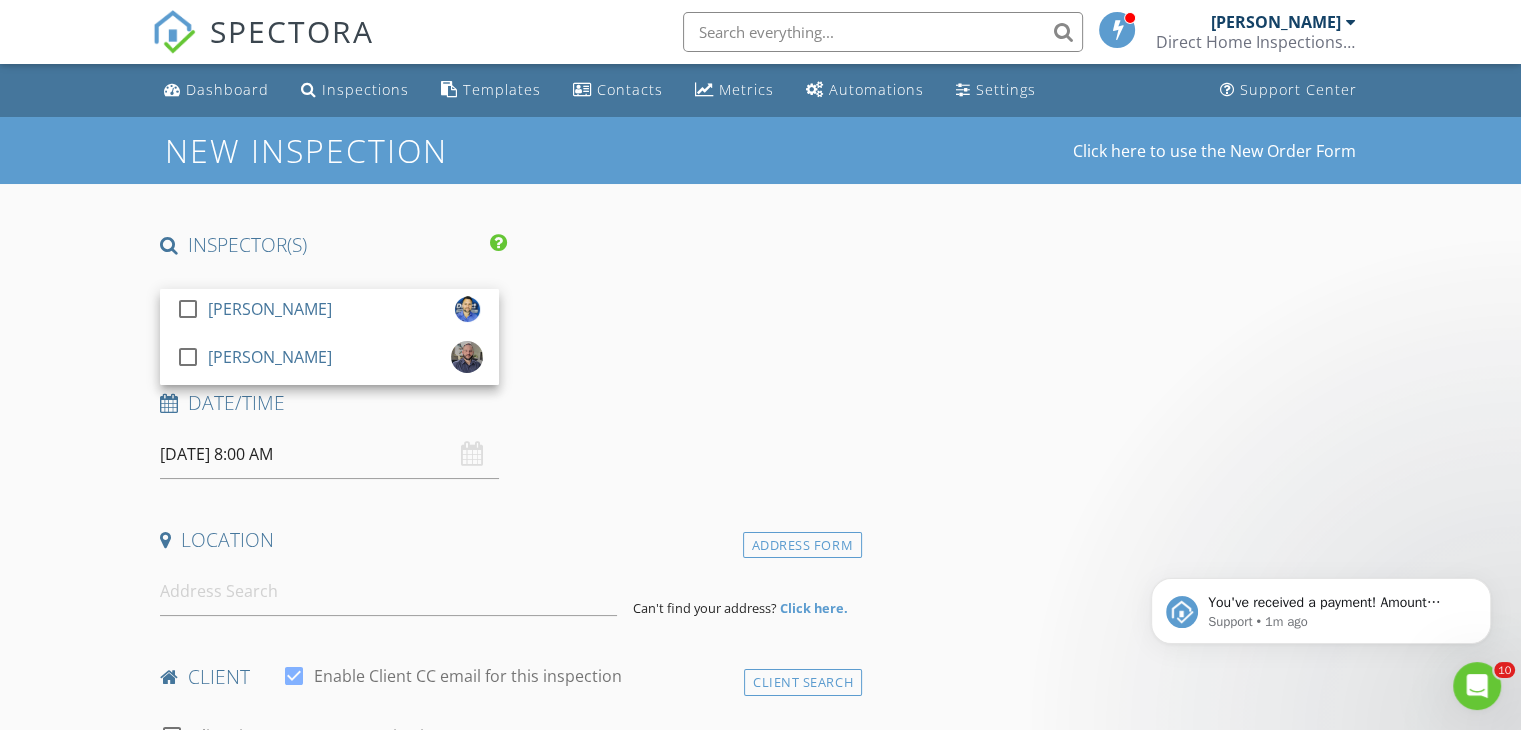 scroll, scrollTop: 0, scrollLeft: 0, axis: both 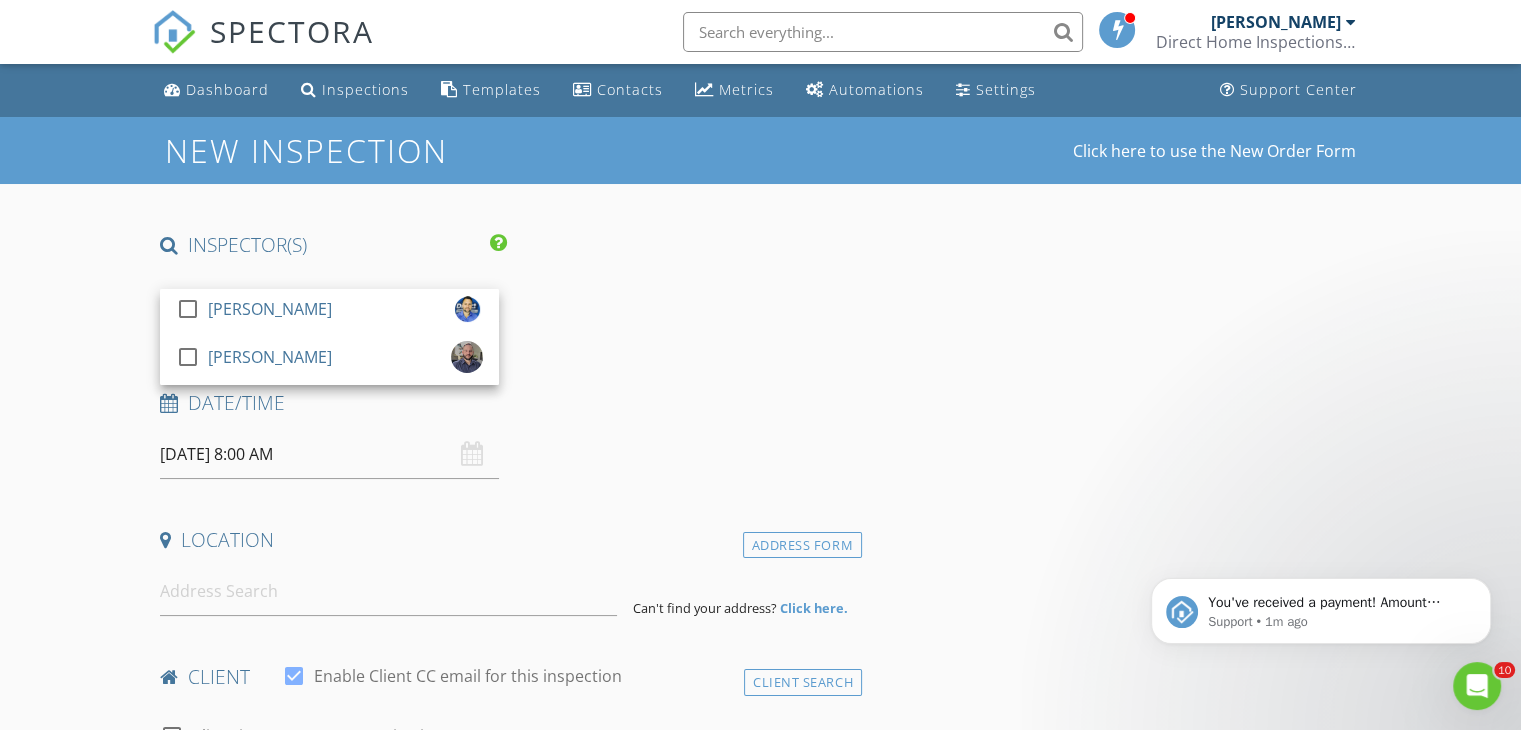 click on "New Inspection
Click here to use the New Order Form
INSPECTOR(S)
check_box_outline_blank   Mitchell Caskey     check_box_outline_blank   Wayne Balash     arrow_drop_down
Date/Time
07/14/2025 8:00 AM
Location
Address Form       Can't find your address?   Click here.
client
check_box Enable Client CC email for this inspection   Client Search     check_box_outline_blank Client is a Company/Organization     First Name   Last Name   Email   CC Email   Phone           Notes   Private Notes
ADD ADDITIONAL client
SERVICES
check_box_outline_blank   Residential Inspection   A home inspection is a comprehensive assessment of a home's condition. check_box_outline_blank   Termite Inspection   check_box_outline_blank   Sewer Scope Inspection   check_box_outline_blank" at bounding box center [760, 1633] 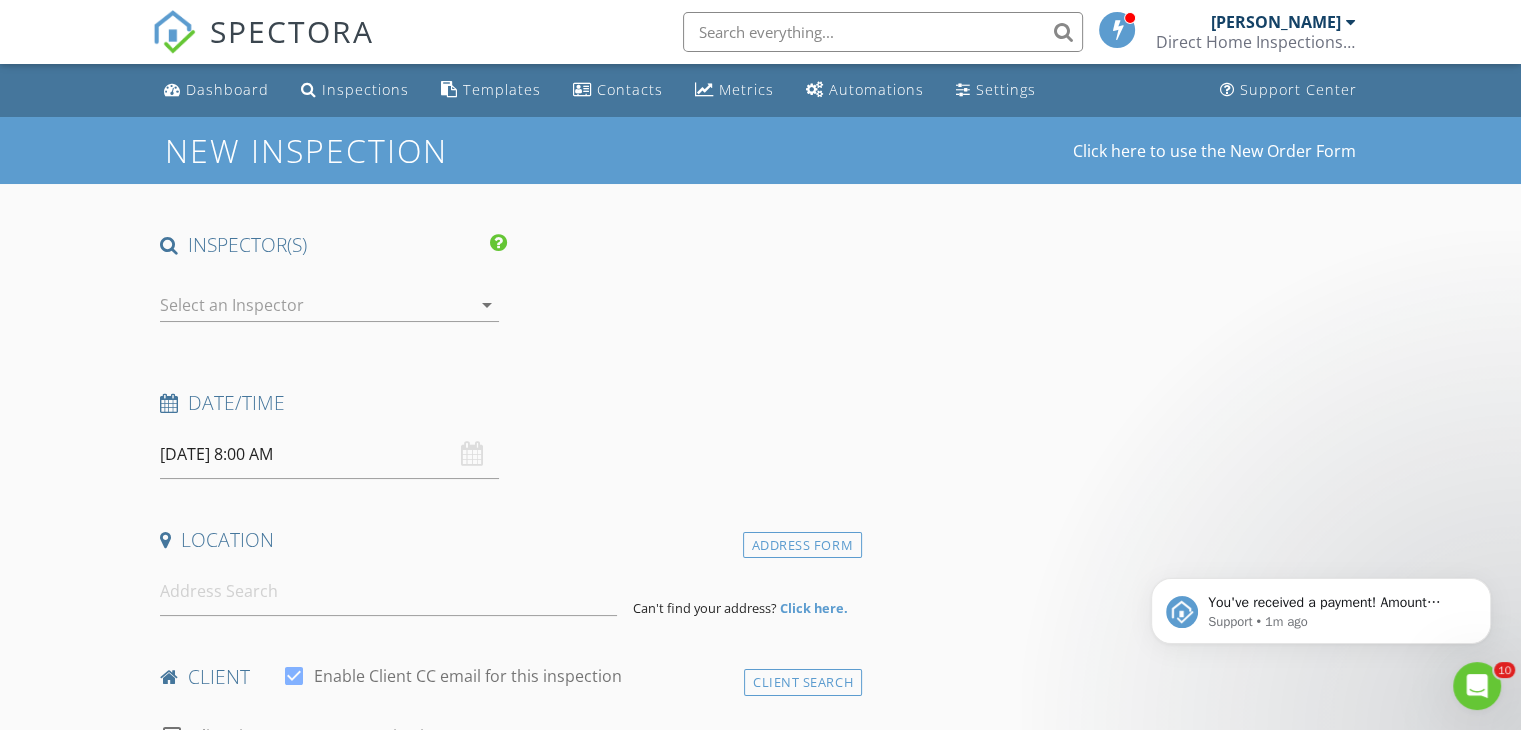 click at bounding box center [315, 305] 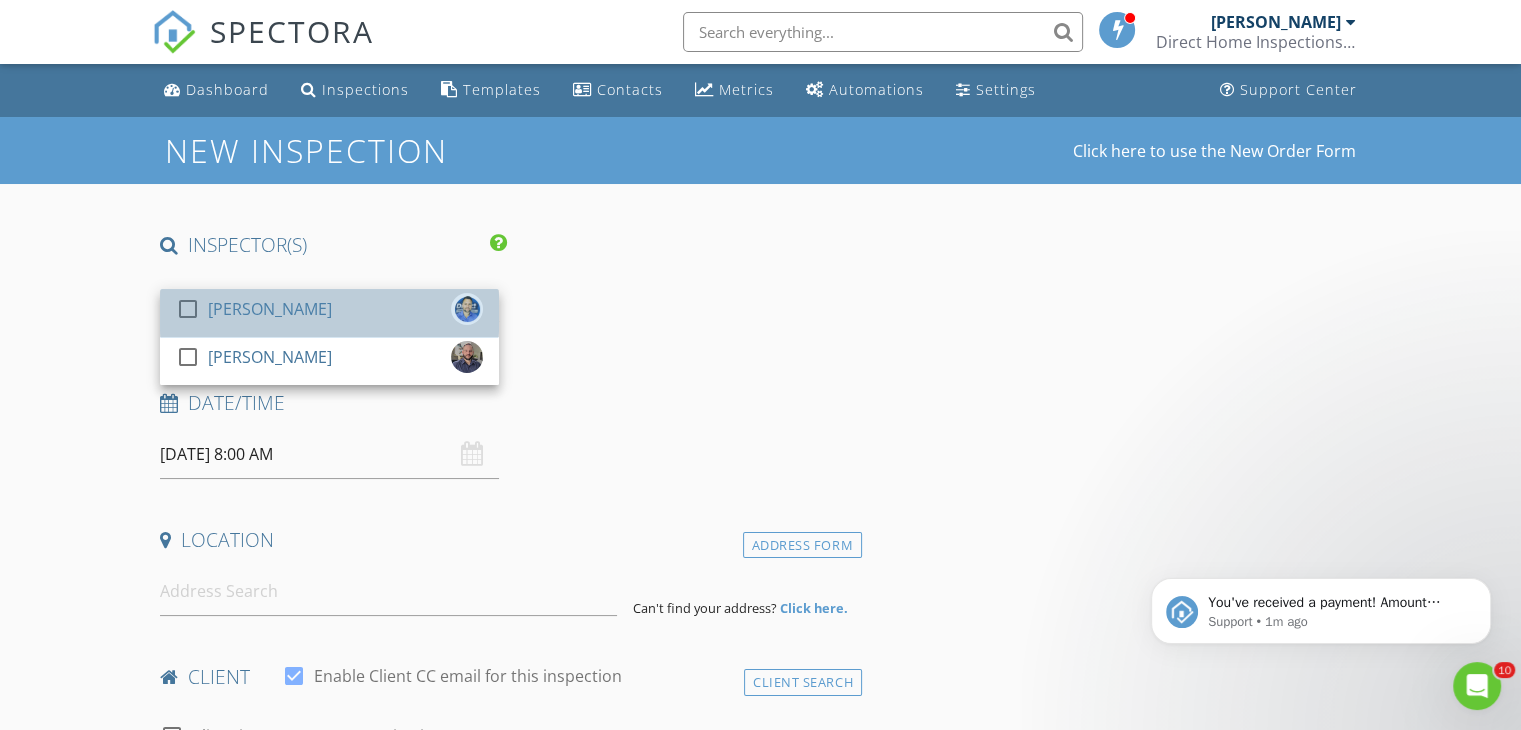 click on "[PERSON_NAME]" at bounding box center (270, 309) 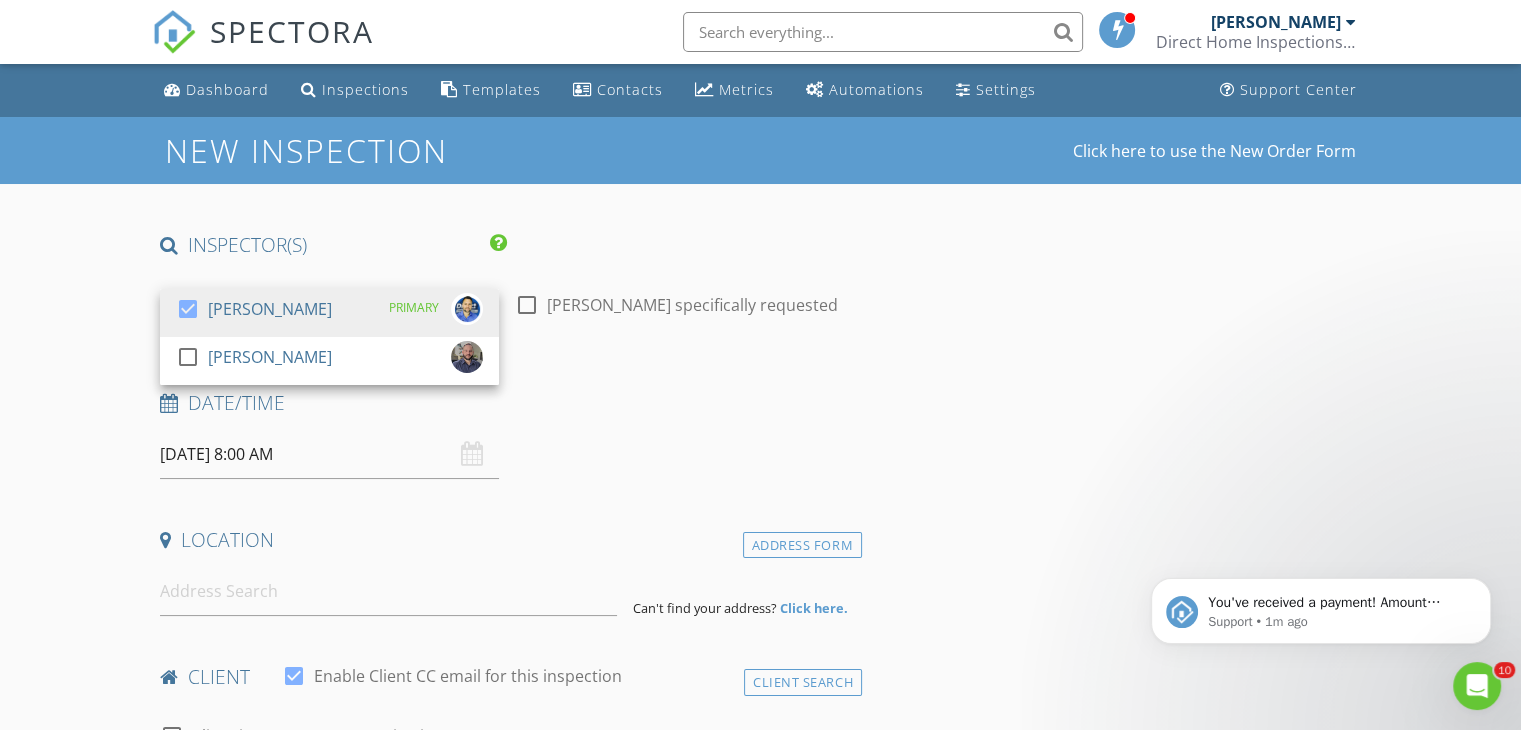 click on "New Inspection
Click here to use the New Order Form
INSPECTOR(S)
check_box   Mitchell Caskey   PRIMARY   check_box_outline_blank   Wayne Balash     Mitchell Caskey arrow_drop_down   check_box_outline_blank Mitchell Caskey specifically requested
Date/Time
07/14/2025 8:00 AM
Location
Address Form       Can't find your address?   Click here.
client
check_box Enable Client CC email for this inspection   Client Search     check_box_outline_blank Client is a Company/Organization     First Name   Last Name   Email   CC Email   Phone           Notes   Private Notes
ADD ADDITIONAL client
SERVICES
check_box_outline_blank   Residential Inspection   A home inspection is a comprehensive assessment of a home's condition. check_box_outline_blank   Termite Inspection" at bounding box center (760, 1633) 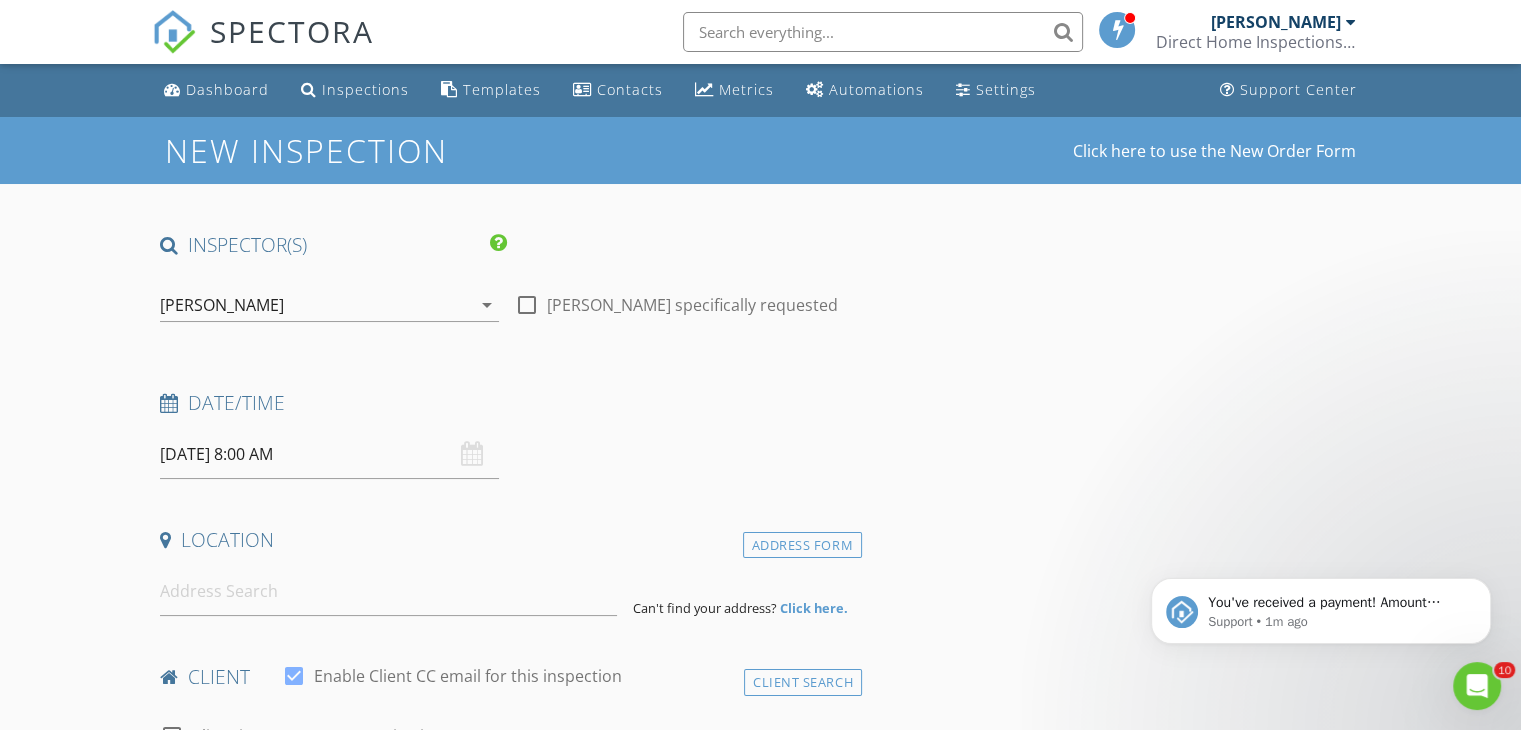 click on "07/14/2025 8:00 AM" at bounding box center [329, 454] 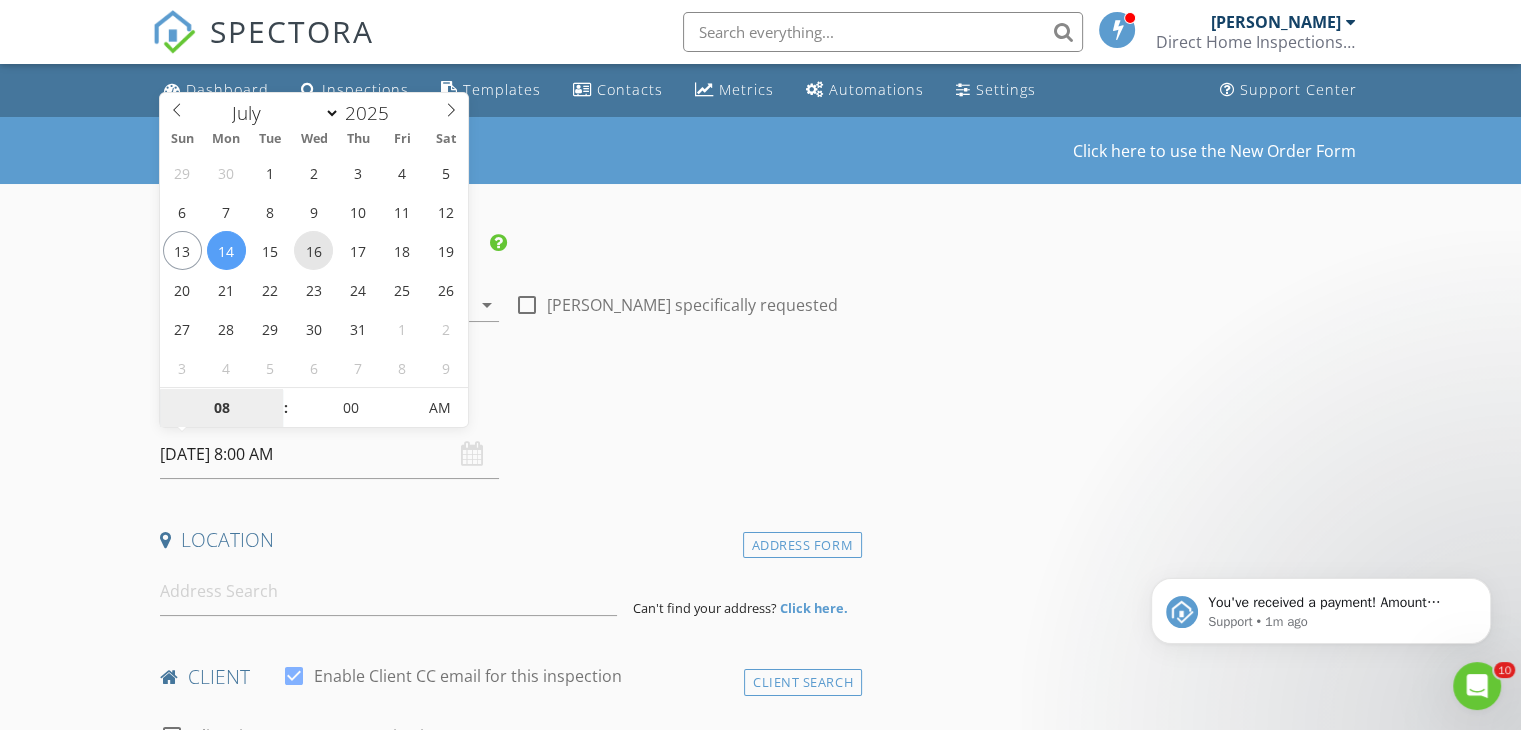 type on "07/16/2025 8:00 AM" 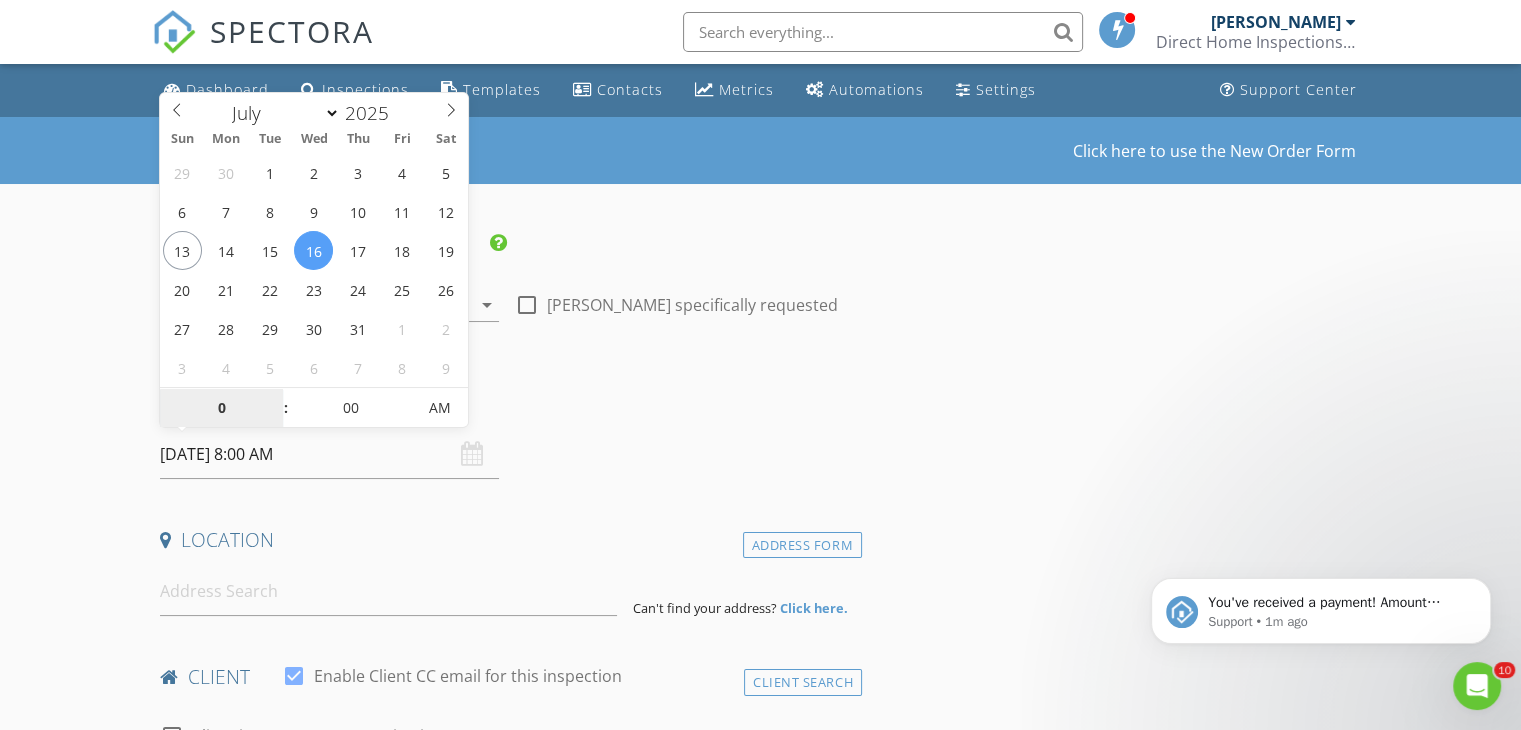 type on "06" 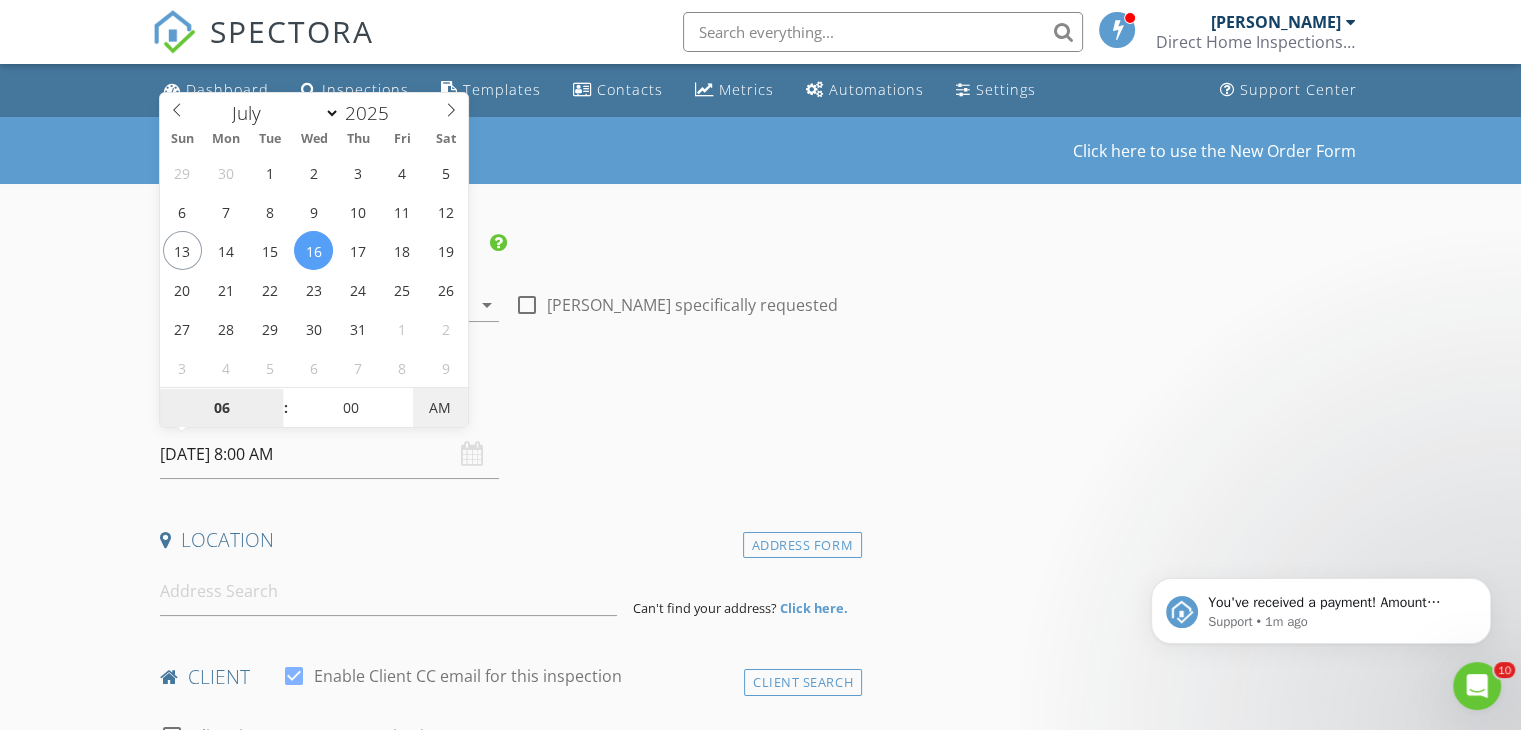 type on "07/16/2025 6:00 PM" 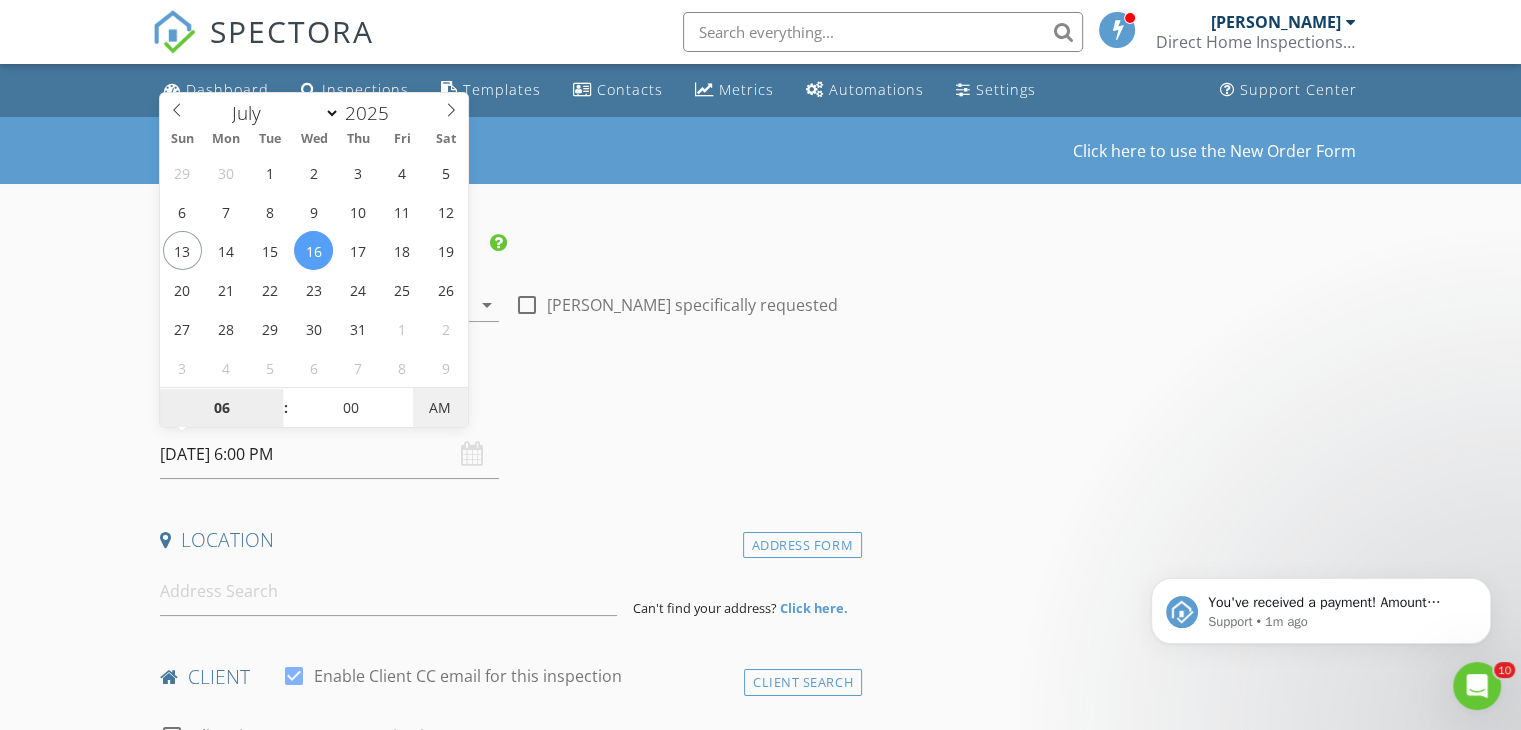 click on "AM" at bounding box center (440, 408) 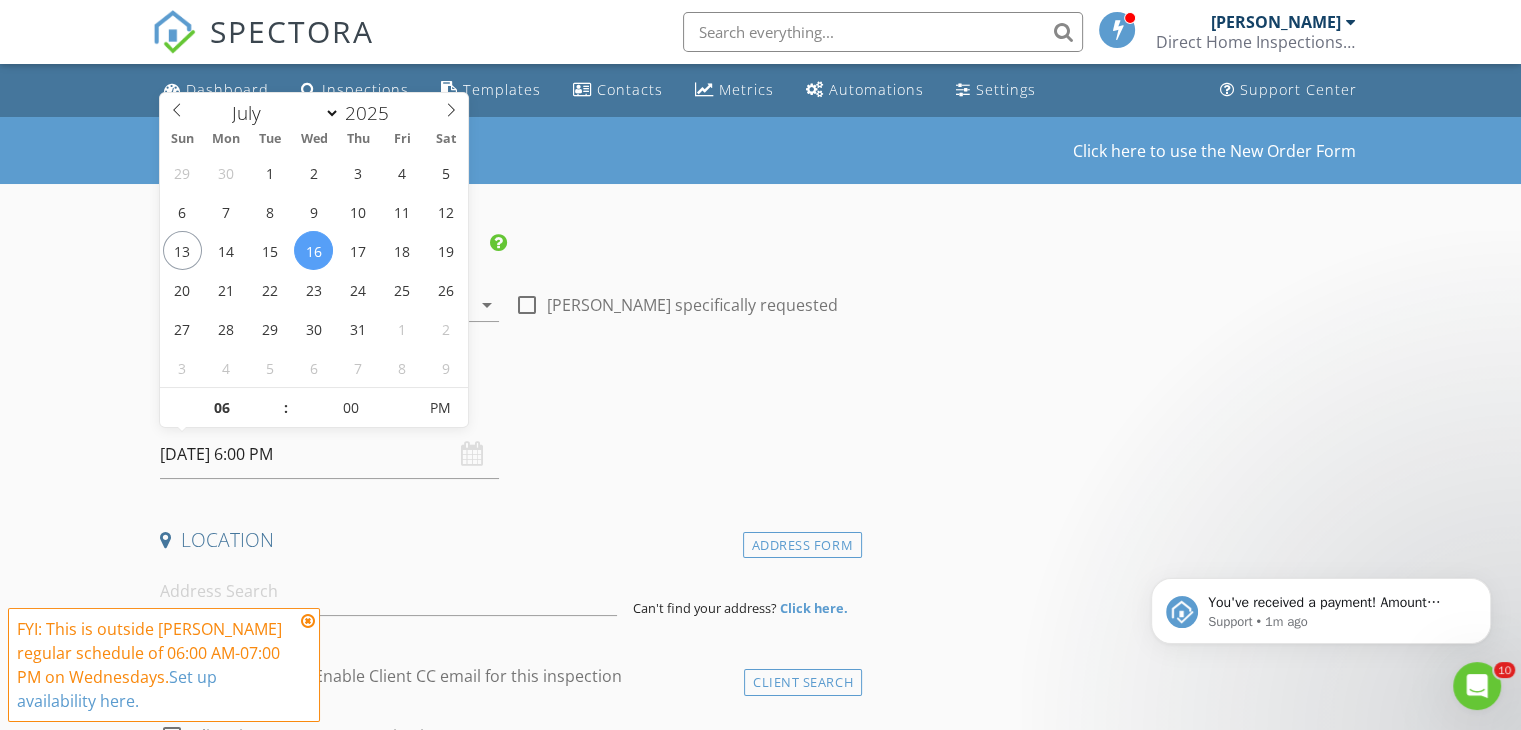 click on "Date/Time" at bounding box center [507, 403] 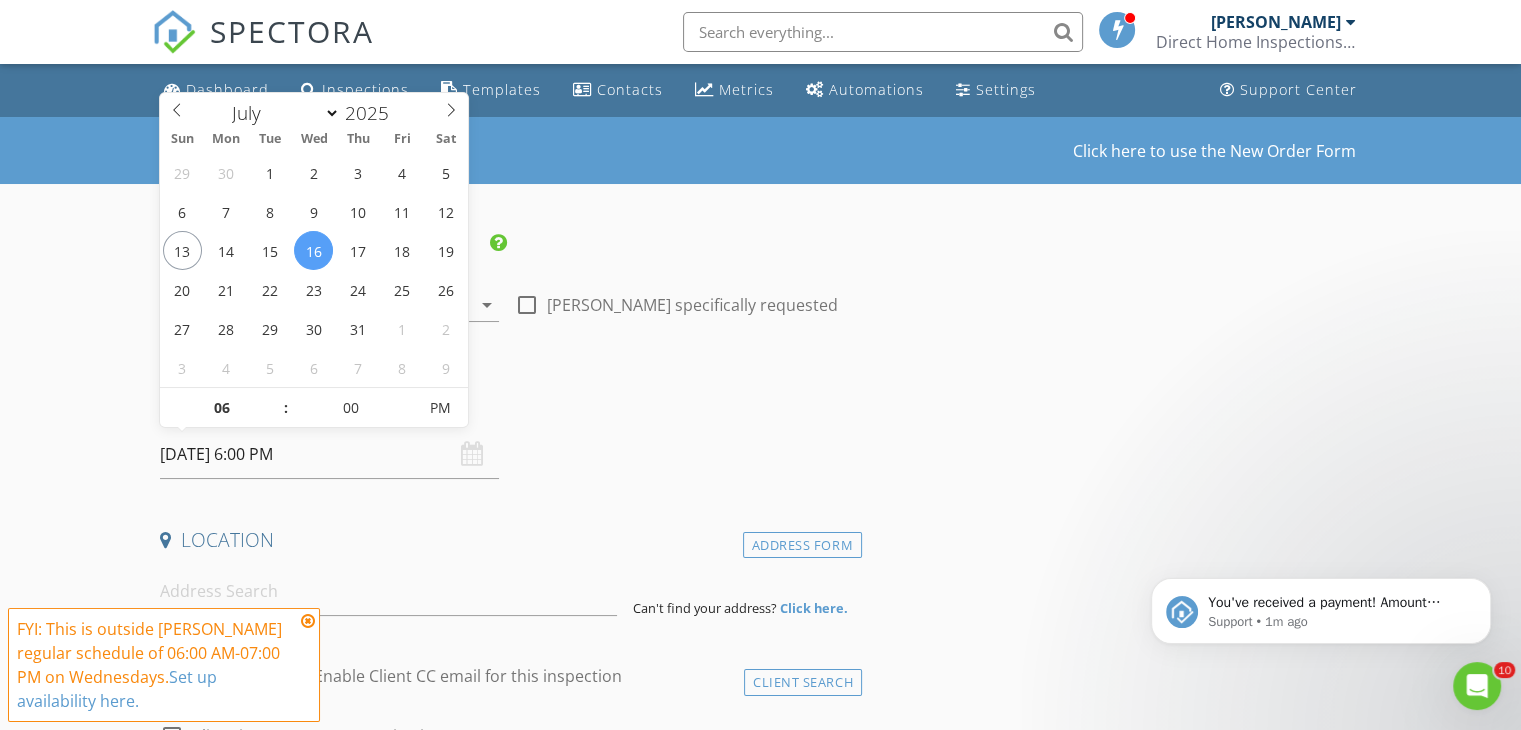 click on "07/16/2025 6:00 PM" at bounding box center (329, 454) 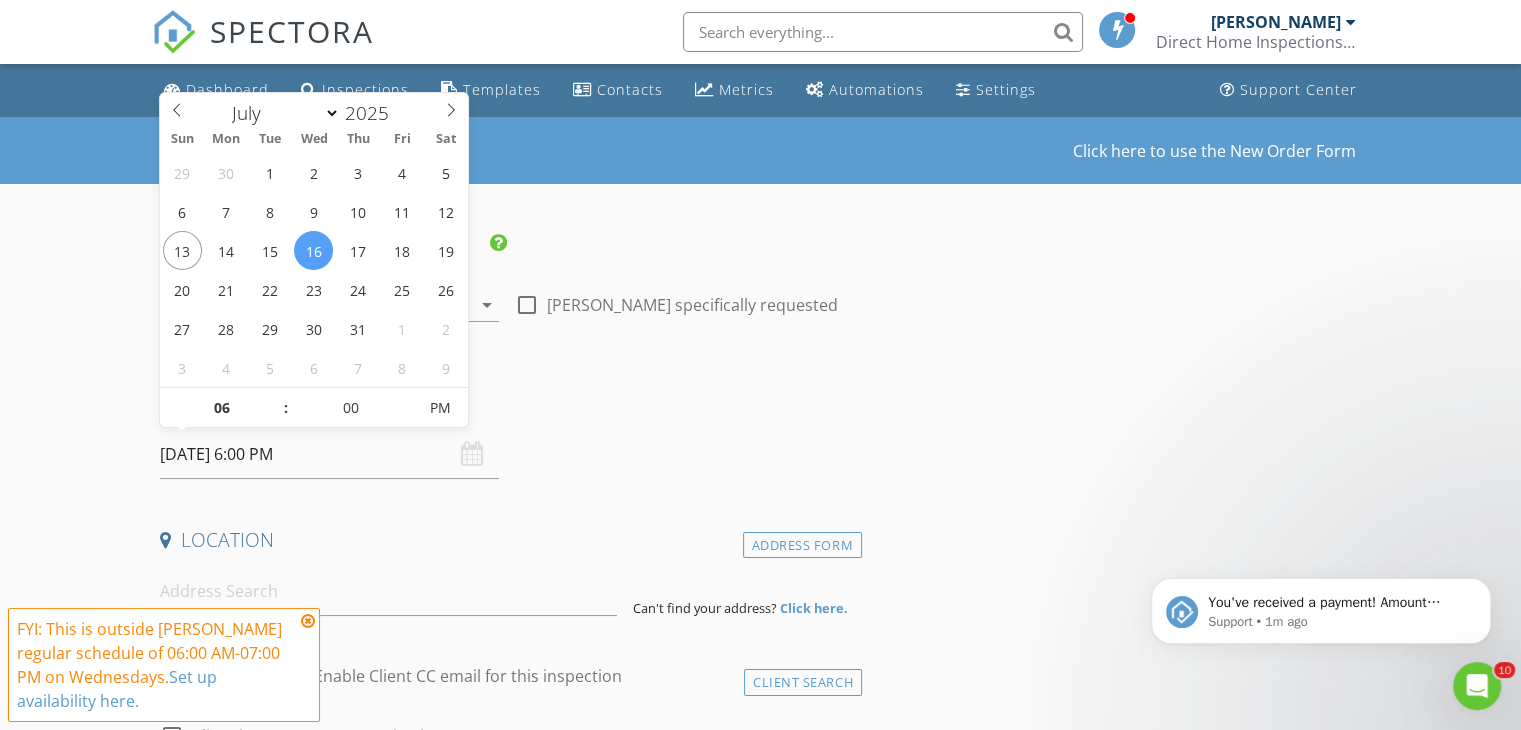 click on "Date/Time
07/16/2025 6:00 PM" at bounding box center [507, 434] 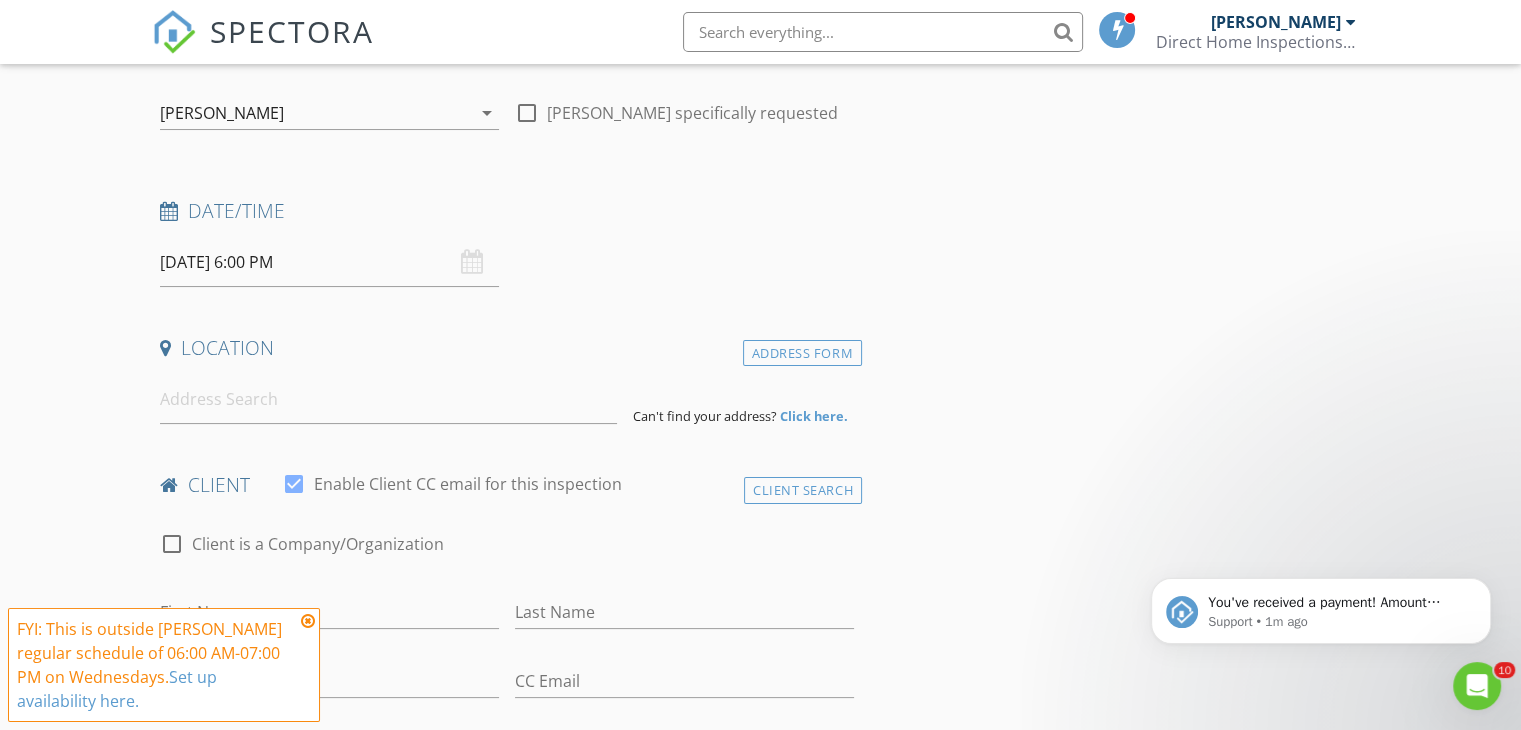 scroll, scrollTop: 200, scrollLeft: 0, axis: vertical 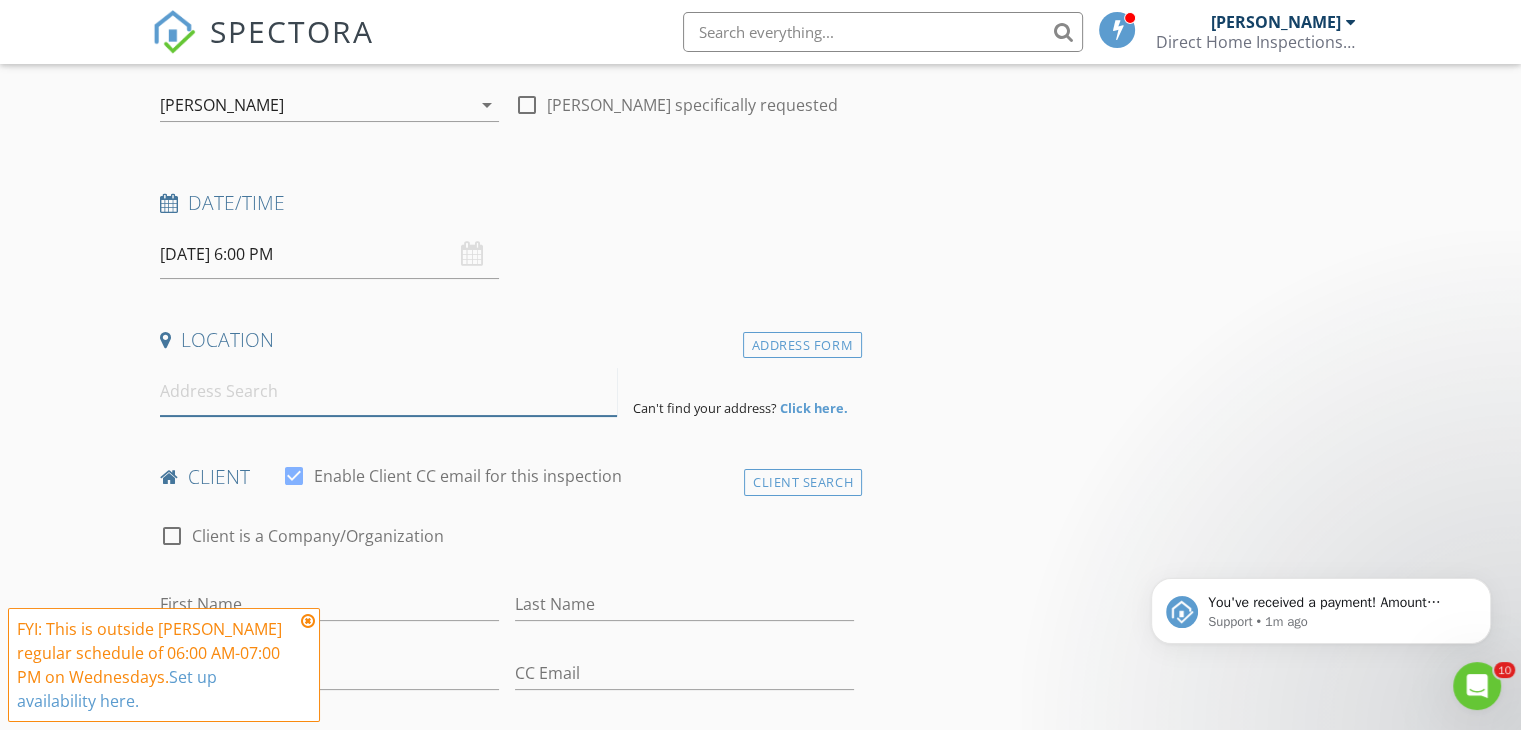 click at bounding box center [388, 391] 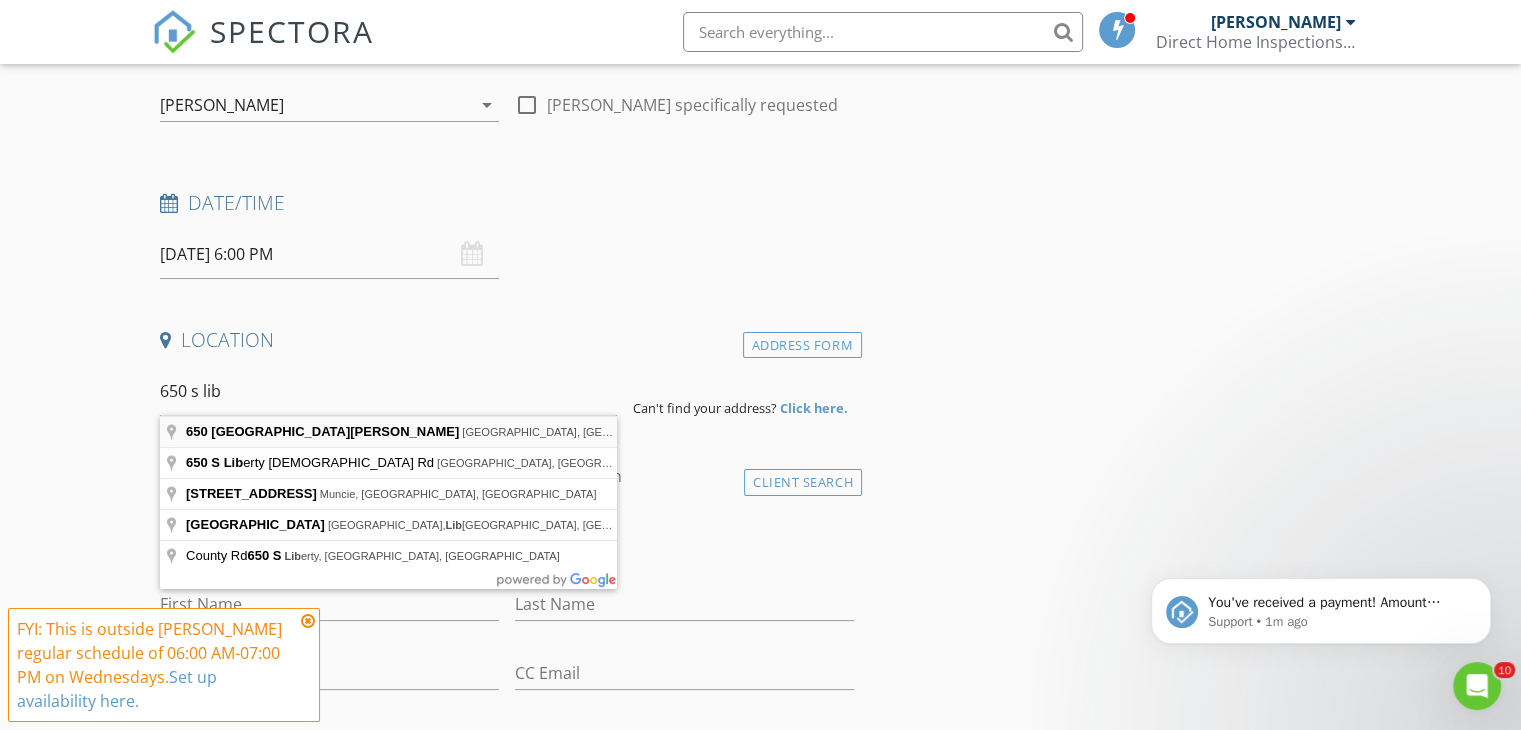type on "650 South Liberty-Keuter Road, Lebanon, OH, USA" 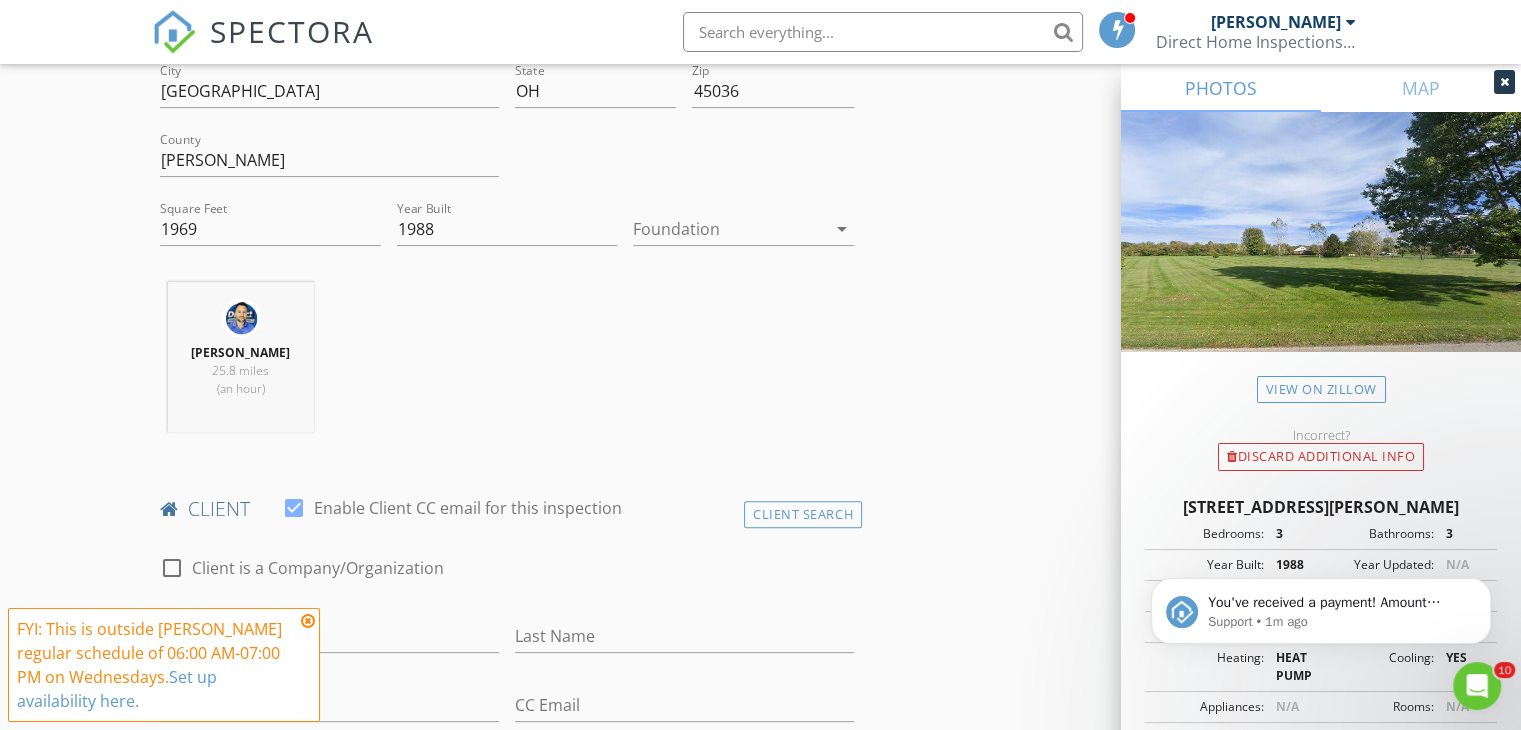 scroll, scrollTop: 700, scrollLeft: 0, axis: vertical 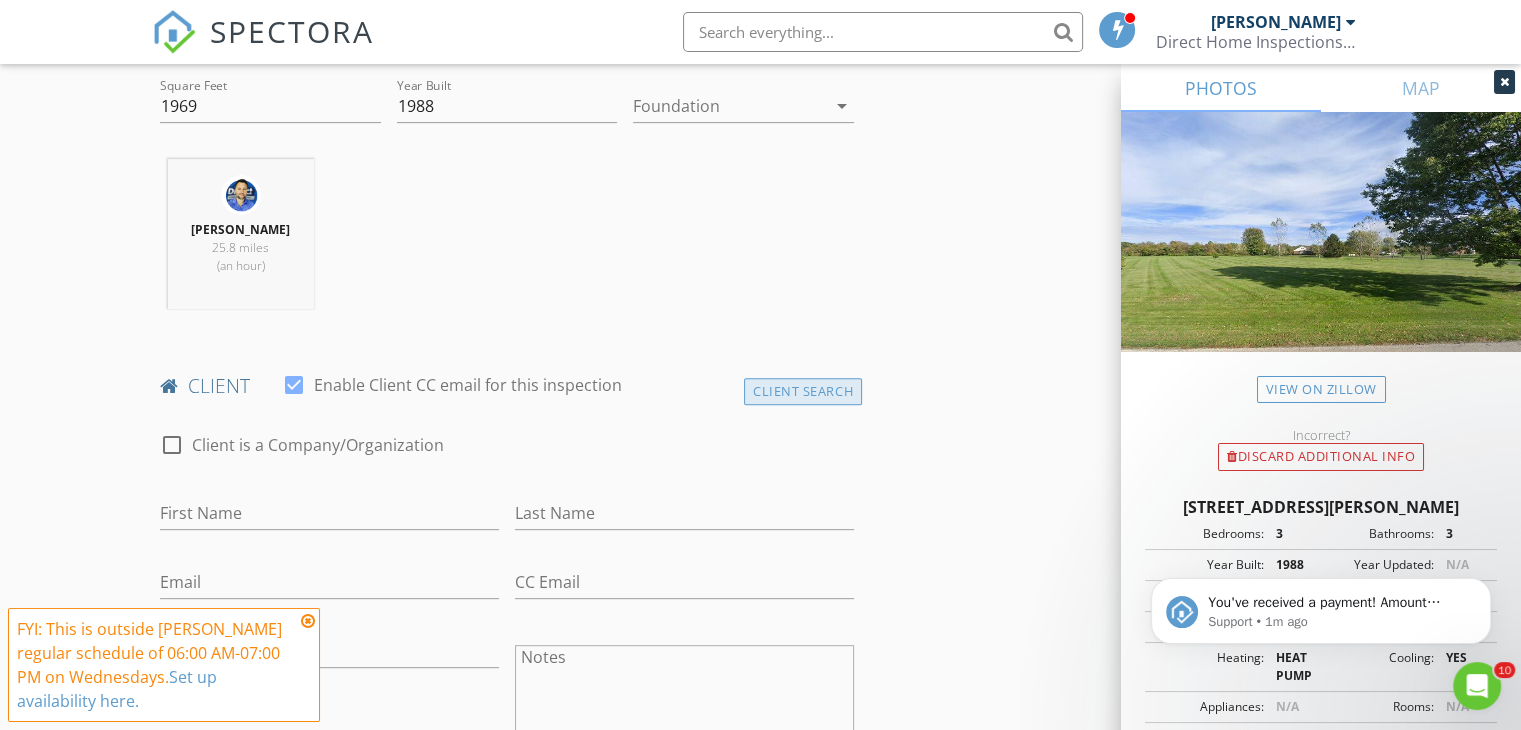 click on "Client Search" at bounding box center (803, 391) 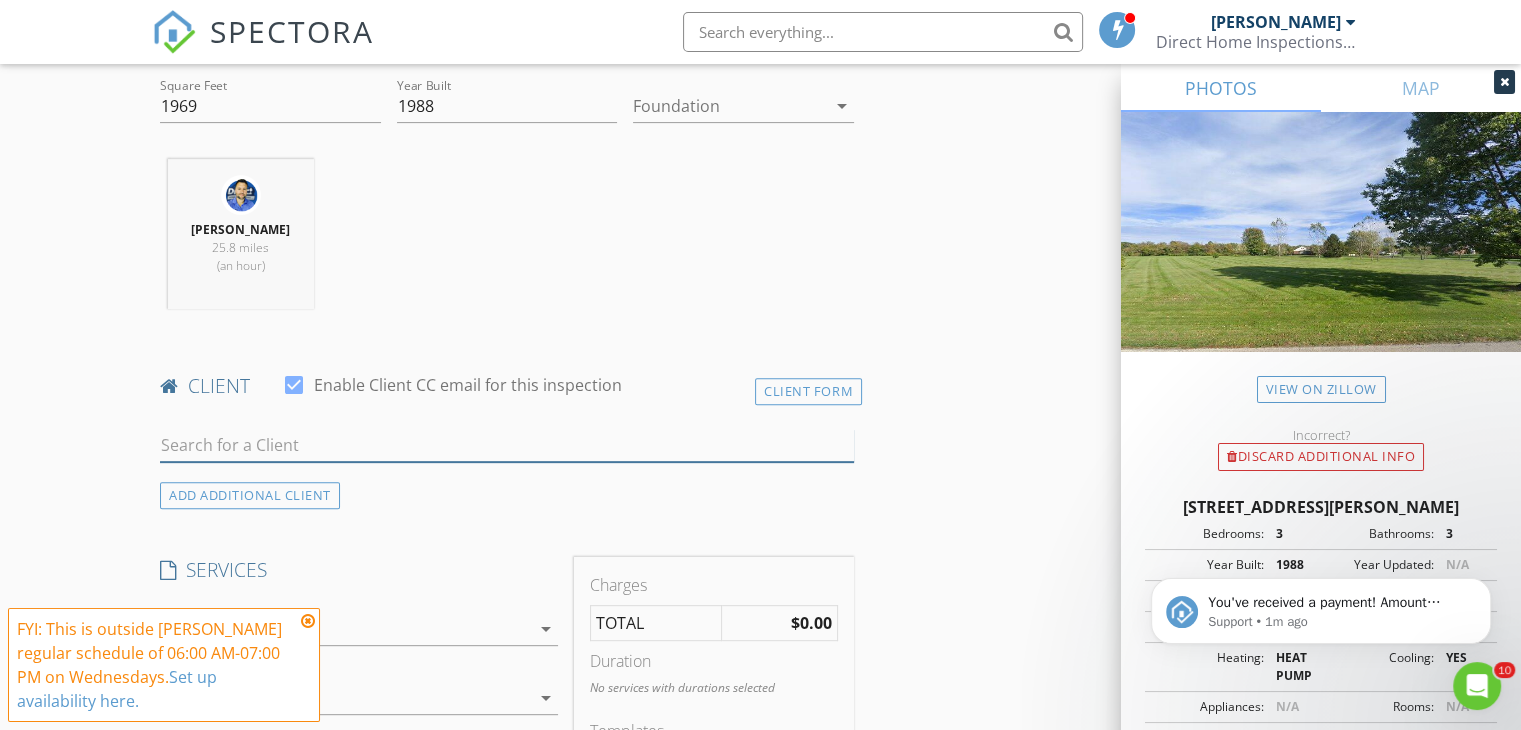 click at bounding box center (507, 445) 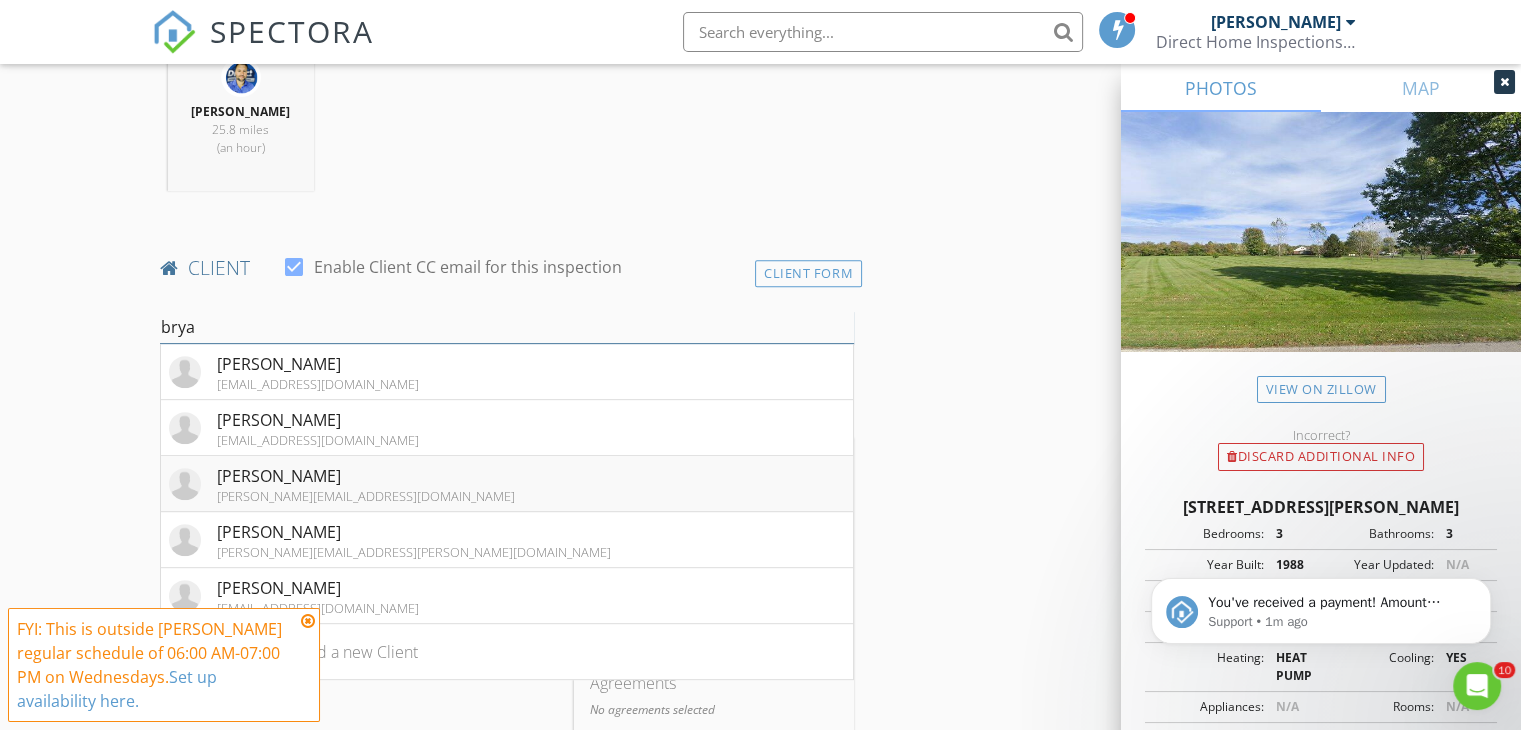 scroll, scrollTop: 900, scrollLeft: 0, axis: vertical 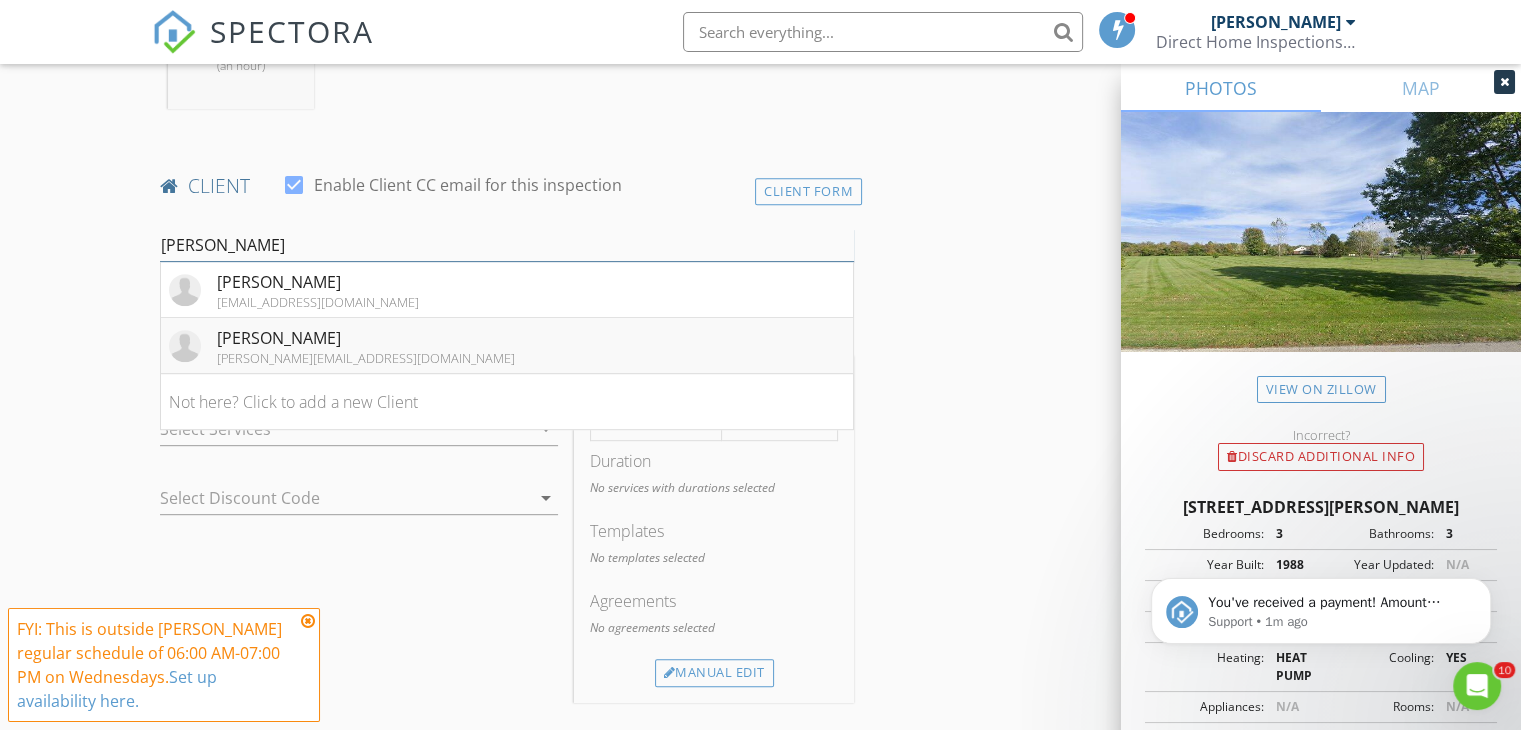 type on "bryan b" 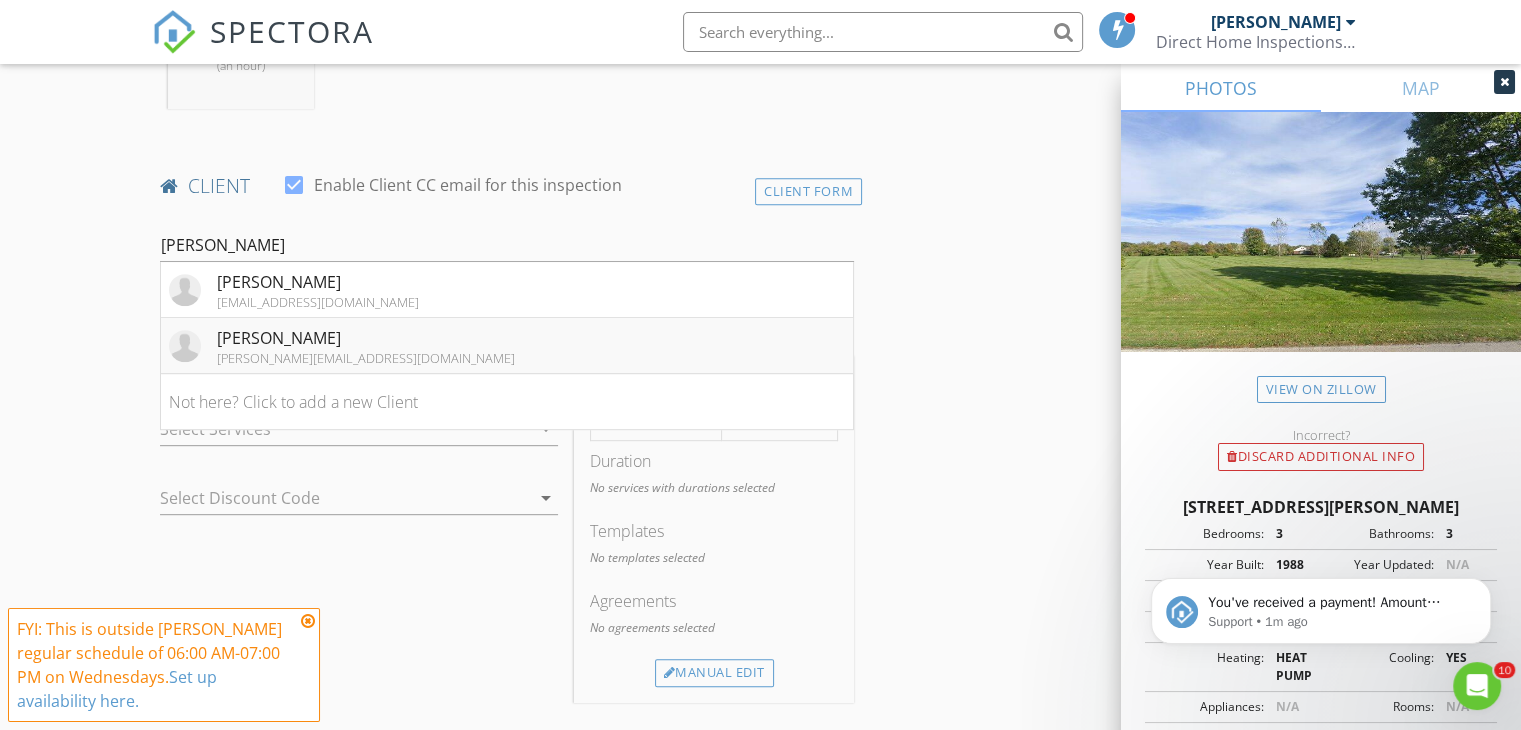 click on "Bryan Basenback
bryan.basenback6@gmail.com" at bounding box center (507, 346) 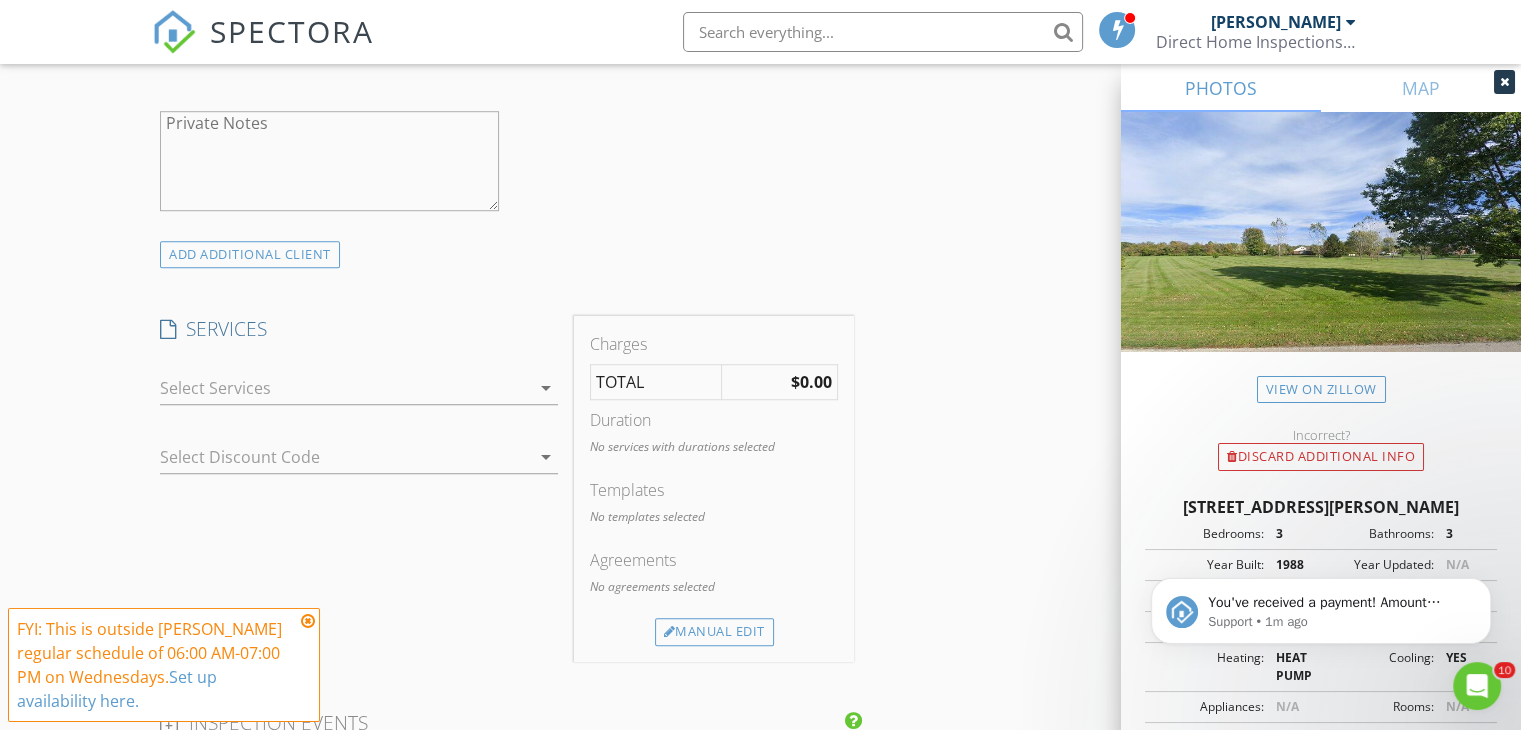 scroll, scrollTop: 1500, scrollLeft: 0, axis: vertical 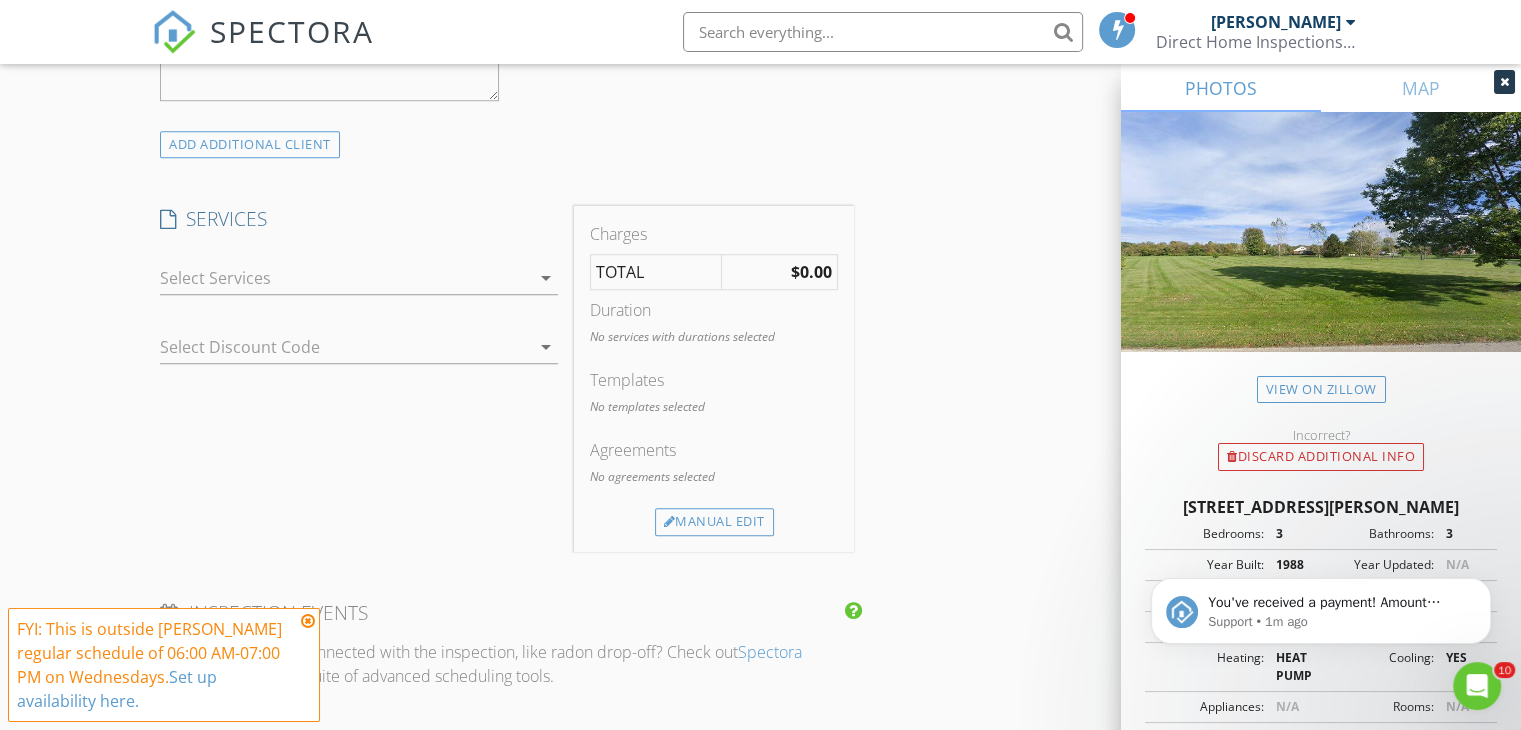 click at bounding box center (345, 278) 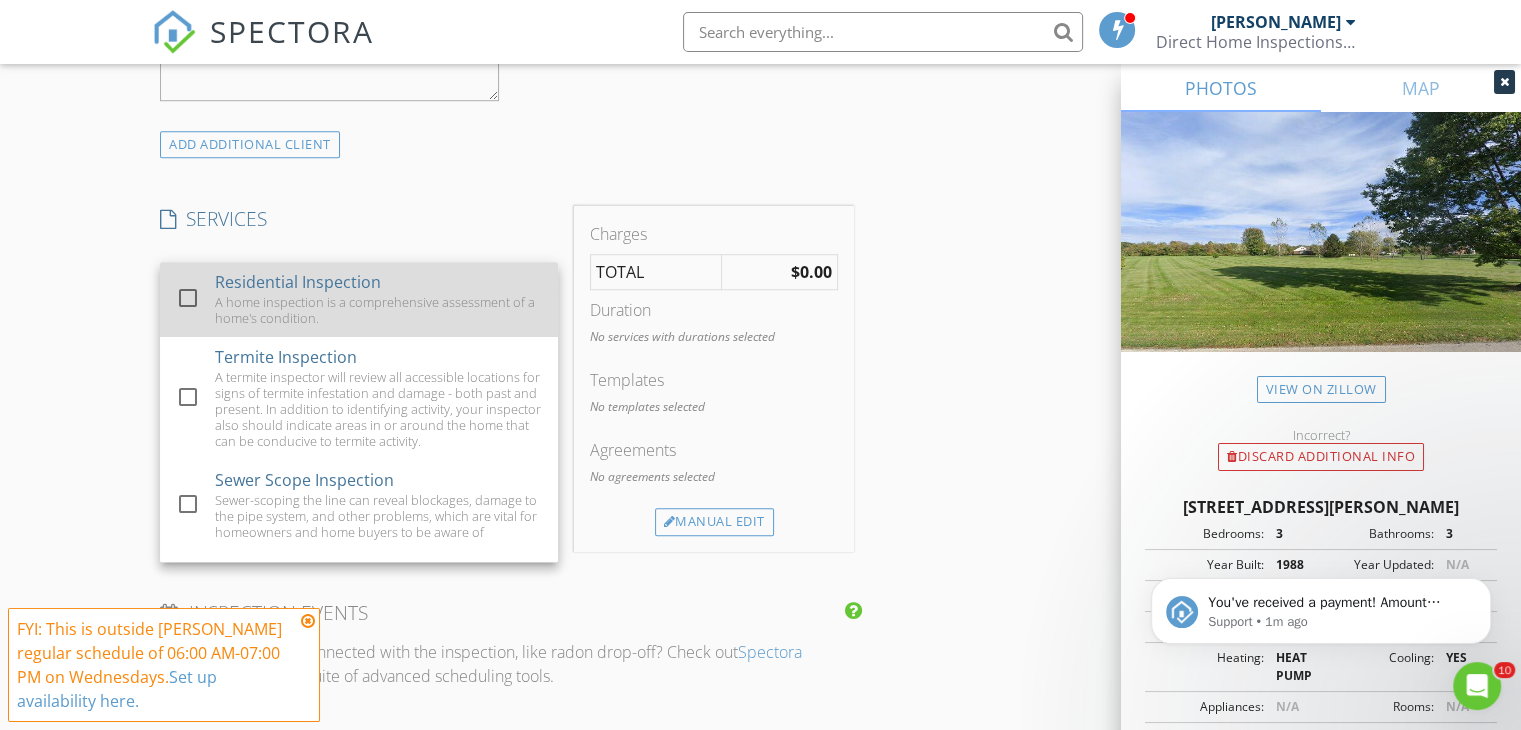click on "A home inspection is a comprehensive assessment of a home's condition." at bounding box center [379, 310] 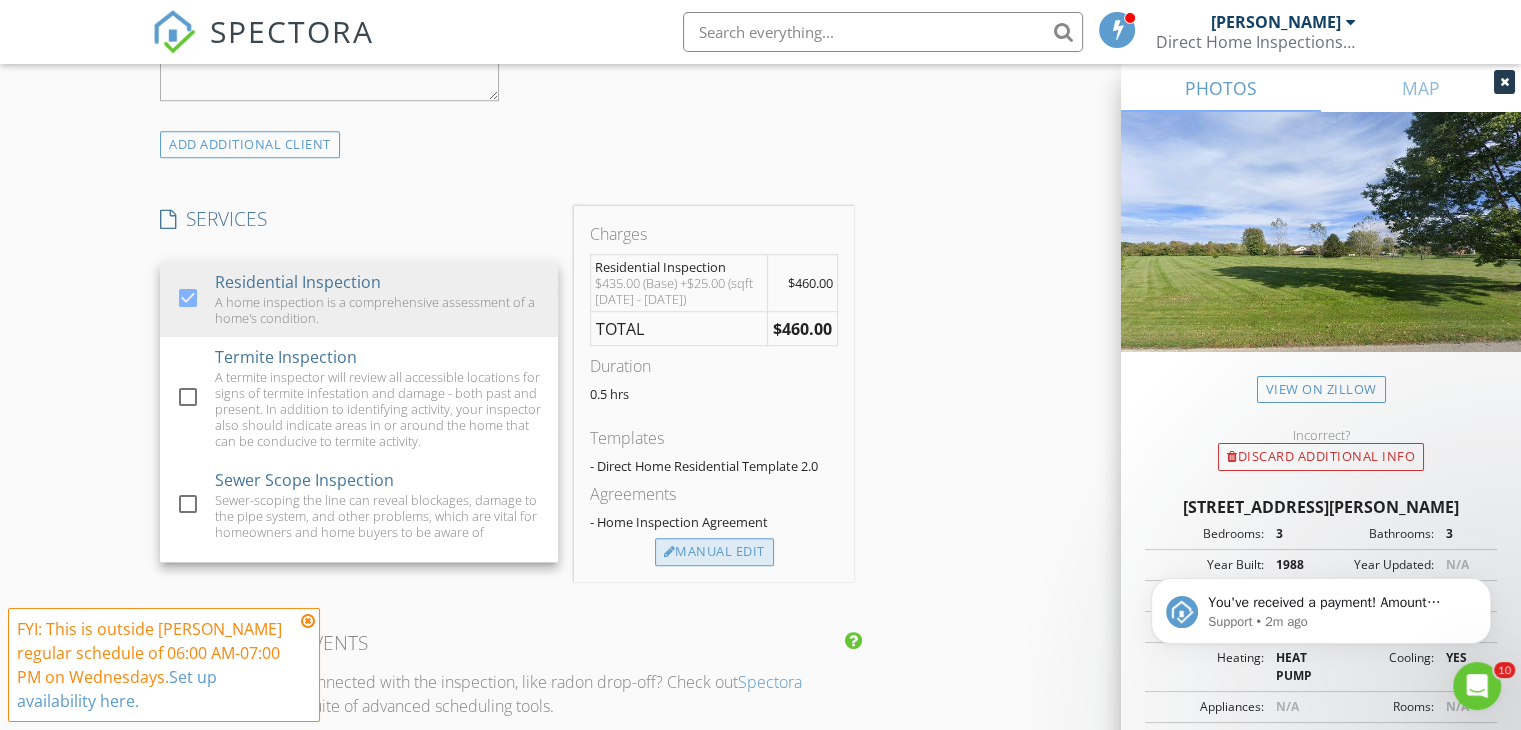 click on "Manual Edit" at bounding box center (714, 552) 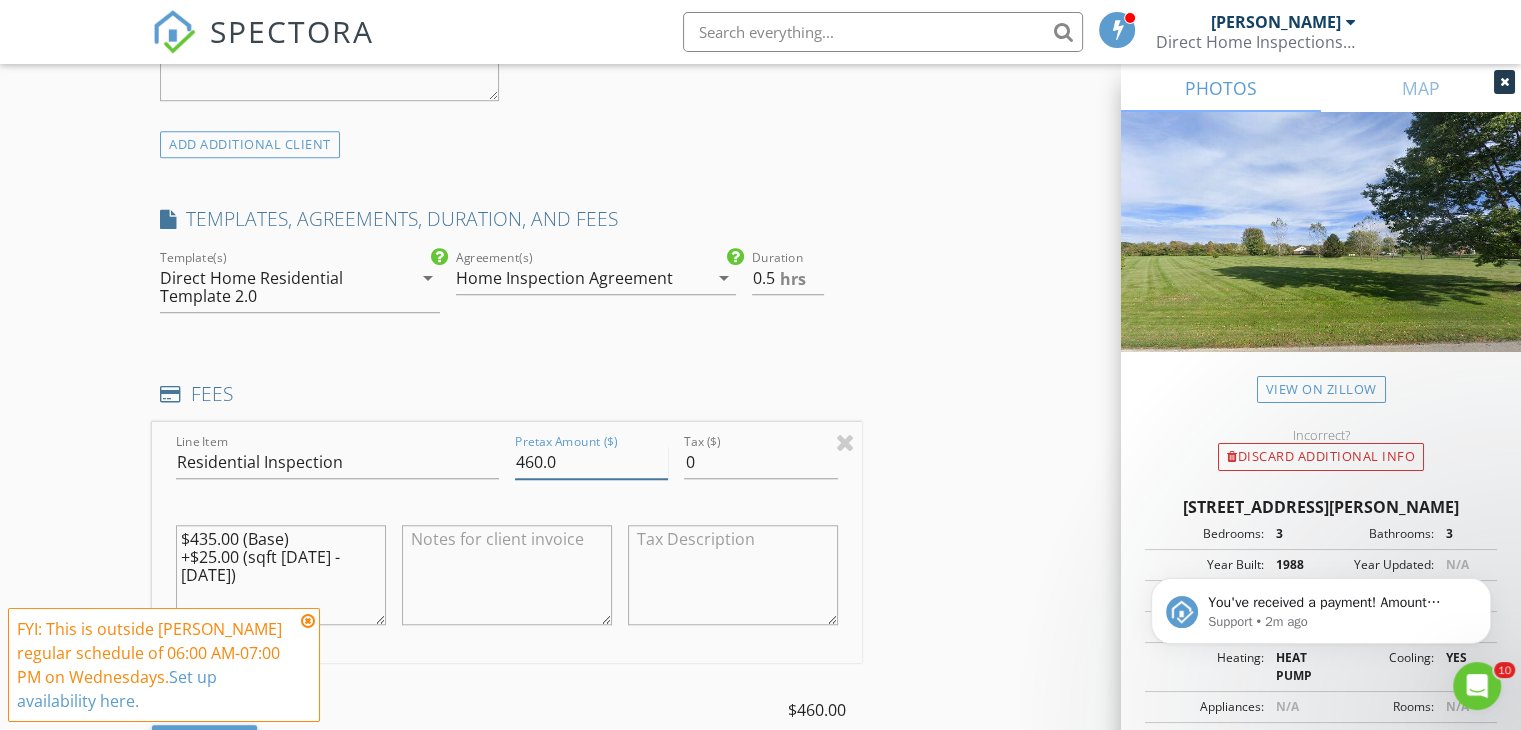 click on "460.0" at bounding box center [591, 462] 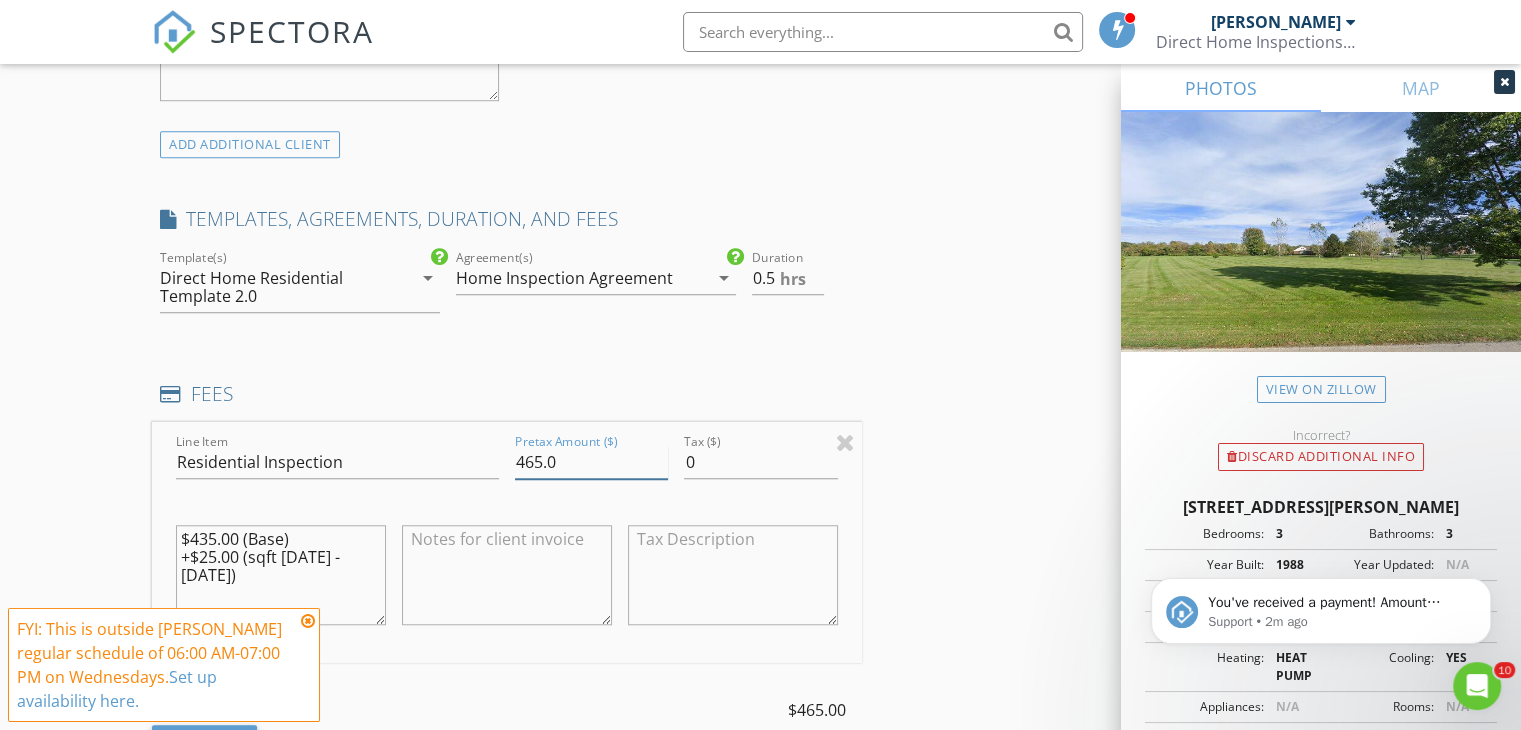 type on "465.0" 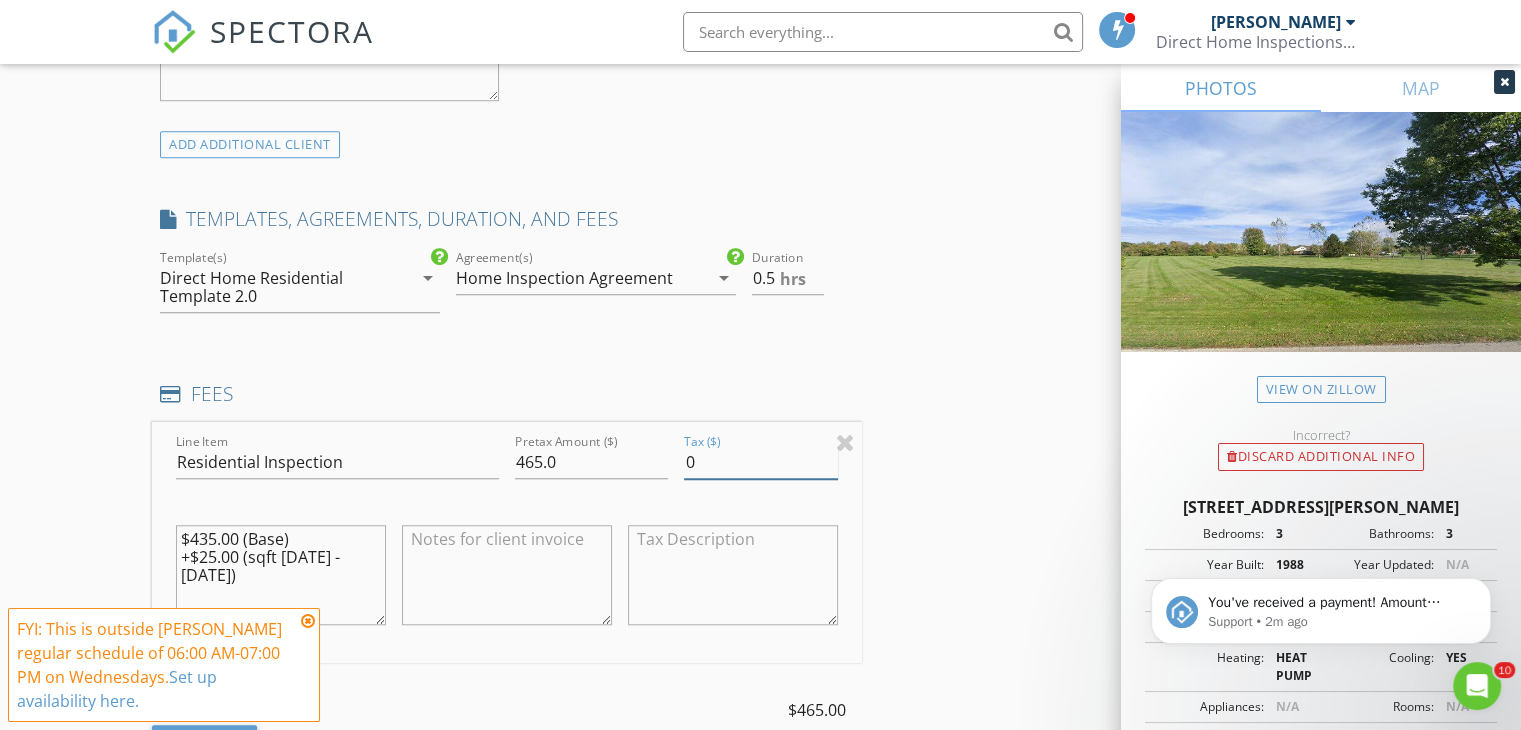 click on "INSPECTOR(S)
check_box   Mitchell Caskey   PRIMARY   check_box_outline_blank   Wayne Balash     Mitchell Caskey arrow_drop_down   check_box_outline_blank Mitchell Caskey specifically requested
Date/Time
07/16/2025 6:00 PM
Location
Address Search       Address 650 S Liberty-Keuter Rd   Unit   City Lebanon   State OH   Zip 45036   County Warren     Square Feet 1969   Year Built 1988   Foundation arrow_drop_down     Mitchell Caskey     25.8 miles     (an hour)
client
check_box Enable Client CC email for this inspection   Client Search     check_box_outline_blank Client is a Company/Organization     First Name Bryan   Last Name Basenback   Email bryan.basenback6@gmail.com   CC Email   Phone 614-800-6371           Notes   Private Notes
ADD ADDITIONAL client
SERVICES
check_box" at bounding box center [760, 489] 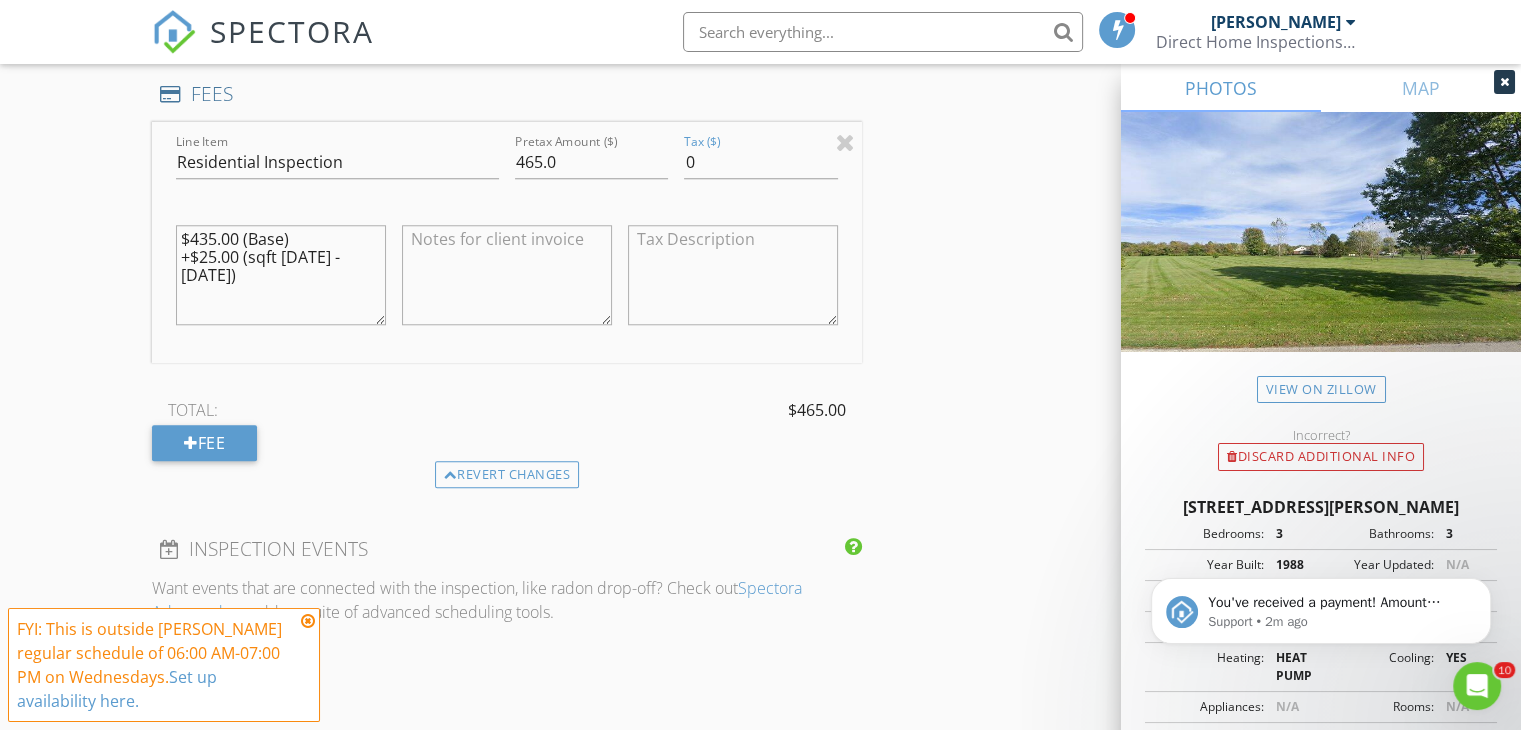 click on "INSPECTOR(S)
check_box   Mitchell Caskey   PRIMARY   check_box_outline_blank   Wayne Balash     Mitchell Caskey arrow_drop_down   check_box_outline_blank Mitchell Caskey specifically requested
Date/Time
07/16/2025 6:00 PM
Location
Address Search       Address 650 S Liberty-Keuter Rd   Unit   City Lebanon   State OH   Zip 45036   County Warren     Square Feet 1969   Year Built 1988   Foundation arrow_drop_down     Mitchell Caskey     25.8 miles     (an hour)
client
check_box Enable Client CC email for this inspection   Client Search     check_box_outline_blank Client is a Company/Organization     First Name Bryan   Last Name Basenback   Email bryan.basenback6@gmail.com   CC Email   Phone 614-800-6371           Notes   Private Notes
ADD ADDITIONAL client
SERVICES
check_box" at bounding box center (760, 189) 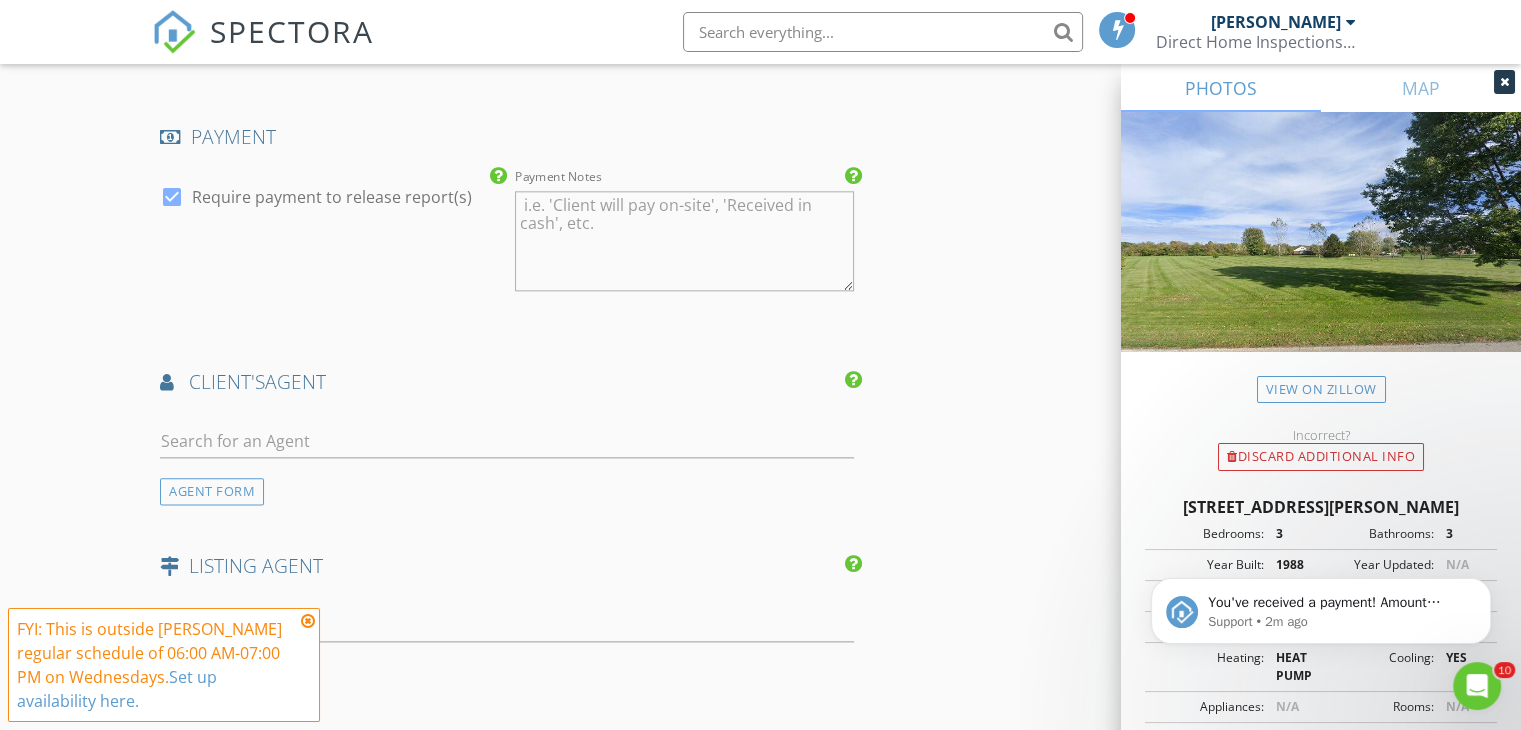 scroll, scrollTop: 2400, scrollLeft: 0, axis: vertical 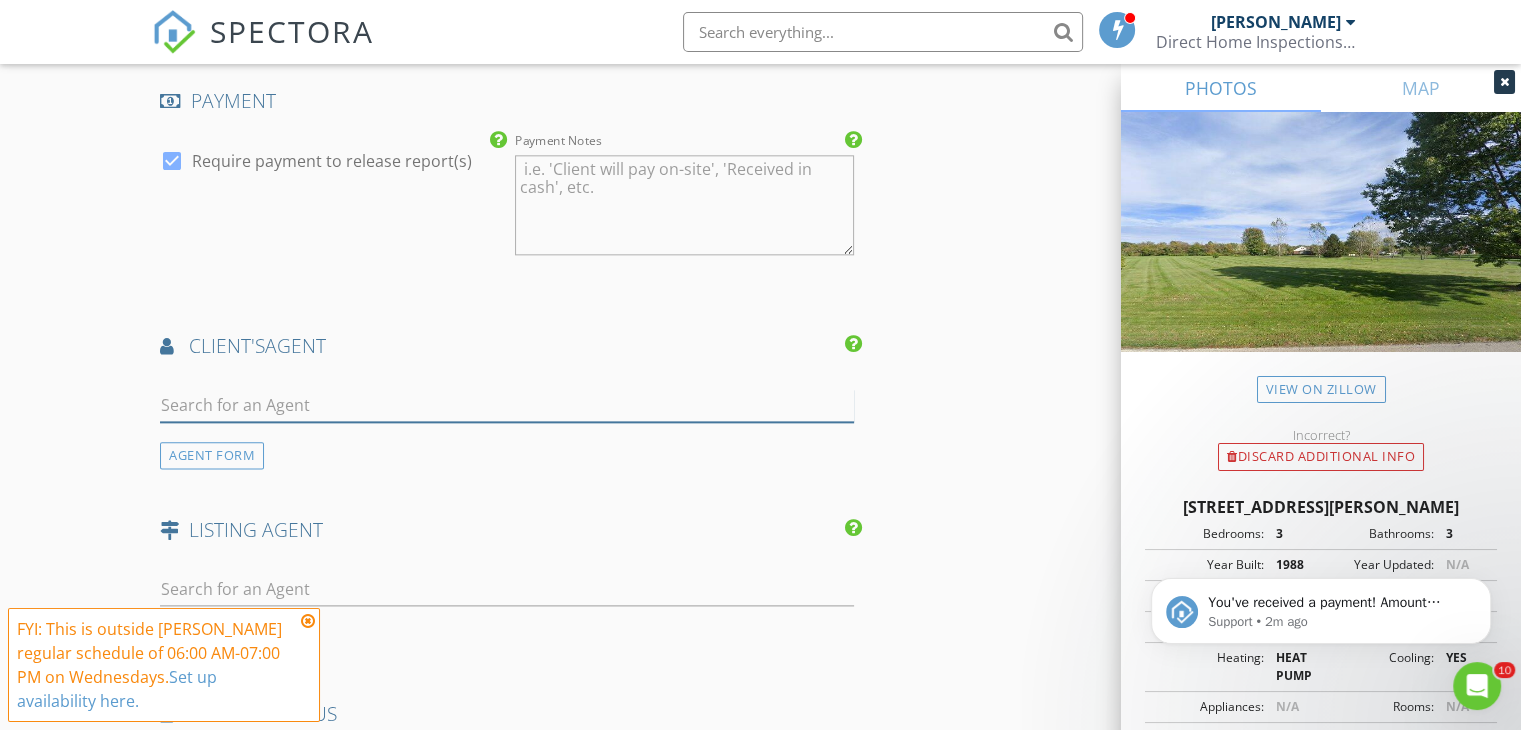click at bounding box center [507, 405] 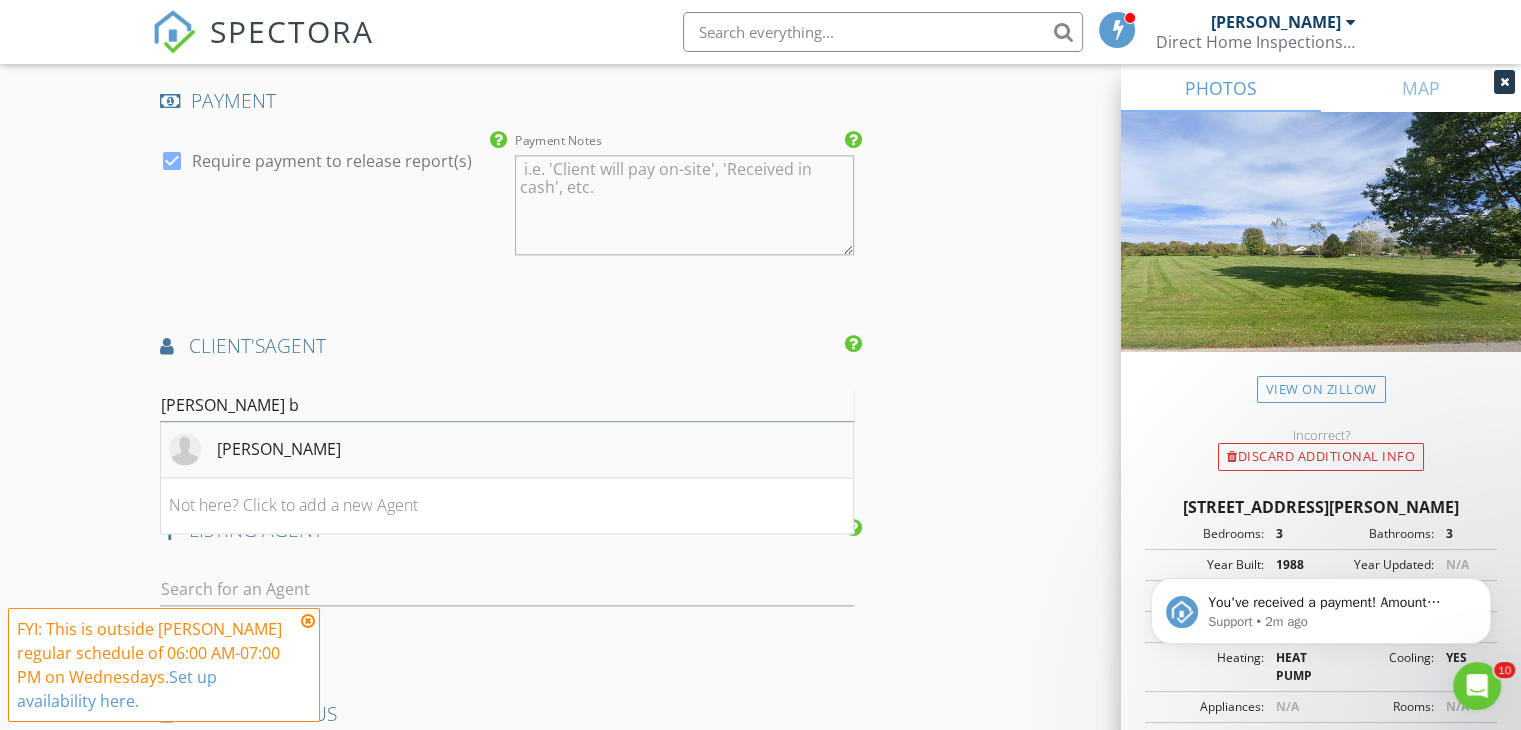 type on "dan b" 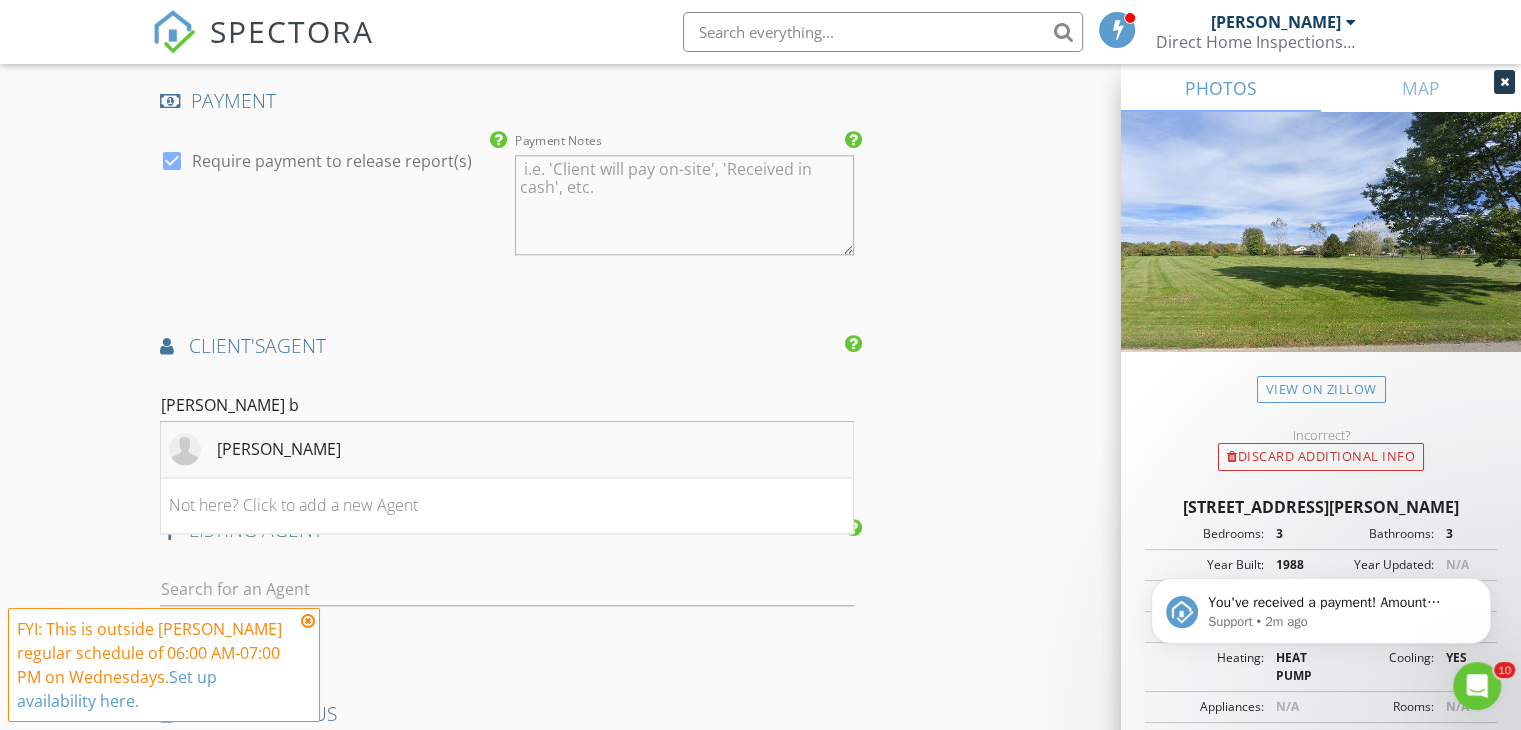 click on "Dan Bush" at bounding box center (279, 449) 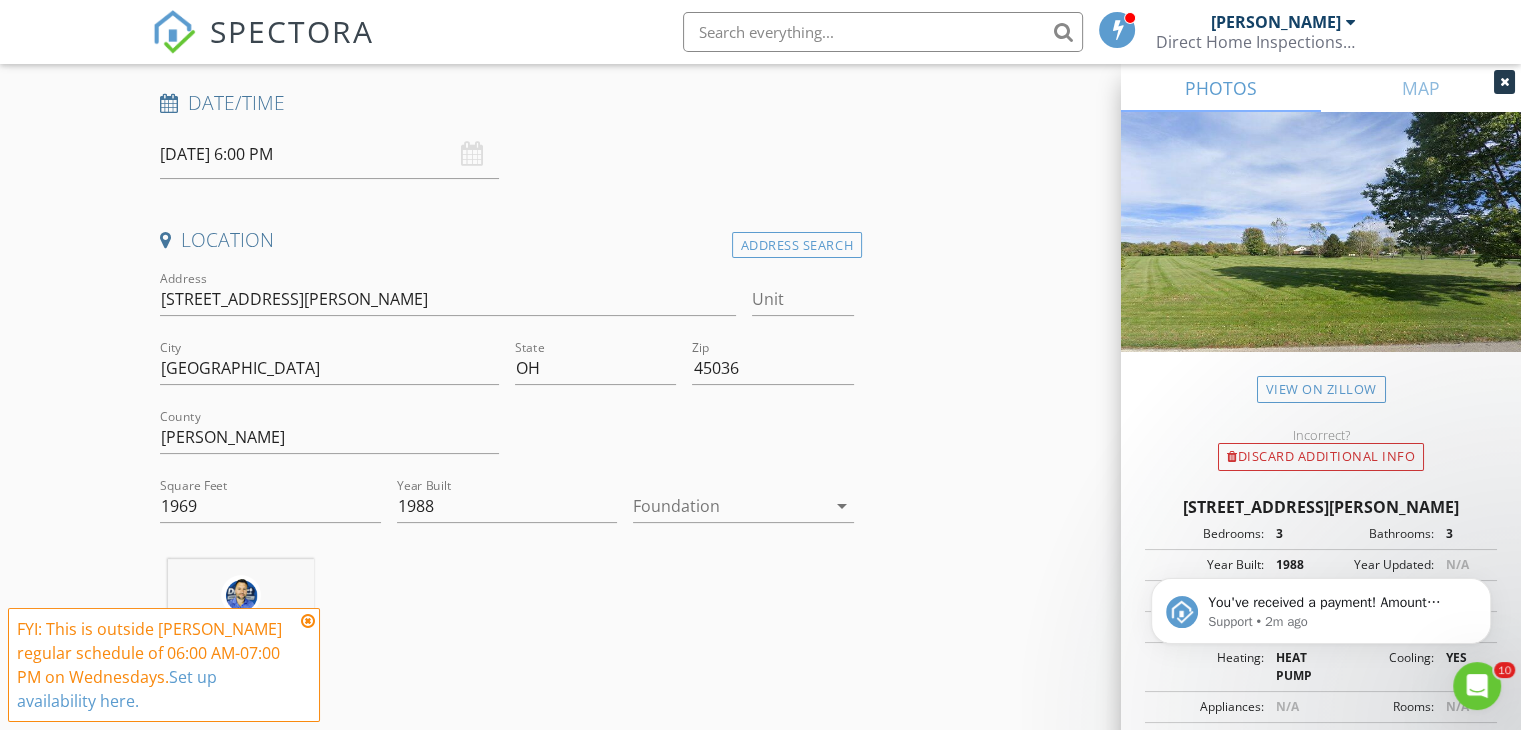 scroll, scrollTop: 0, scrollLeft: 0, axis: both 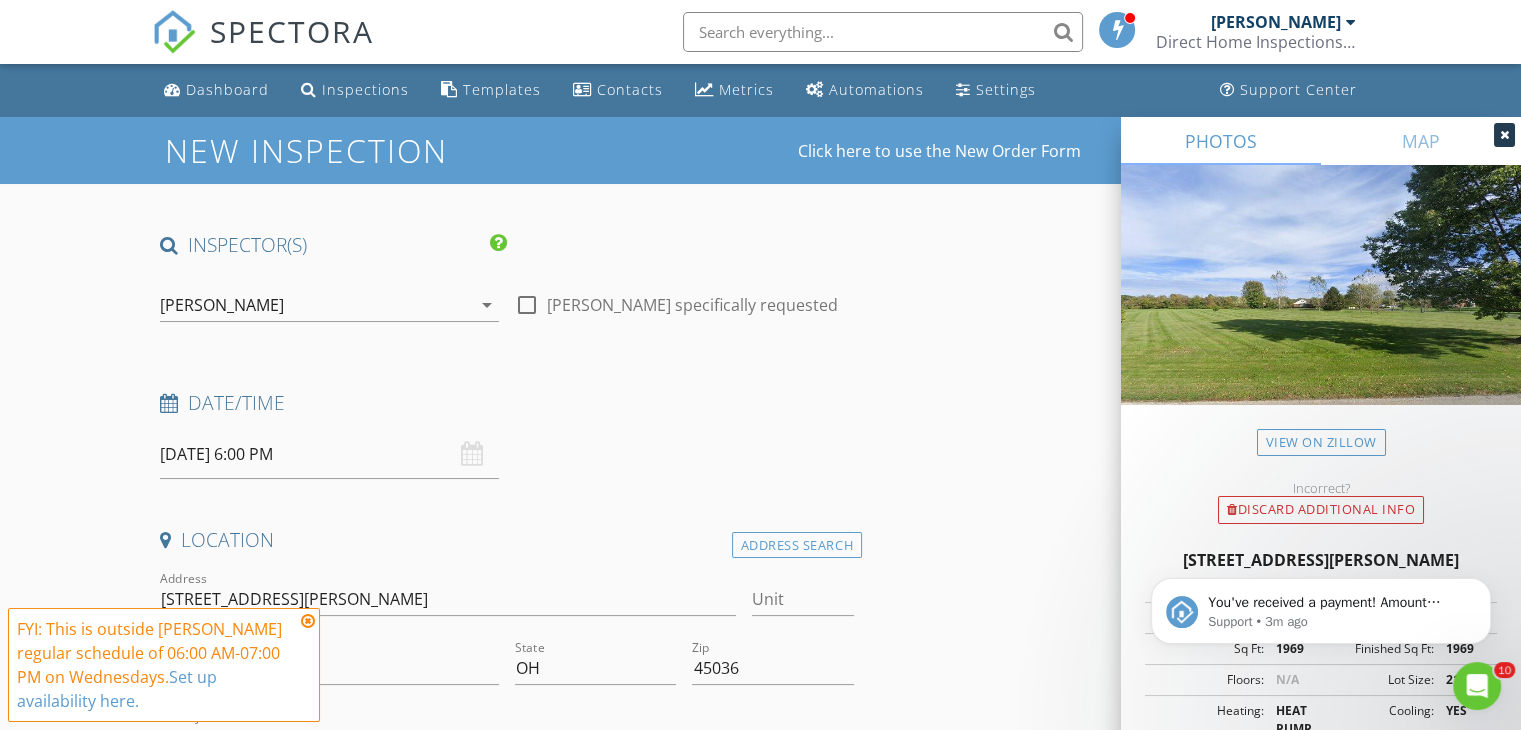 click on "New Inspection
Click here to use the New Order Form
INSPECTOR(S)
check_box   Mitchell Caskey   PRIMARY   check_box_outline_blank   Wayne Balash     Mitchell Caskey arrow_drop_down   check_box_outline_blank Mitchell Caskey specifically requested
Date/Time
07/16/2025 6:00 PM
Location
Address Search       Address 650 S Liberty-Keuter Rd   Unit   City Lebanon   State OH   Zip 45036   County Warren     Square Feet 1969   Year Built 1988   Foundation arrow_drop_down     Mitchell Caskey     25.8 miles     (an hour)
client
check_box Enable Client CC email for this inspection   Client Search     check_box_outline_blank Client is a Company/Organization     First Name Bryan   Last Name Basenback   Email bryan.basenback6@gmail.com   CC Email   Phone 614-800-6371           Notes   Private Notes
SERVICES" at bounding box center (760, 2184) 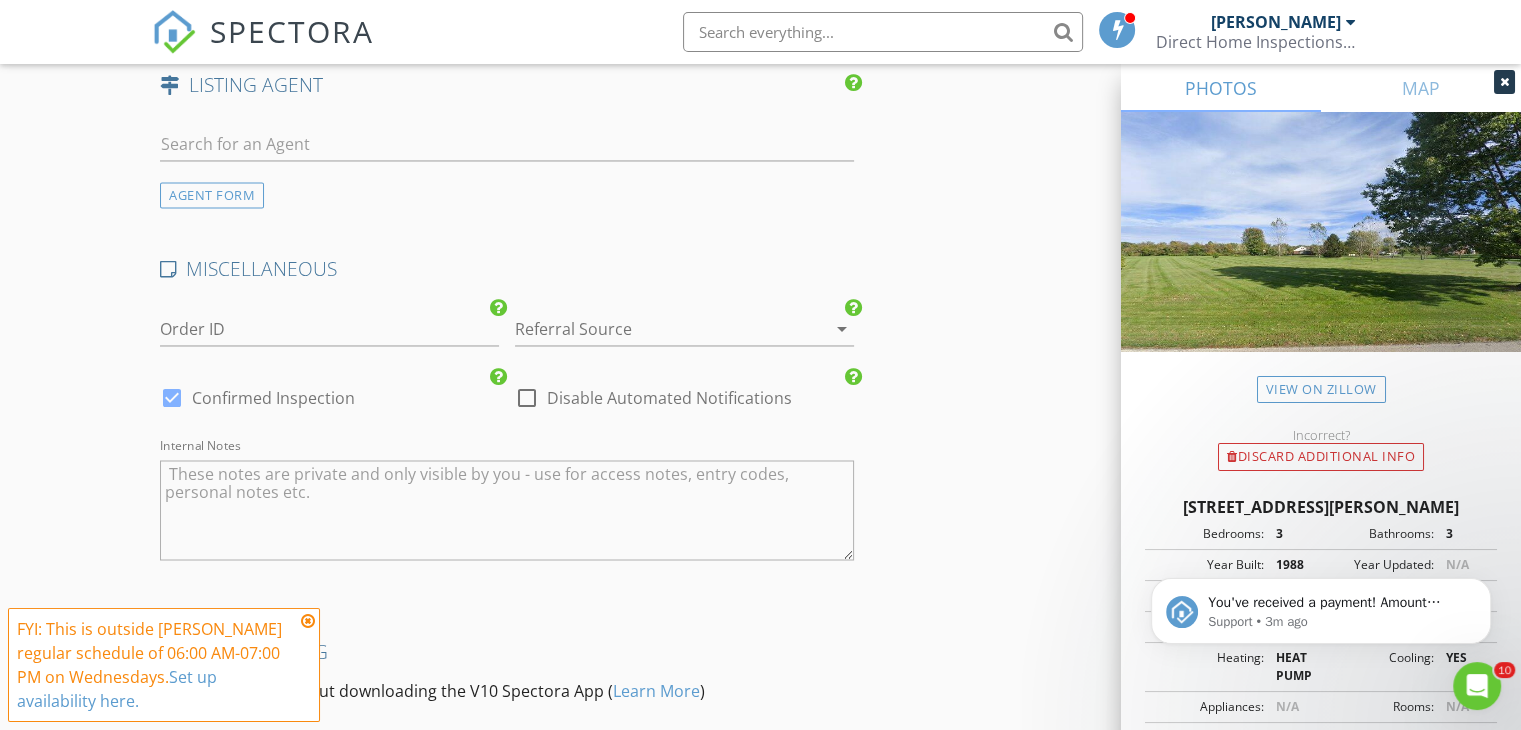 scroll, scrollTop: 3514, scrollLeft: 0, axis: vertical 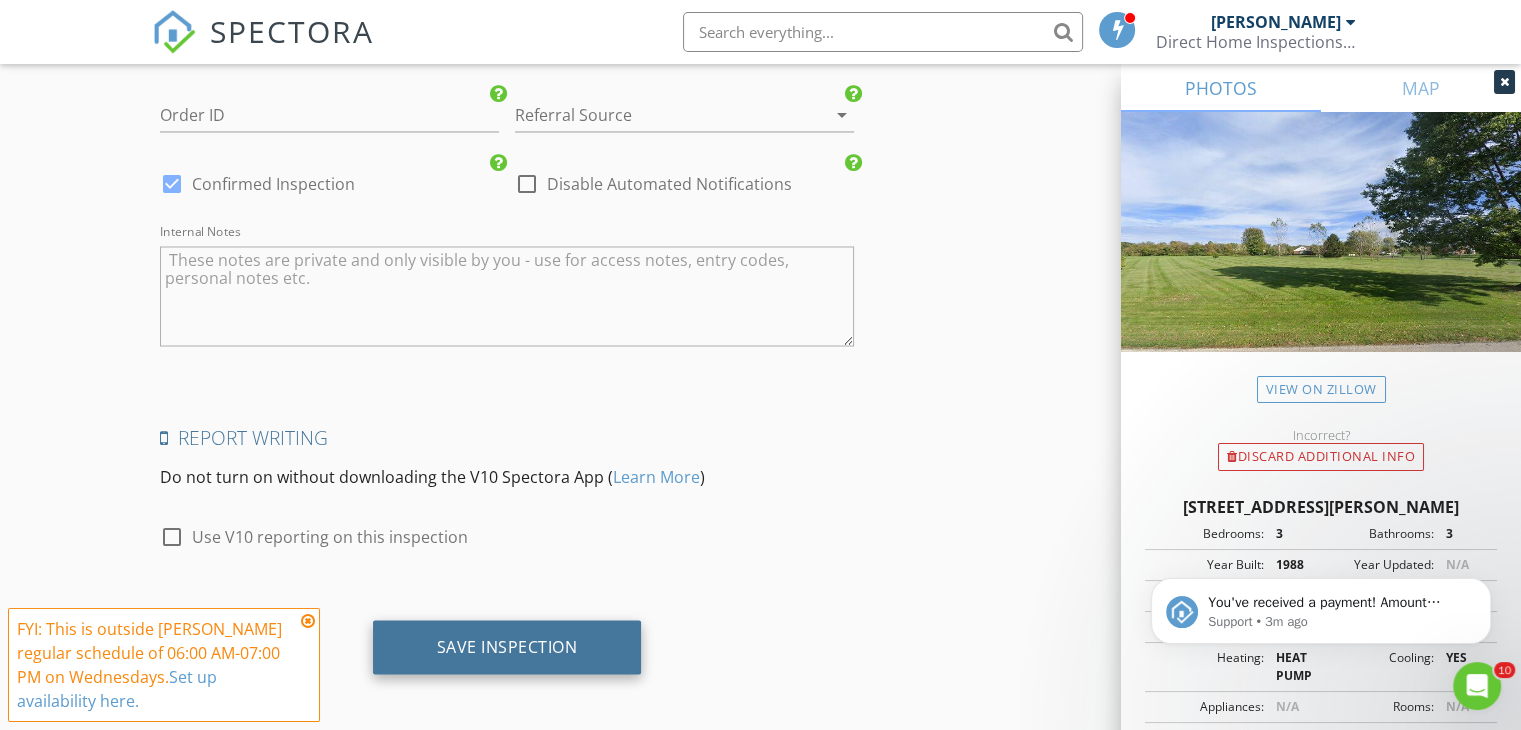 click on "Save Inspection" at bounding box center (507, 647) 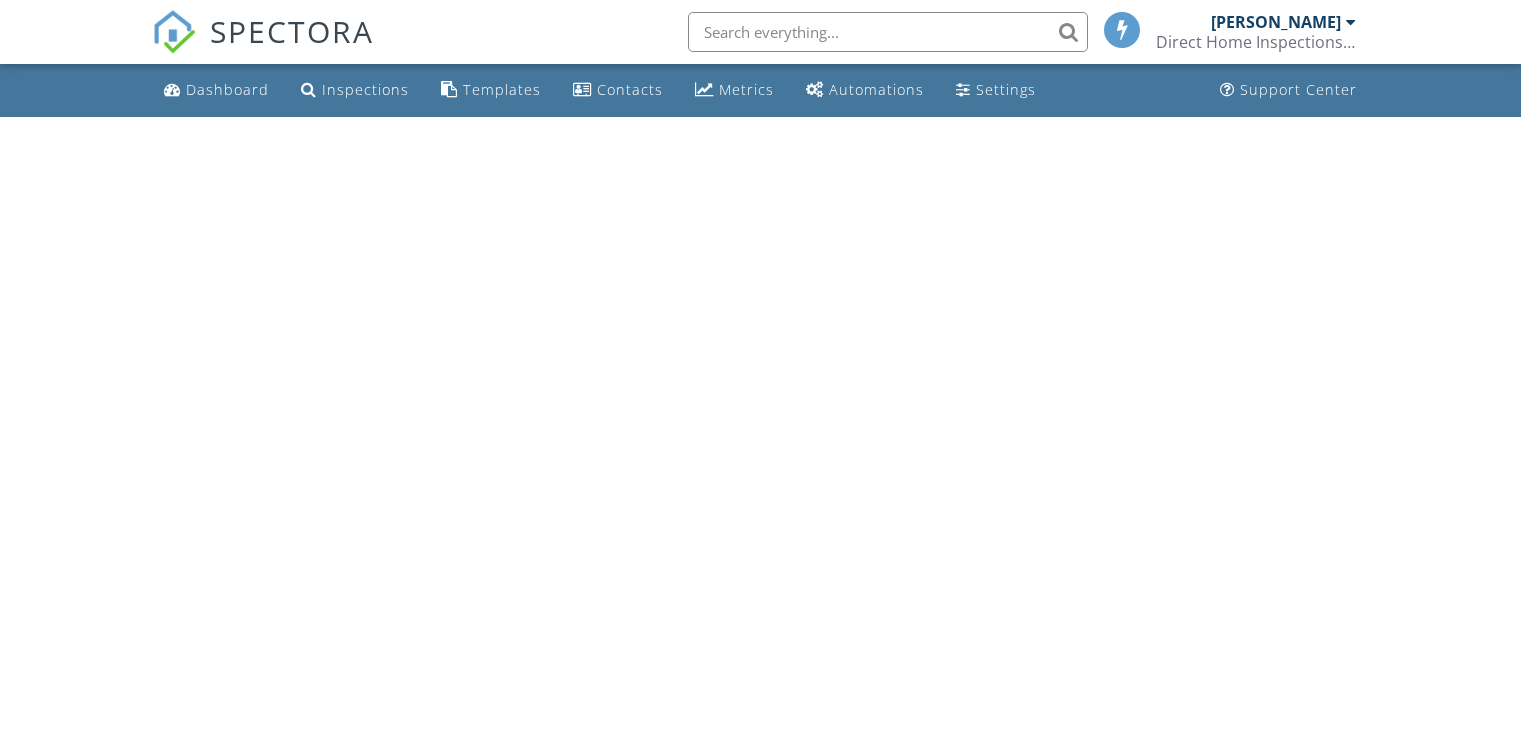 scroll, scrollTop: 0, scrollLeft: 0, axis: both 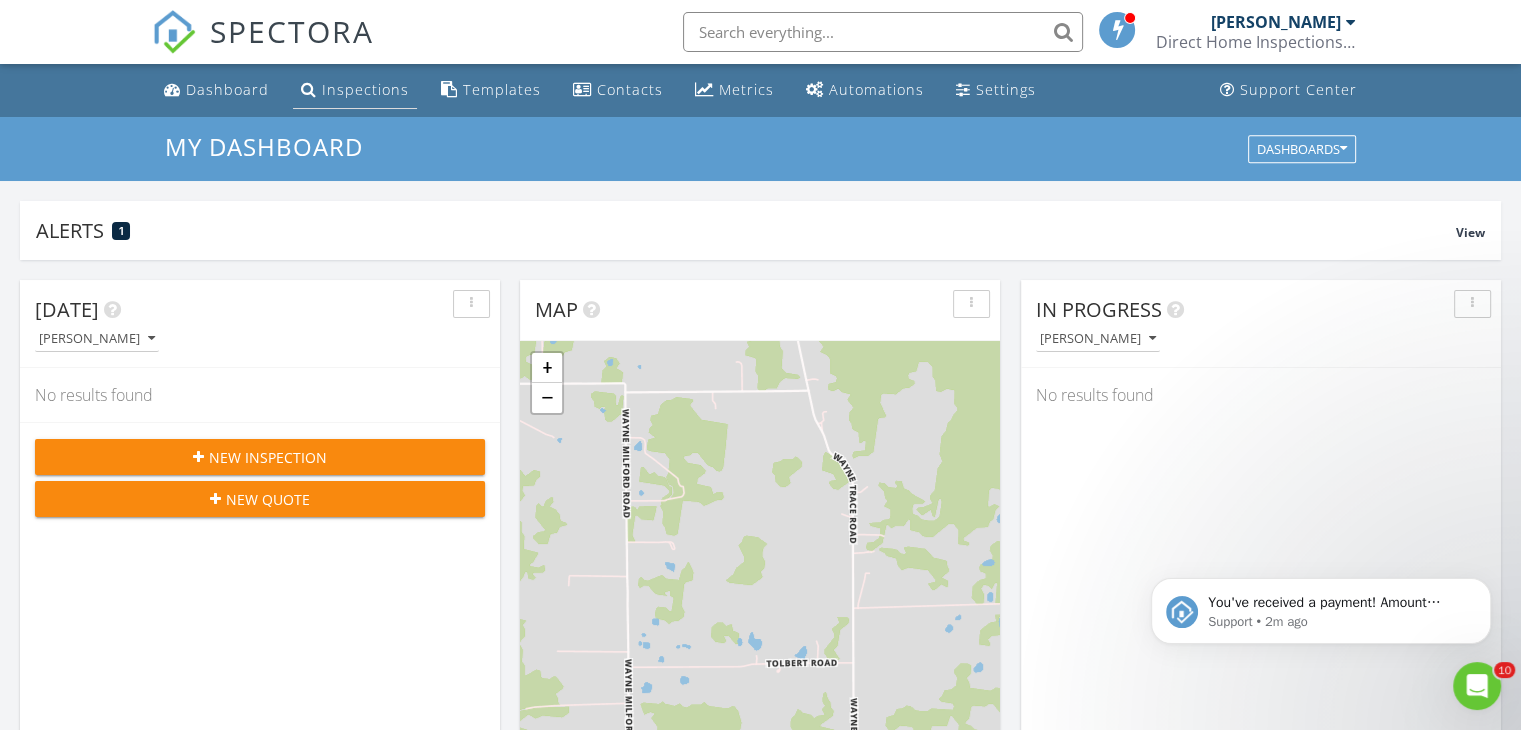 click on "Inspections" at bounding box center [365, 89] 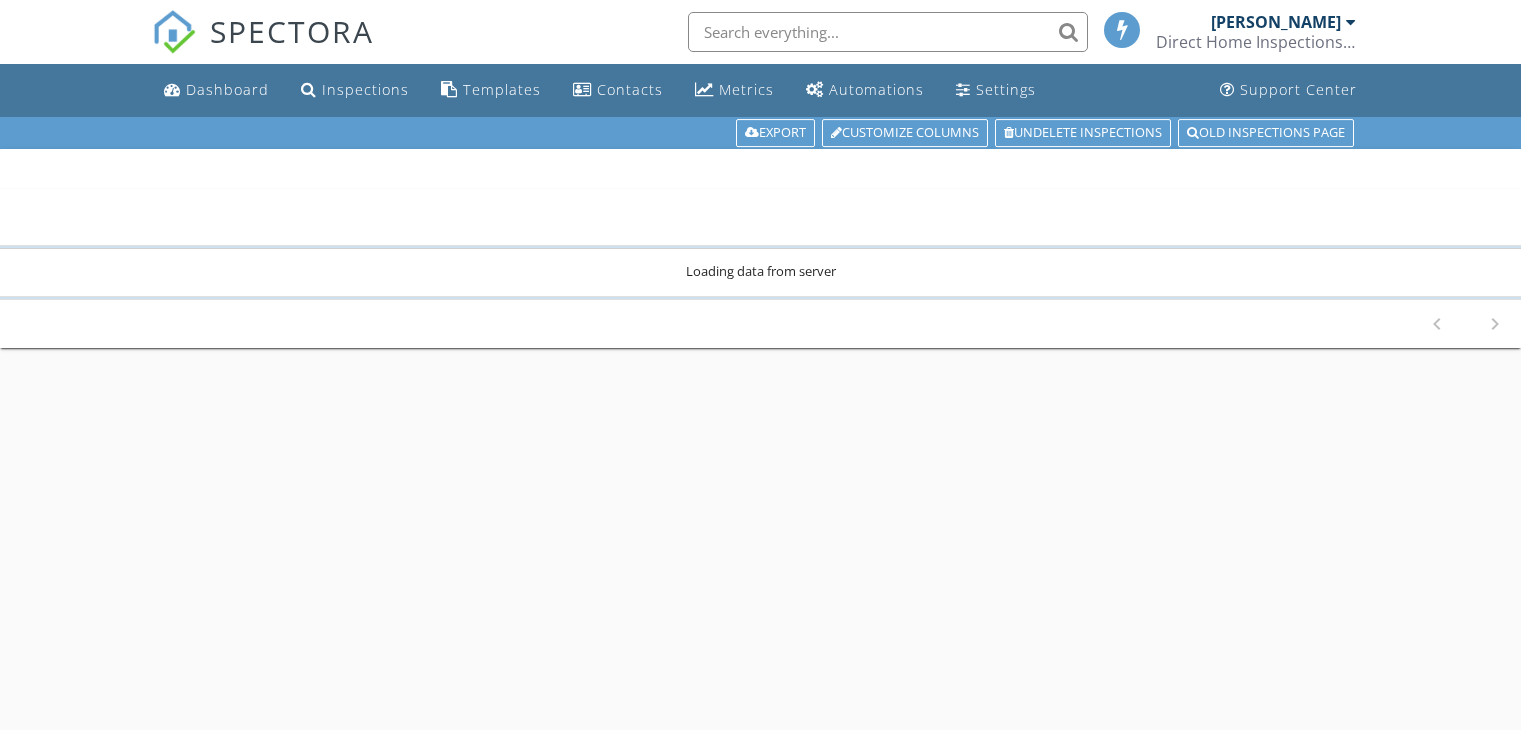 scroll, scrollTop: 0, scrollLeft: 0, axis: both 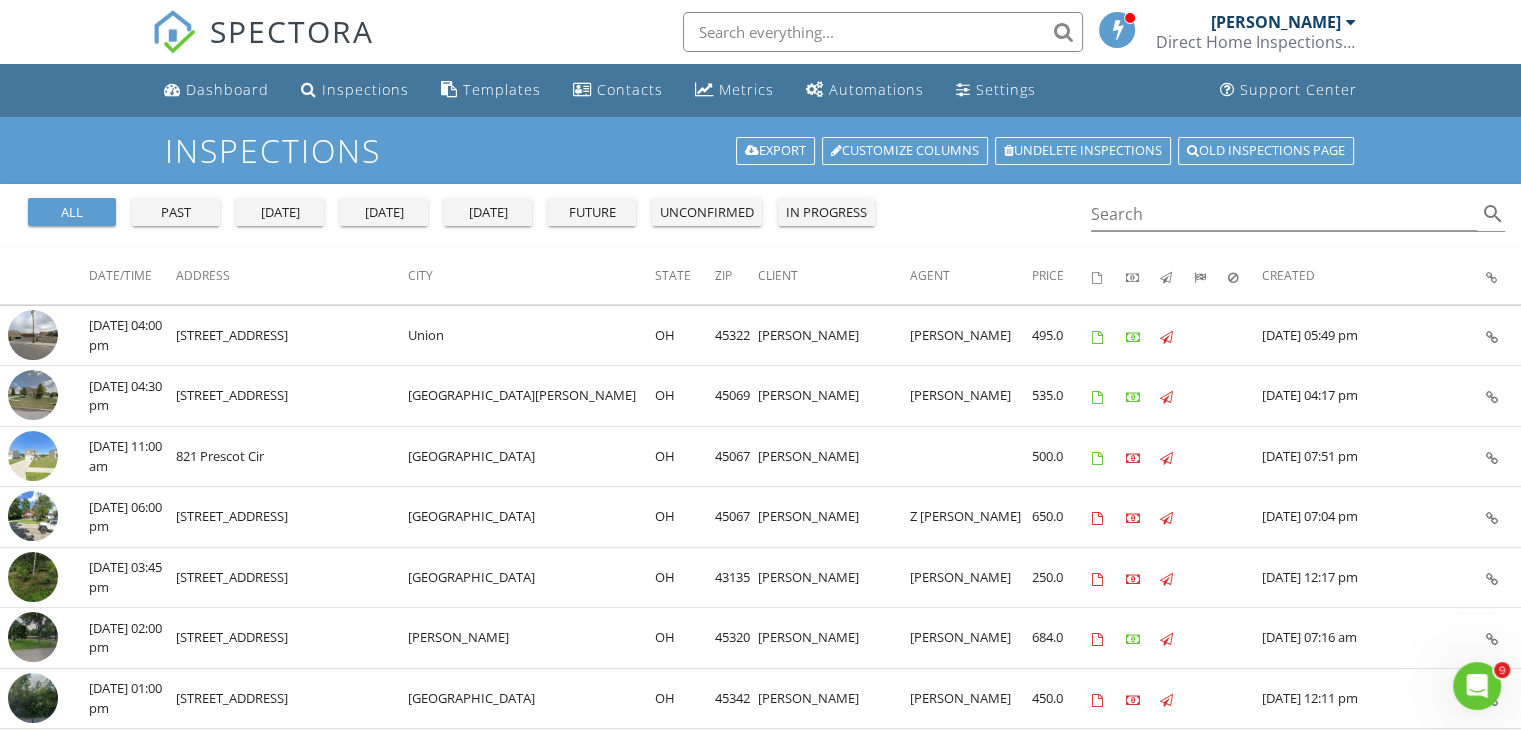 click on "past" at bounding box center [176, 213] 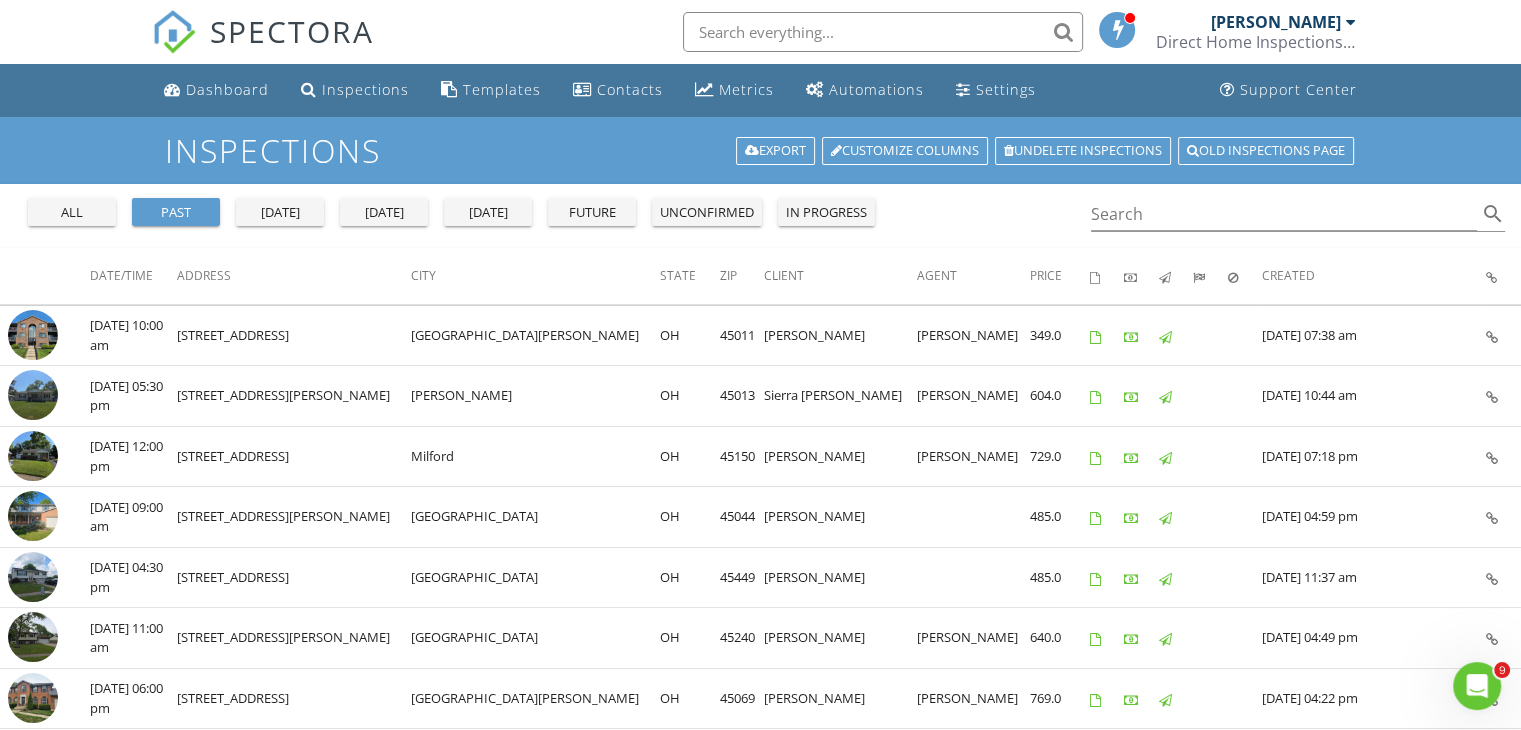click on "all
past
[DATE]
[DATE]
[DATE]
future
unconfirmed
in progress
Search search" at bounding box center (760, 216) 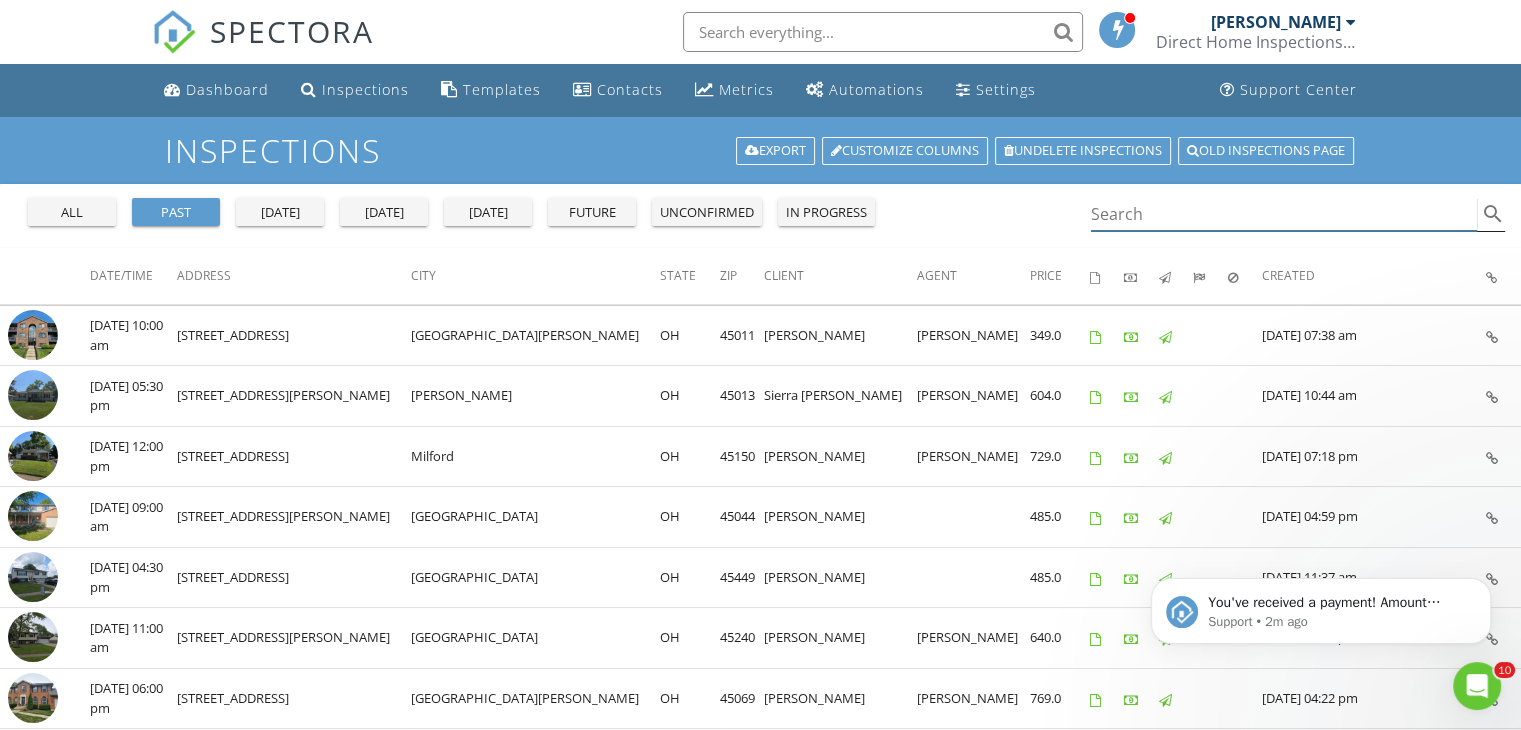 scroll, scrollTop: 0, scrollLeft: 0, axis: both 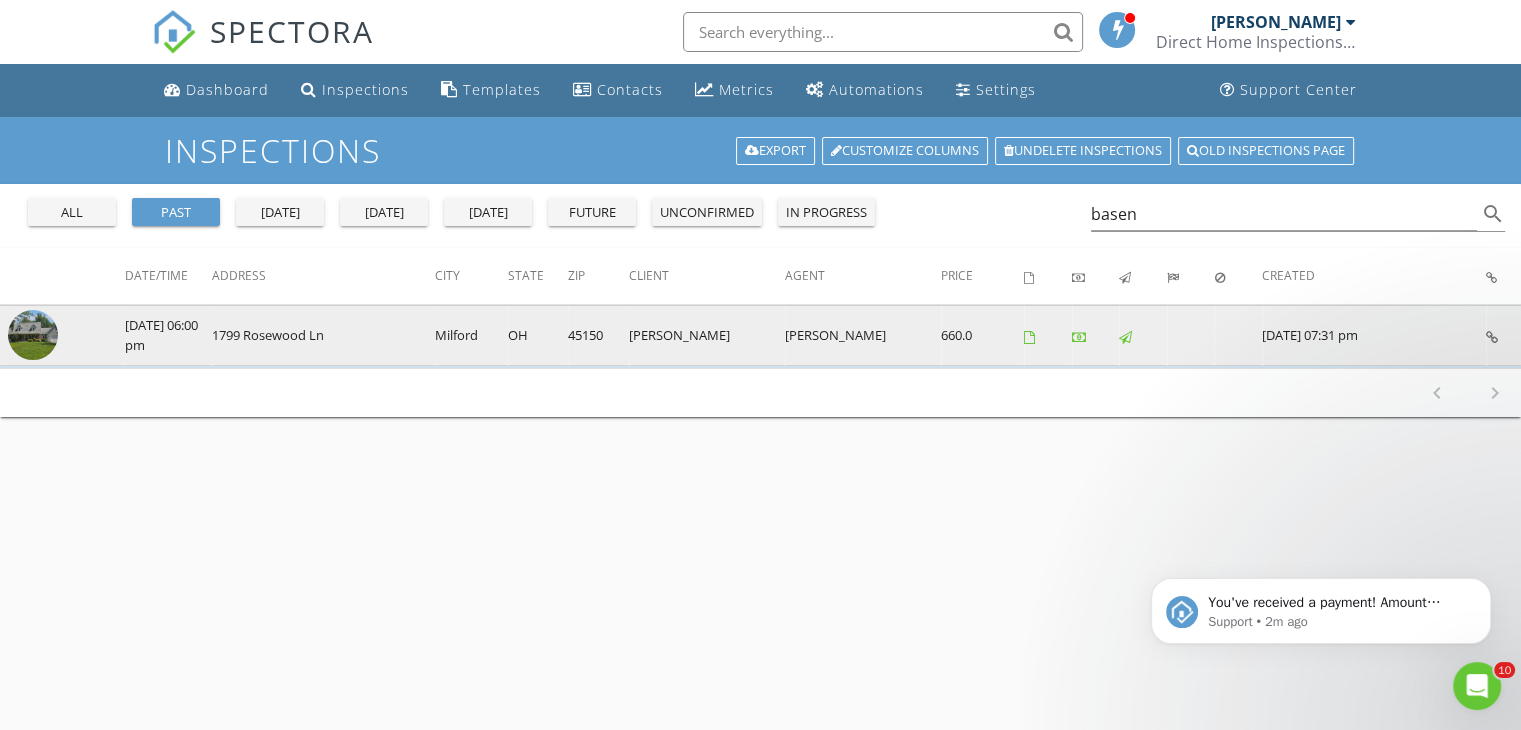 click at bounding box center [33, 335] 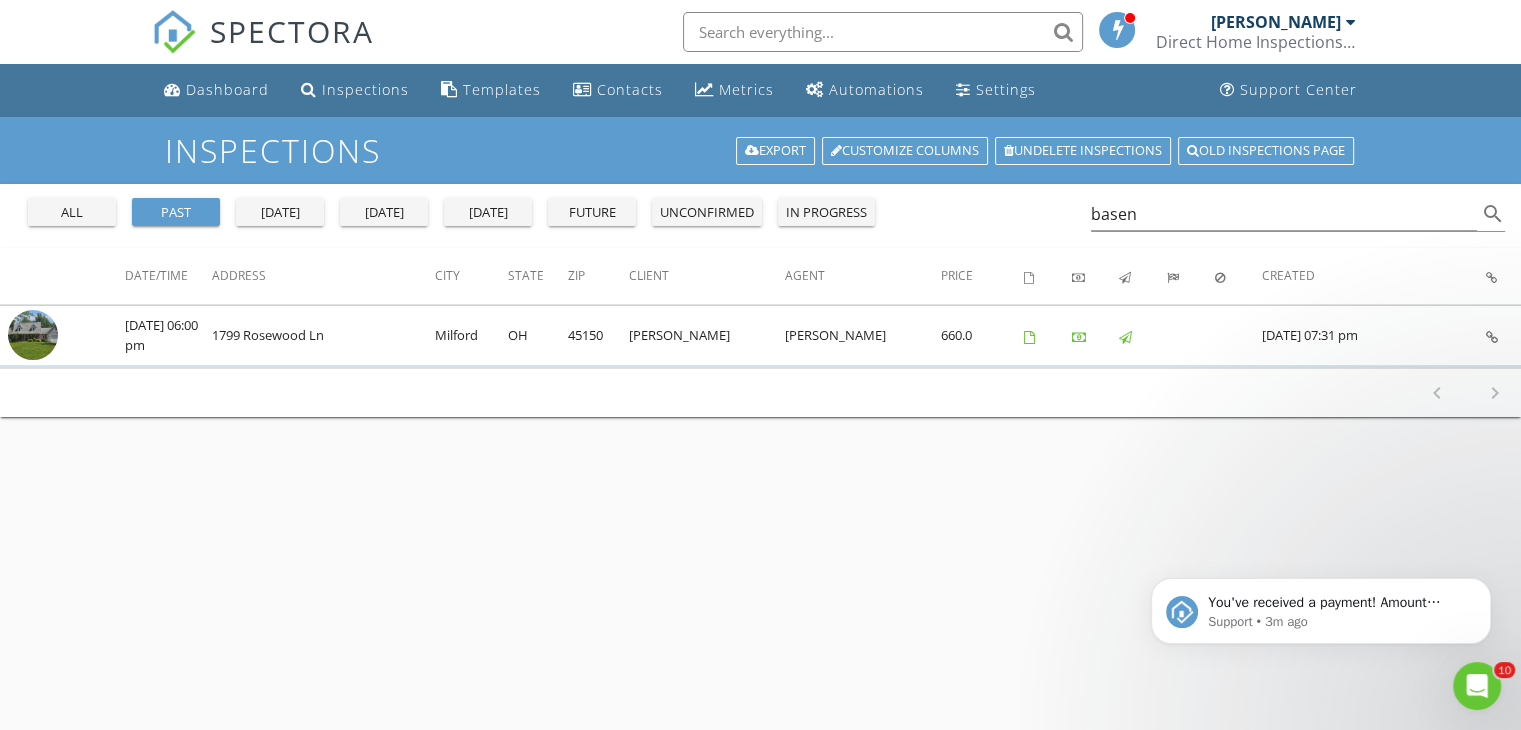 click on "tomorrow" at bounding box center [488, 213] 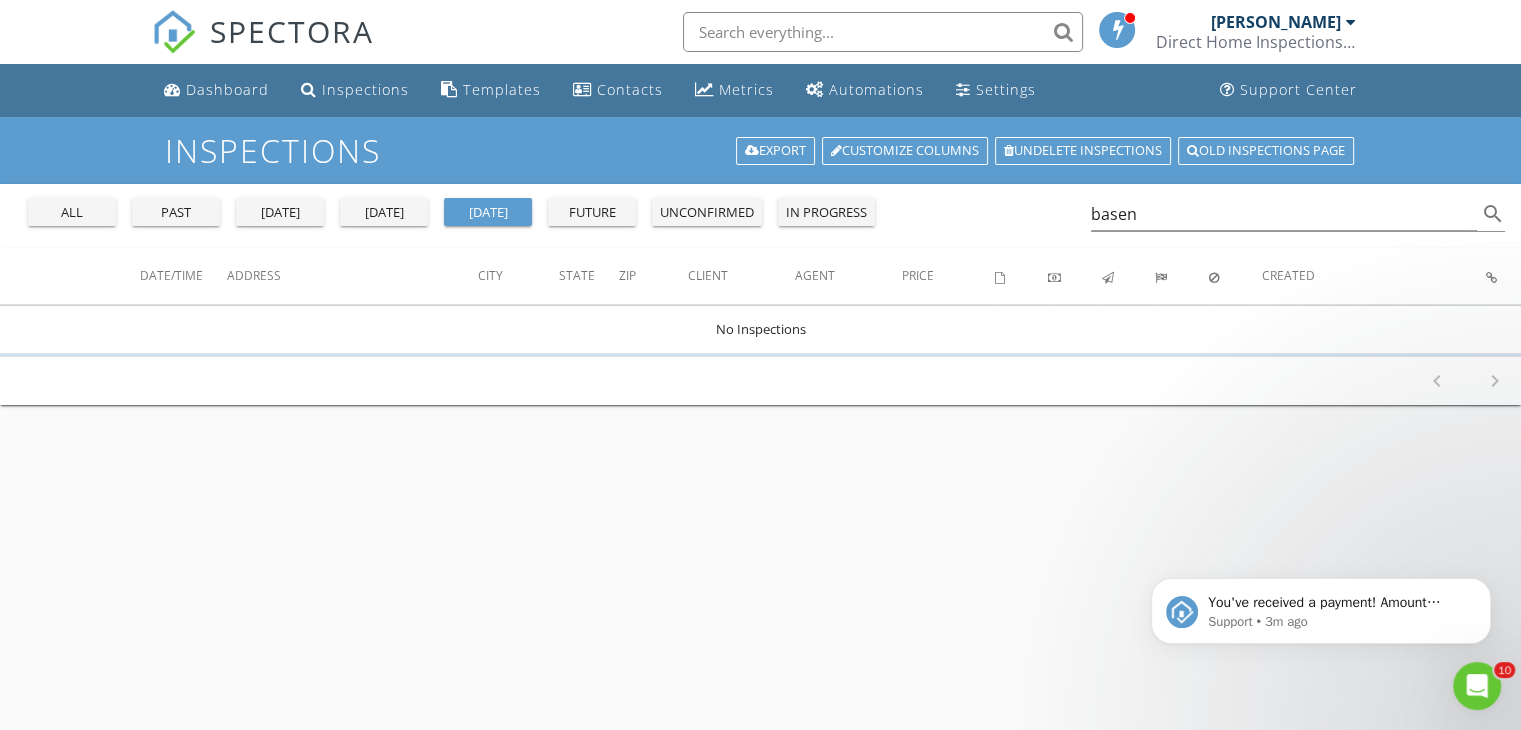 drag, startPoint x: 610, startPoint y: 417, endPoint x: 648, endPoint y: 392, distance: 45.486263 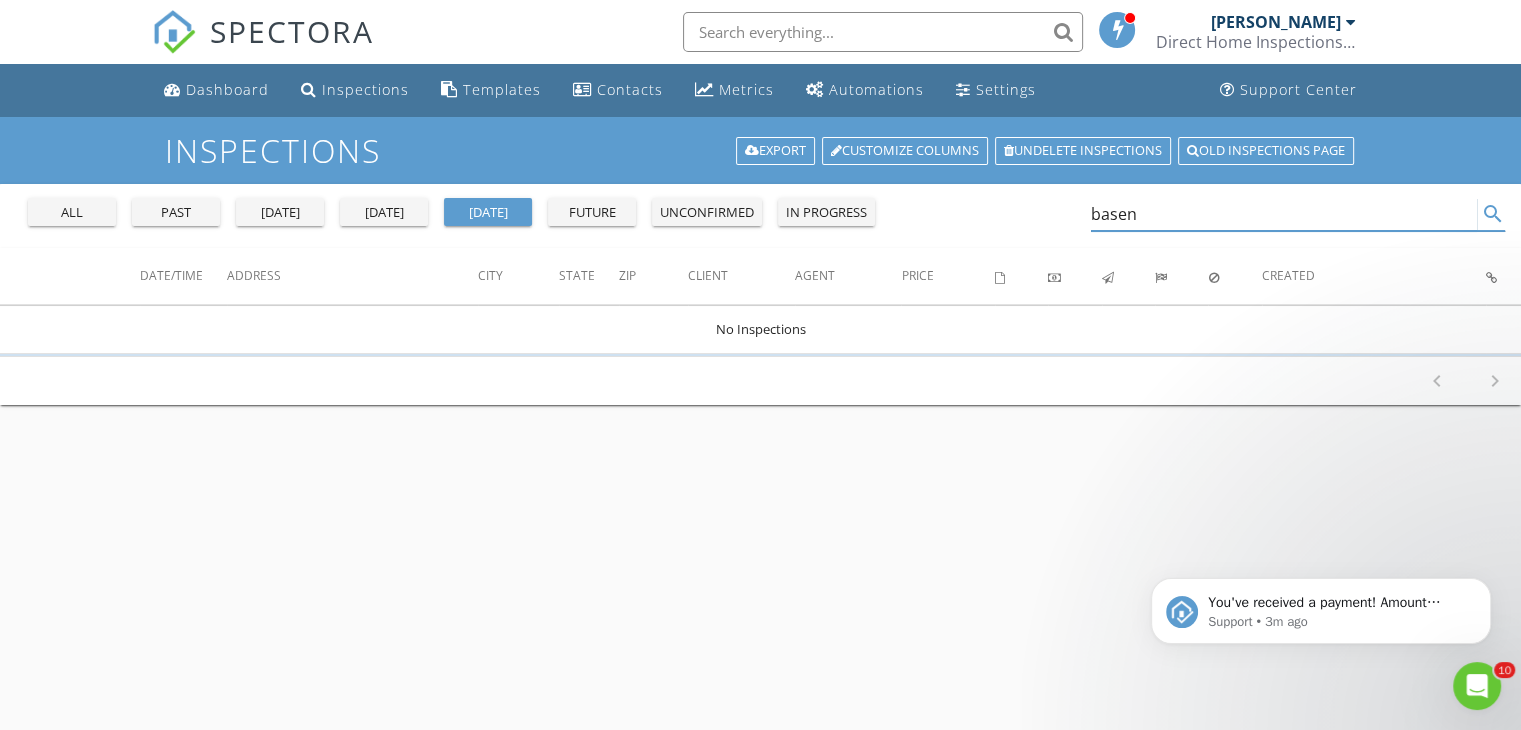 click on "basen" at bounding box center [1284, 214] 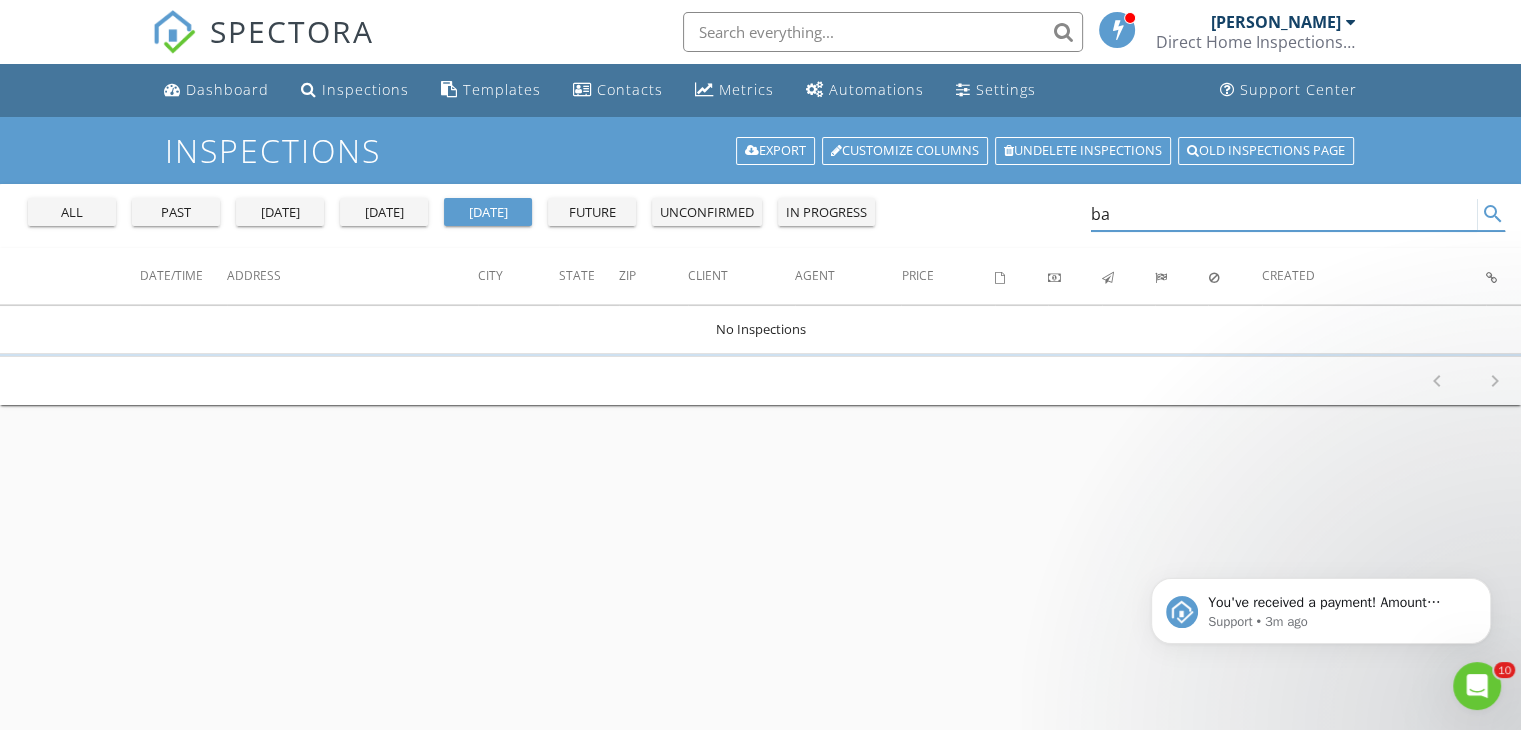 type on "b" 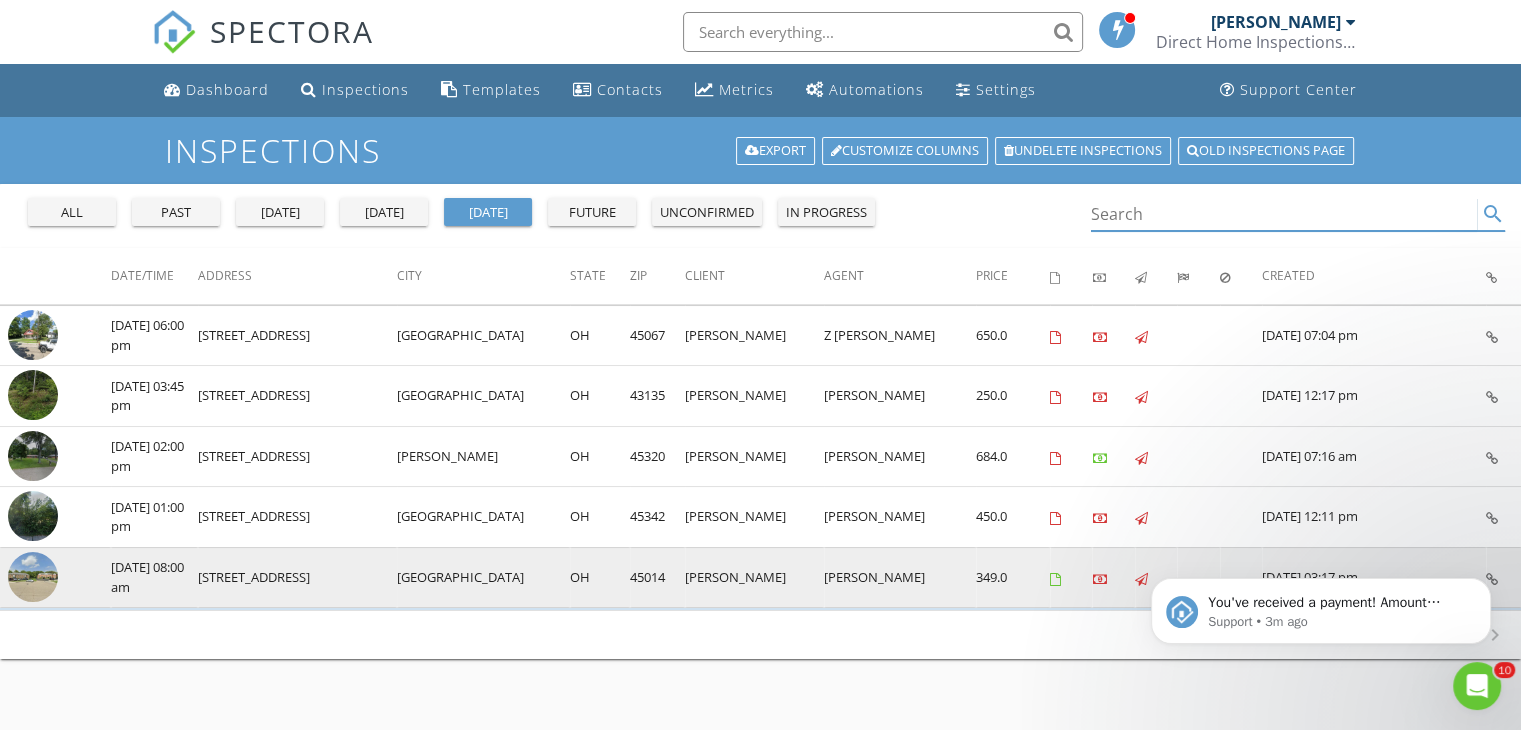 type 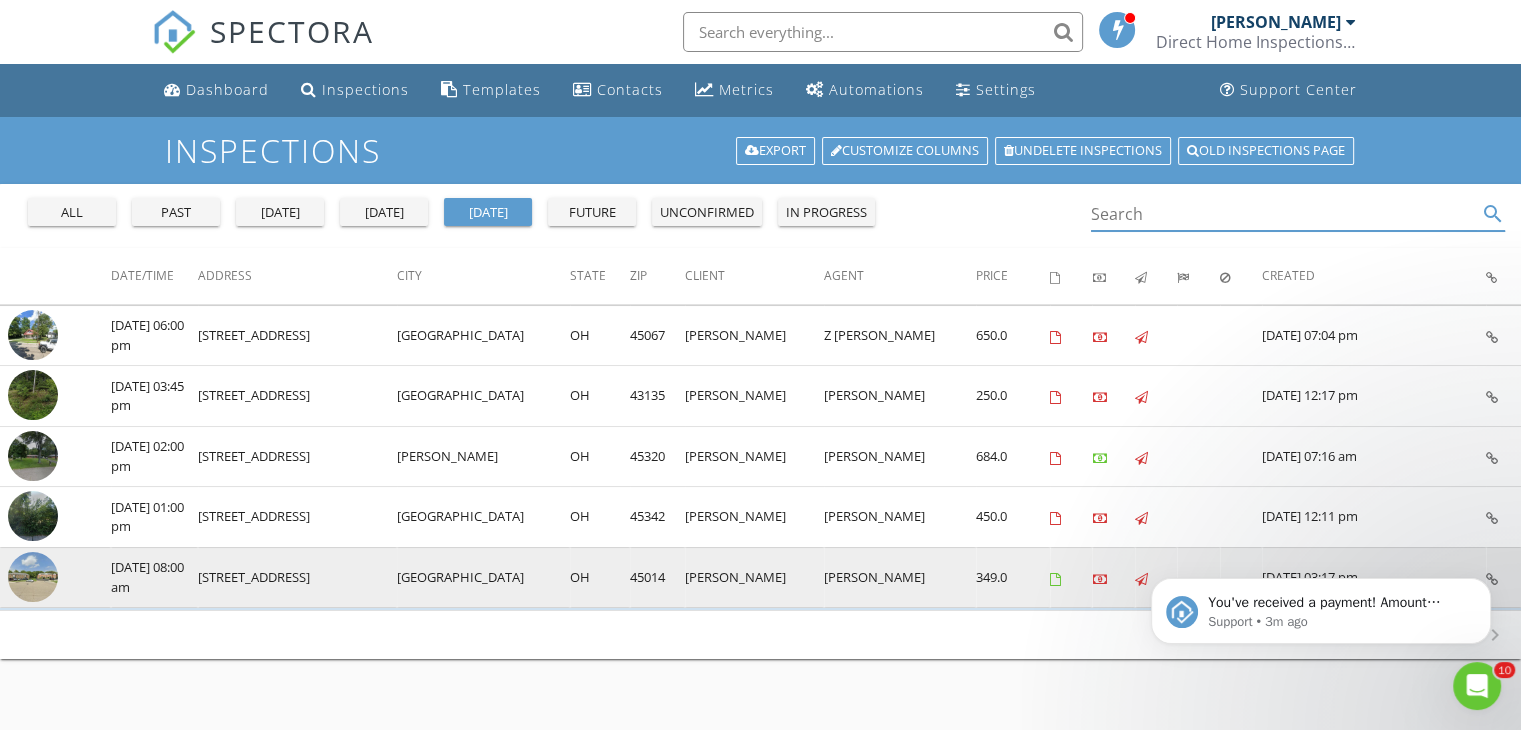 click at bounding box center [33, 577] 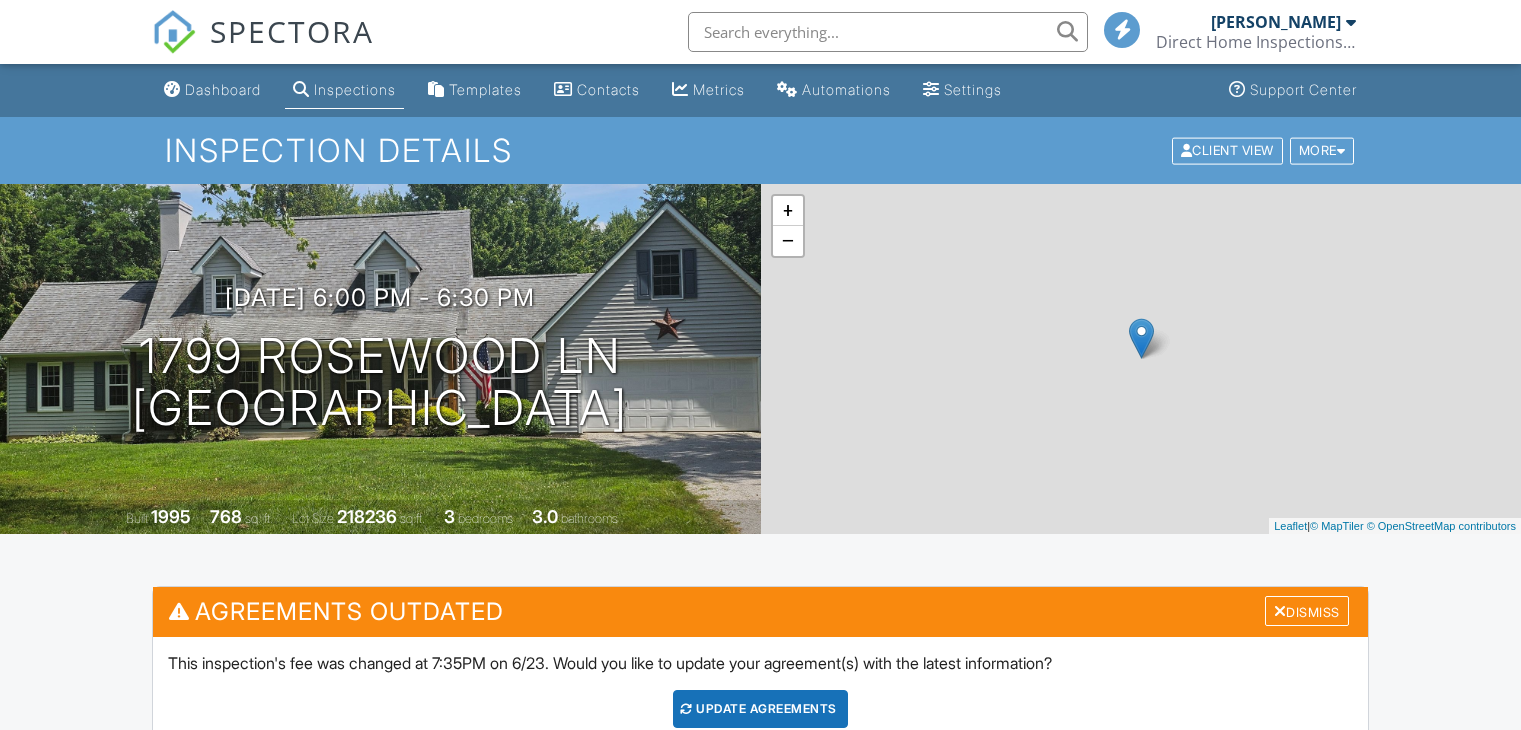 scroll, scrollTop: 999, scrollLeft: 0, axis: vertical 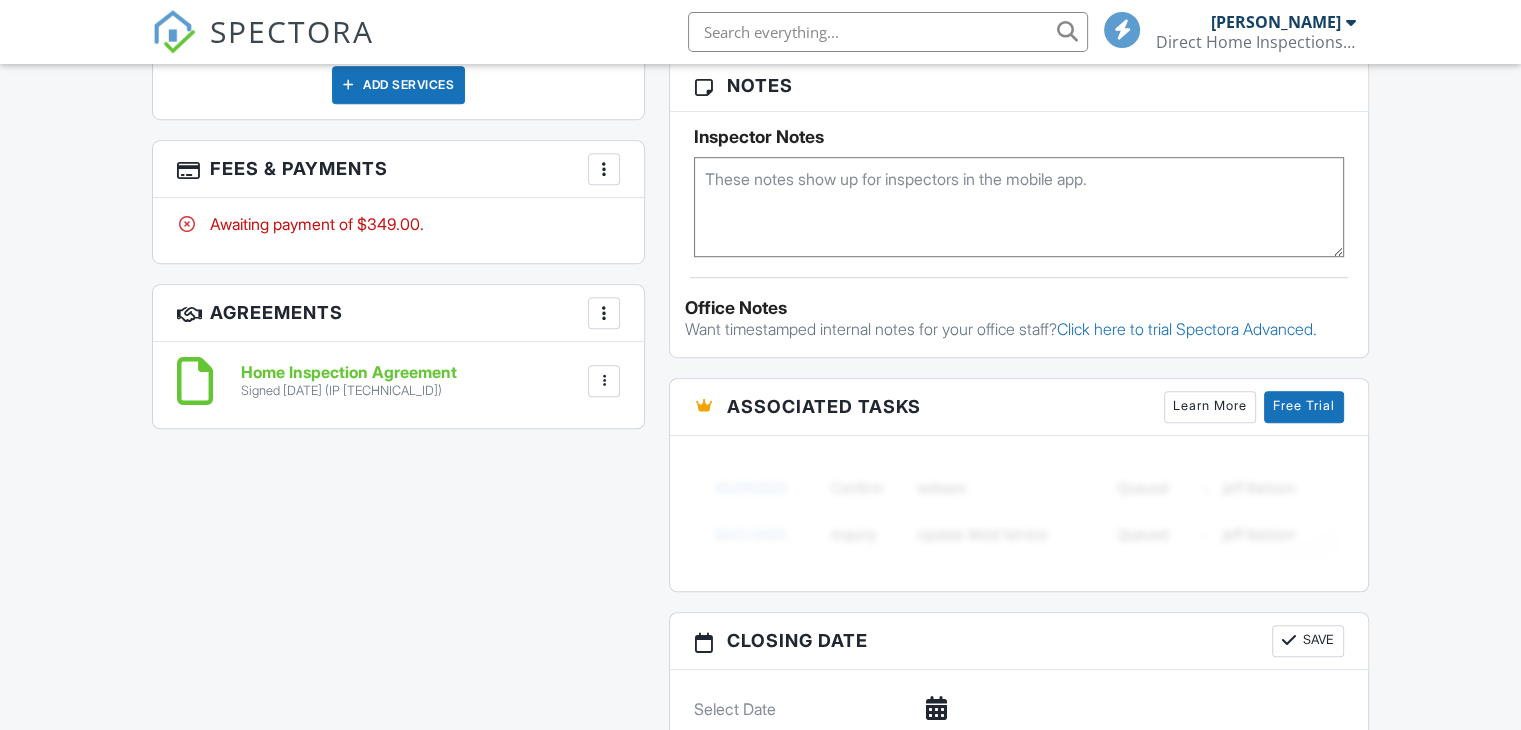 click at bounding box center (604, 169) 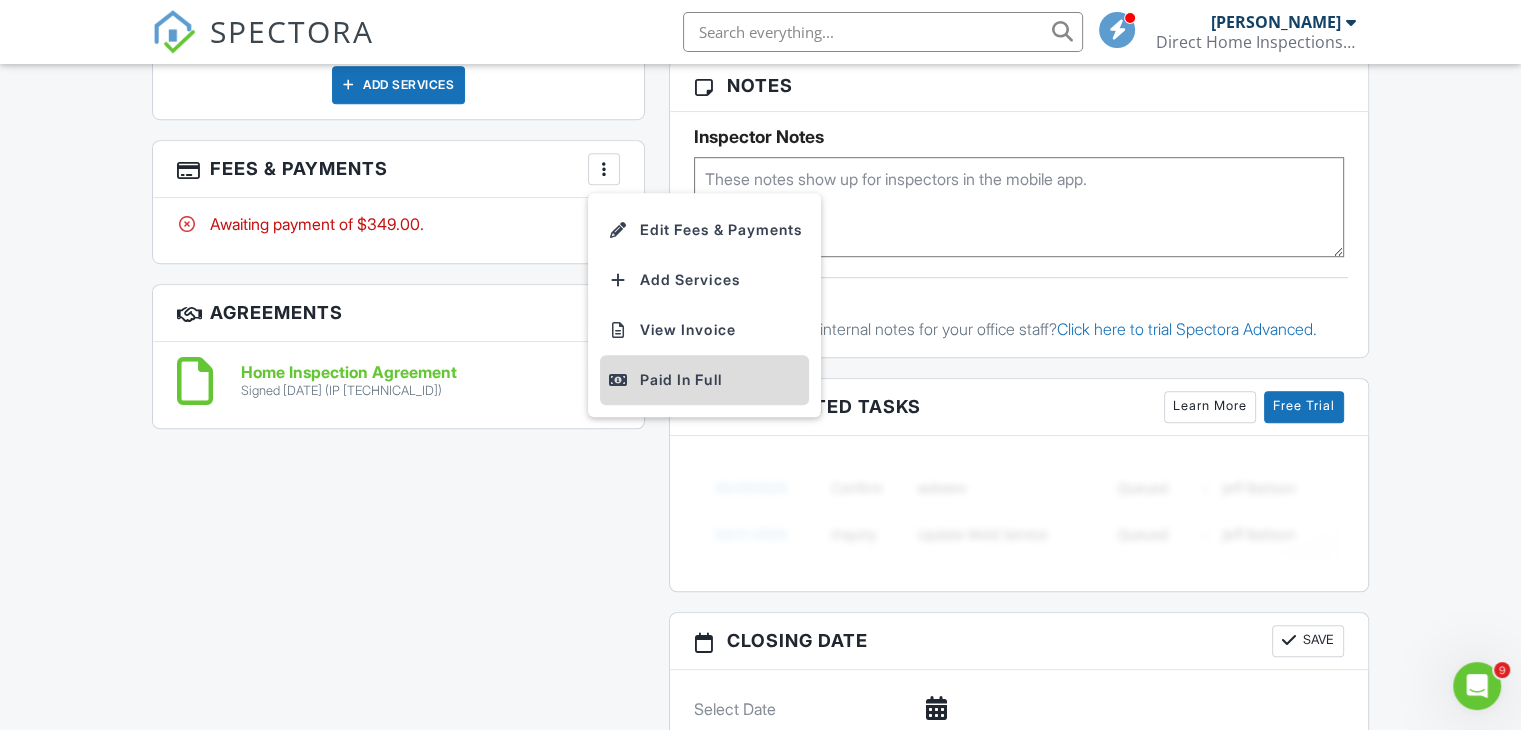 scroll, scrollTop: 0, scrollLeft: 0, axis: both 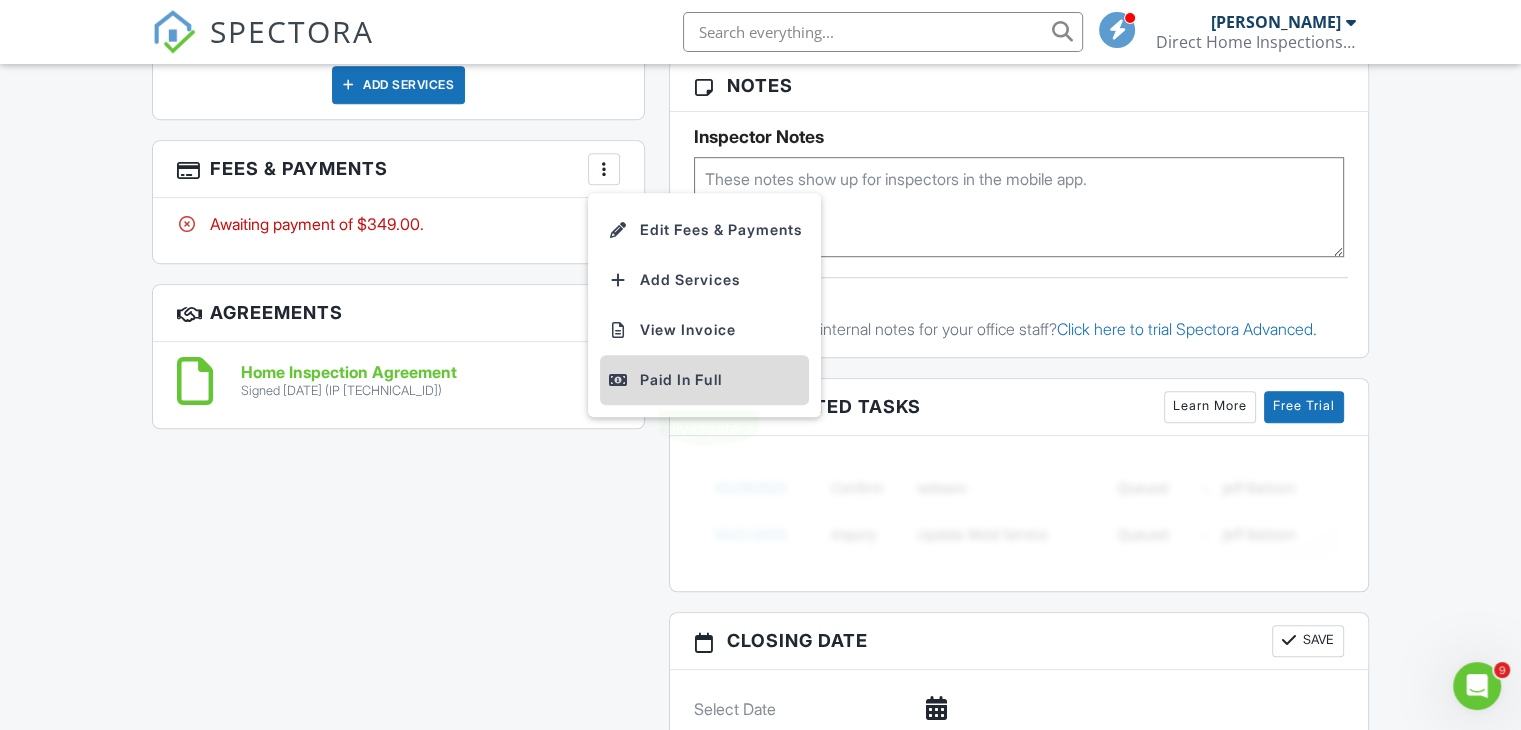 click on "Paid In Full" at bounding box center [704, 380] 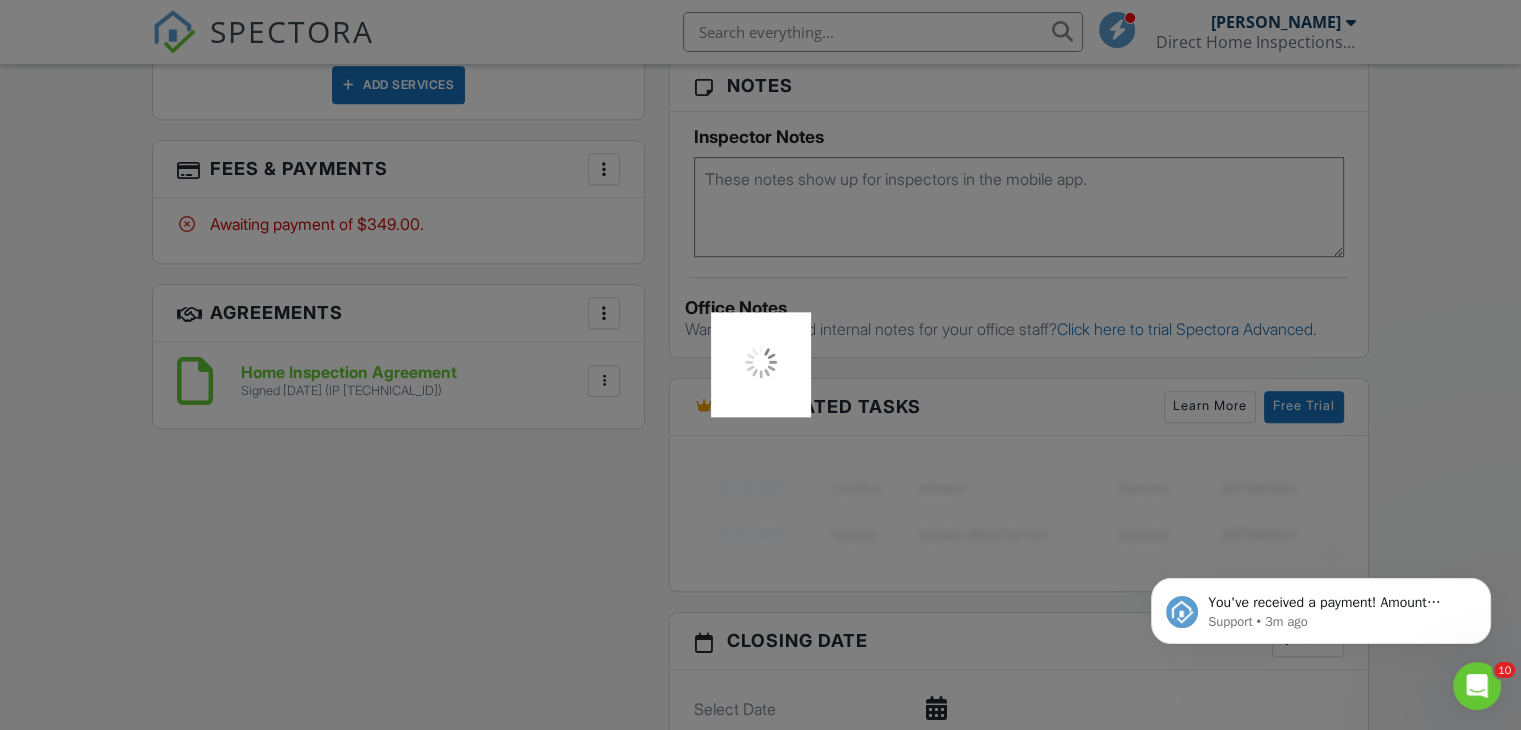 scroll, scrollTop: 0, scrollLeft: 0, axis: both 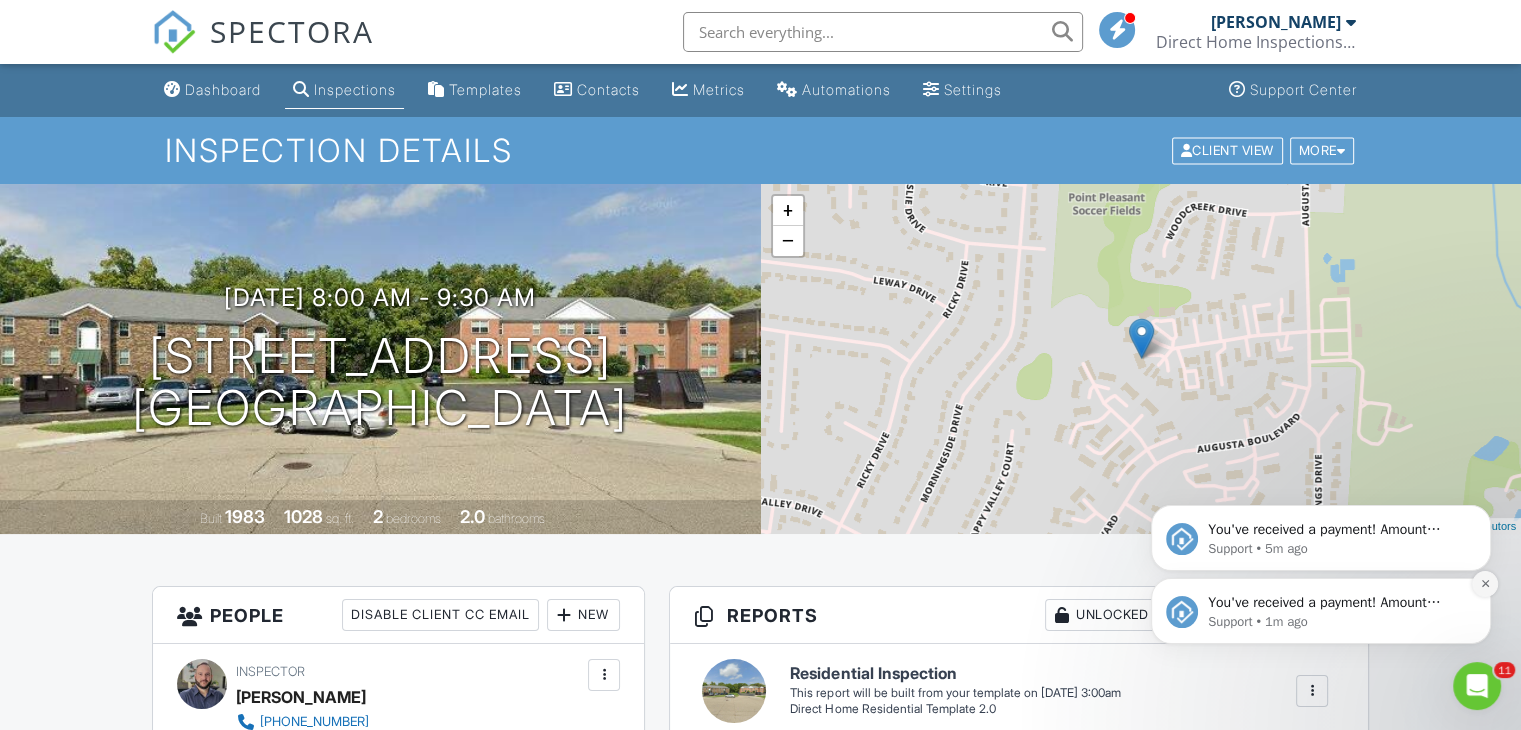 click 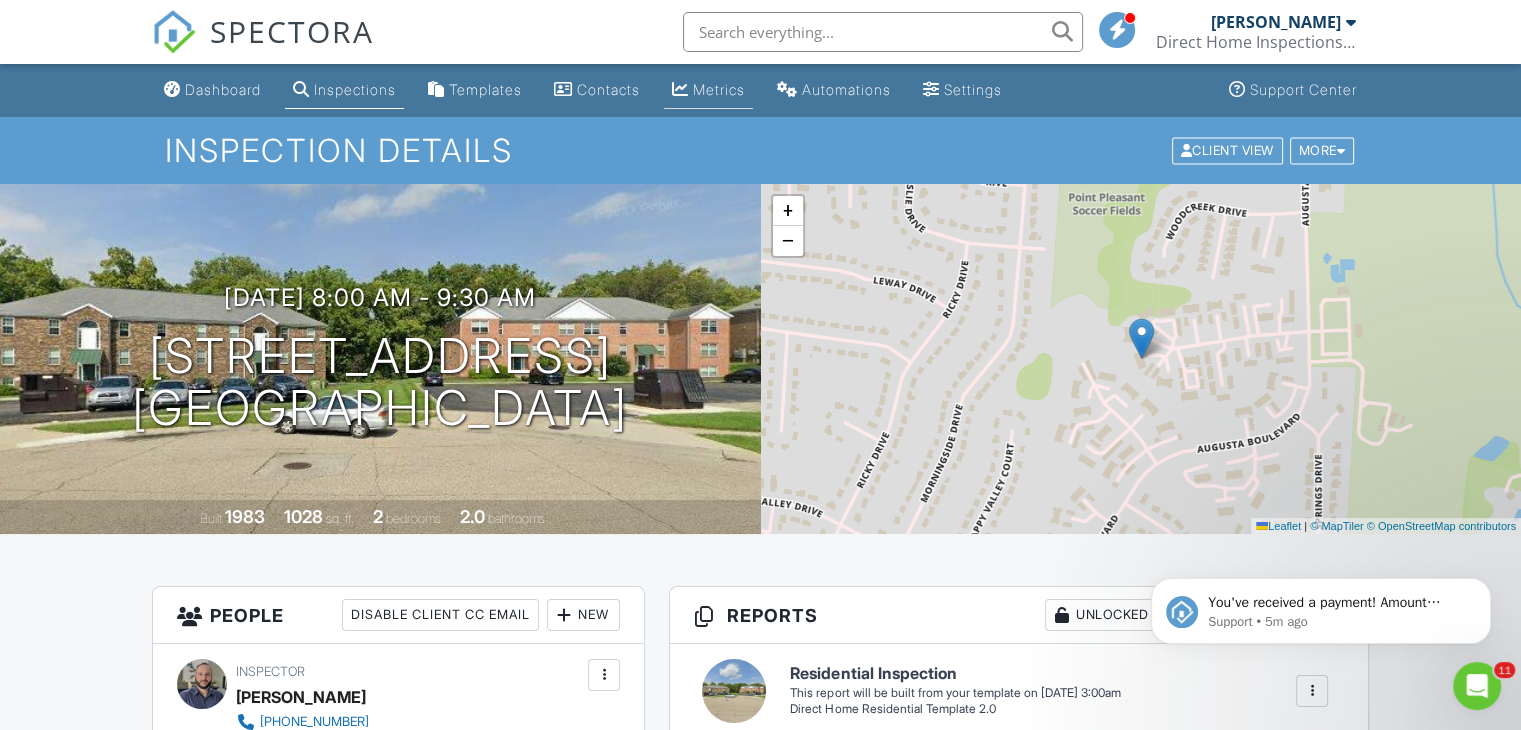 click on "Metrics" at bounding box center [708, 90] 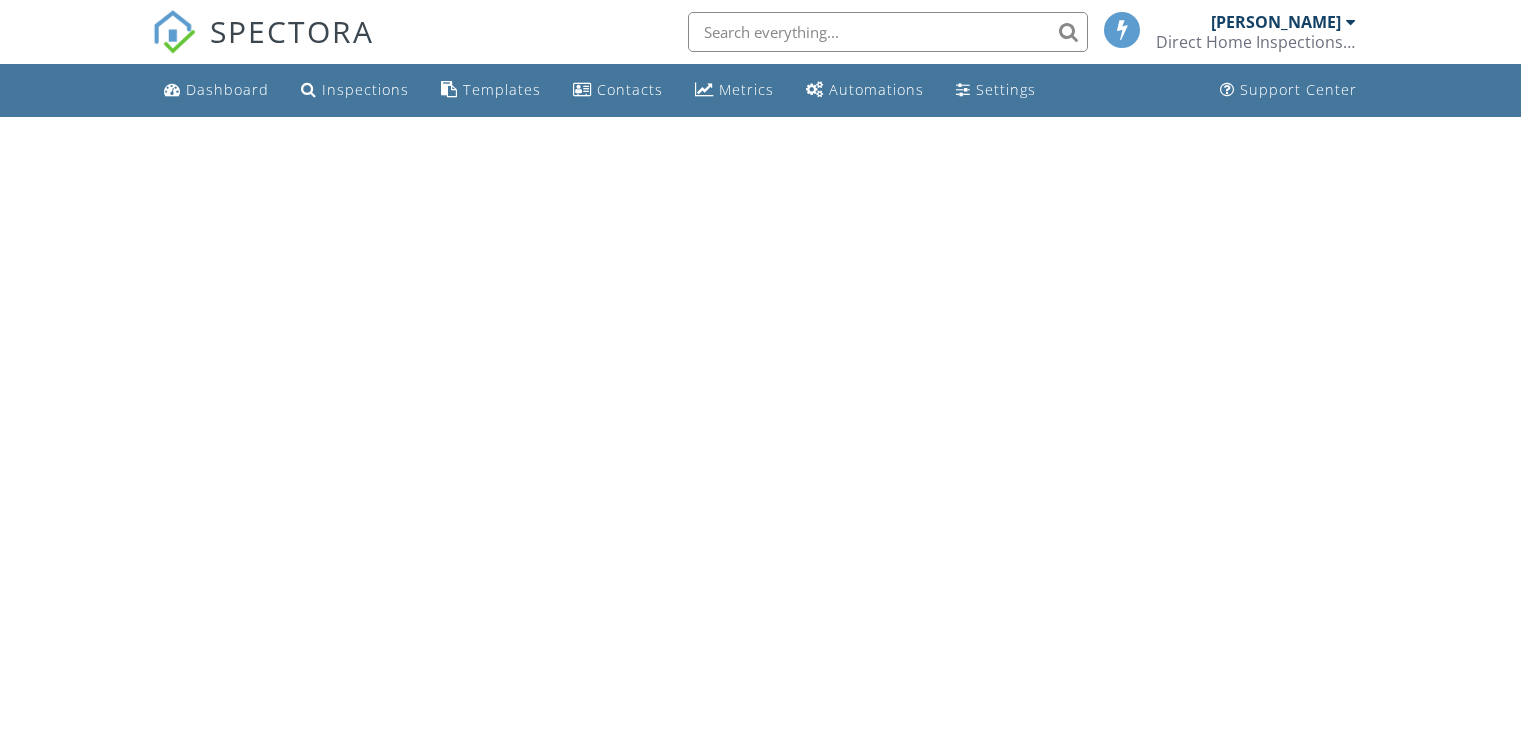 scroll, scrollTop: 0, scrollLeft: 0, axis: both 